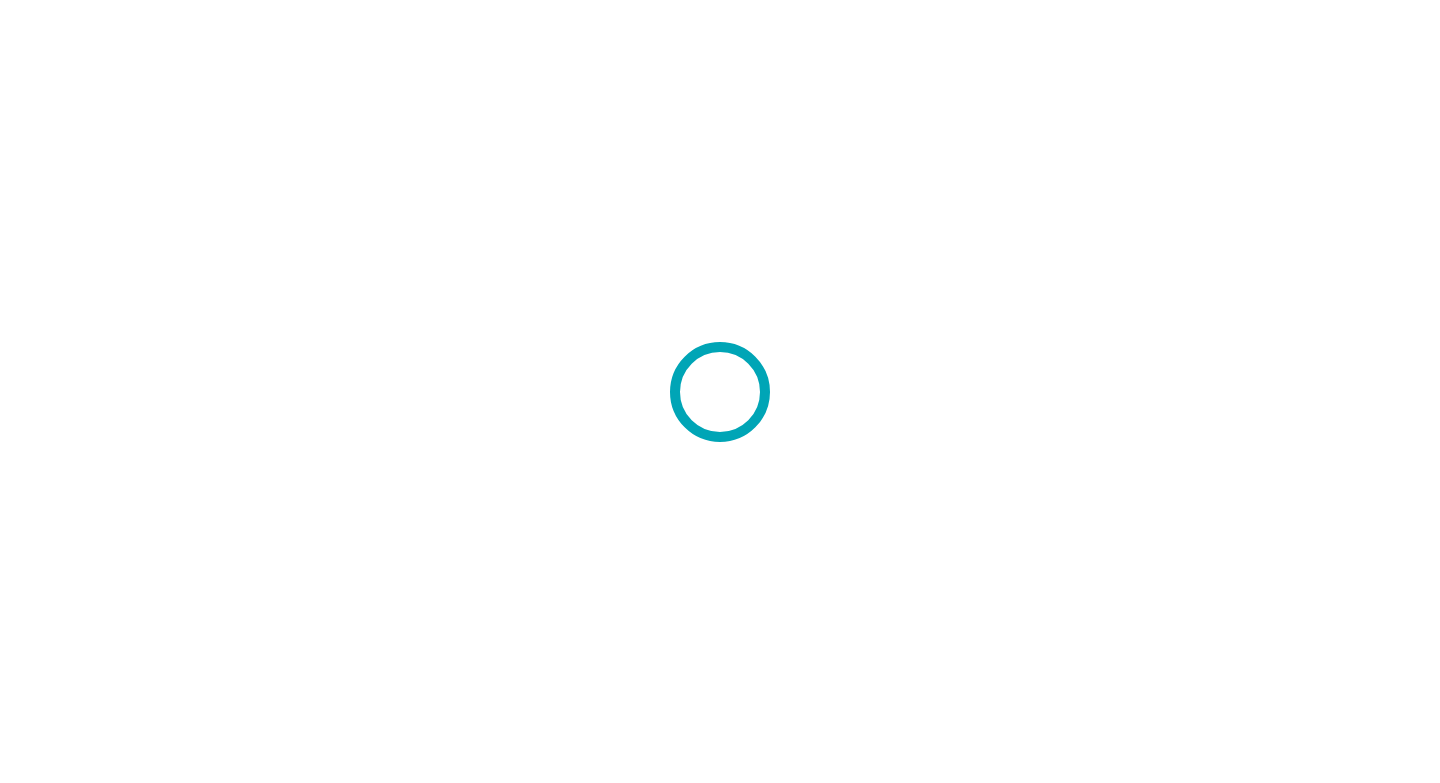 scroll, scrollTop: 0, scrollLeft: 0, axis: both 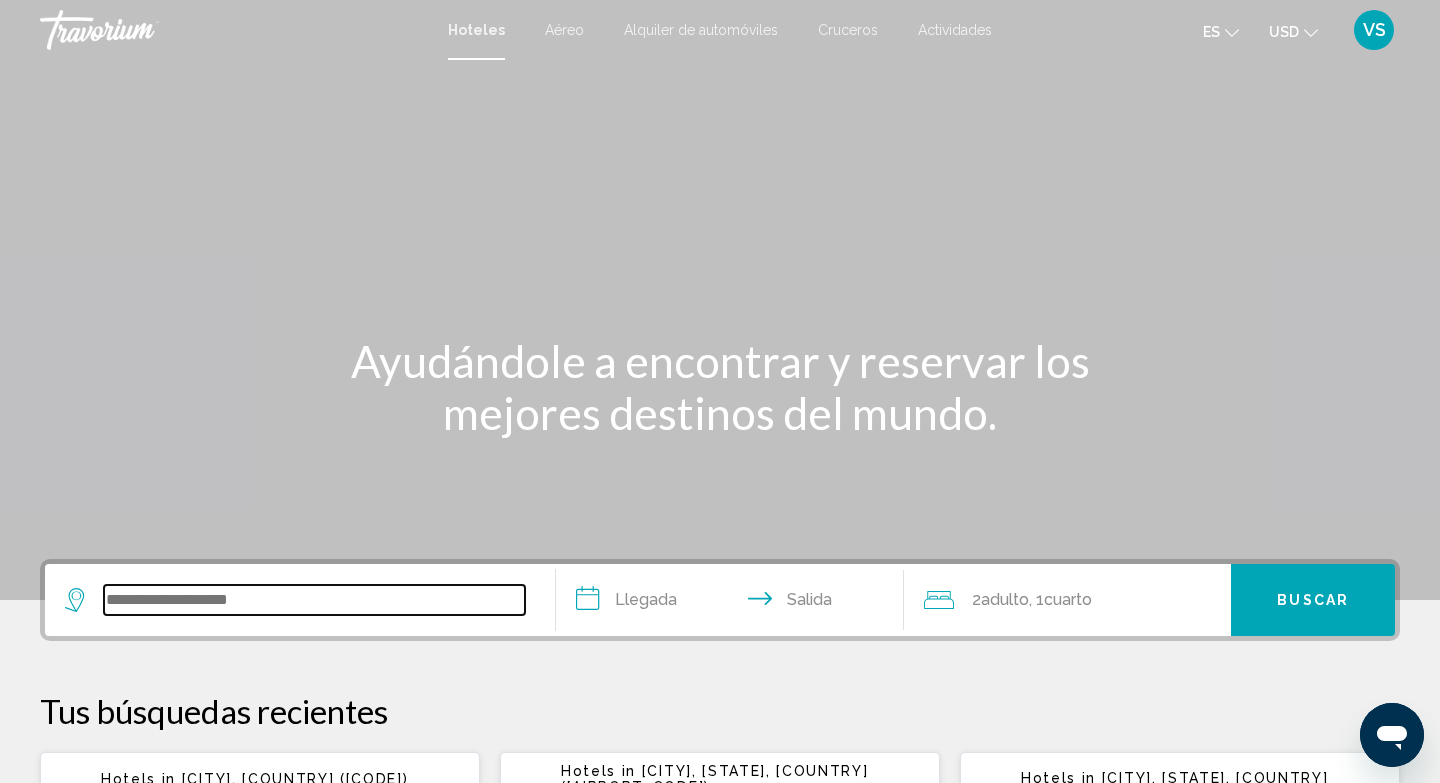 click at bounding box center (314, 600) 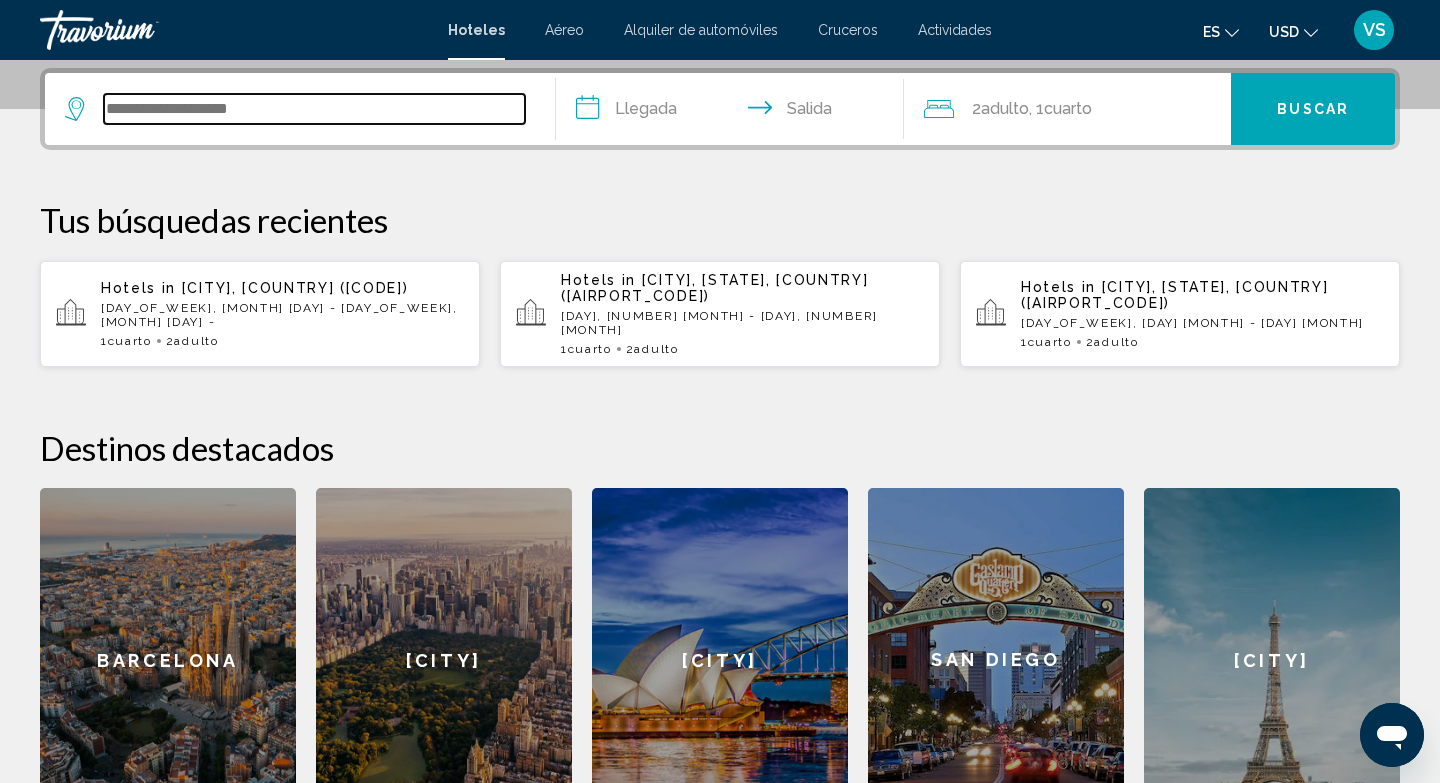 scroll, scrollTop: 494, scrollLeft: 0, axis: vertical 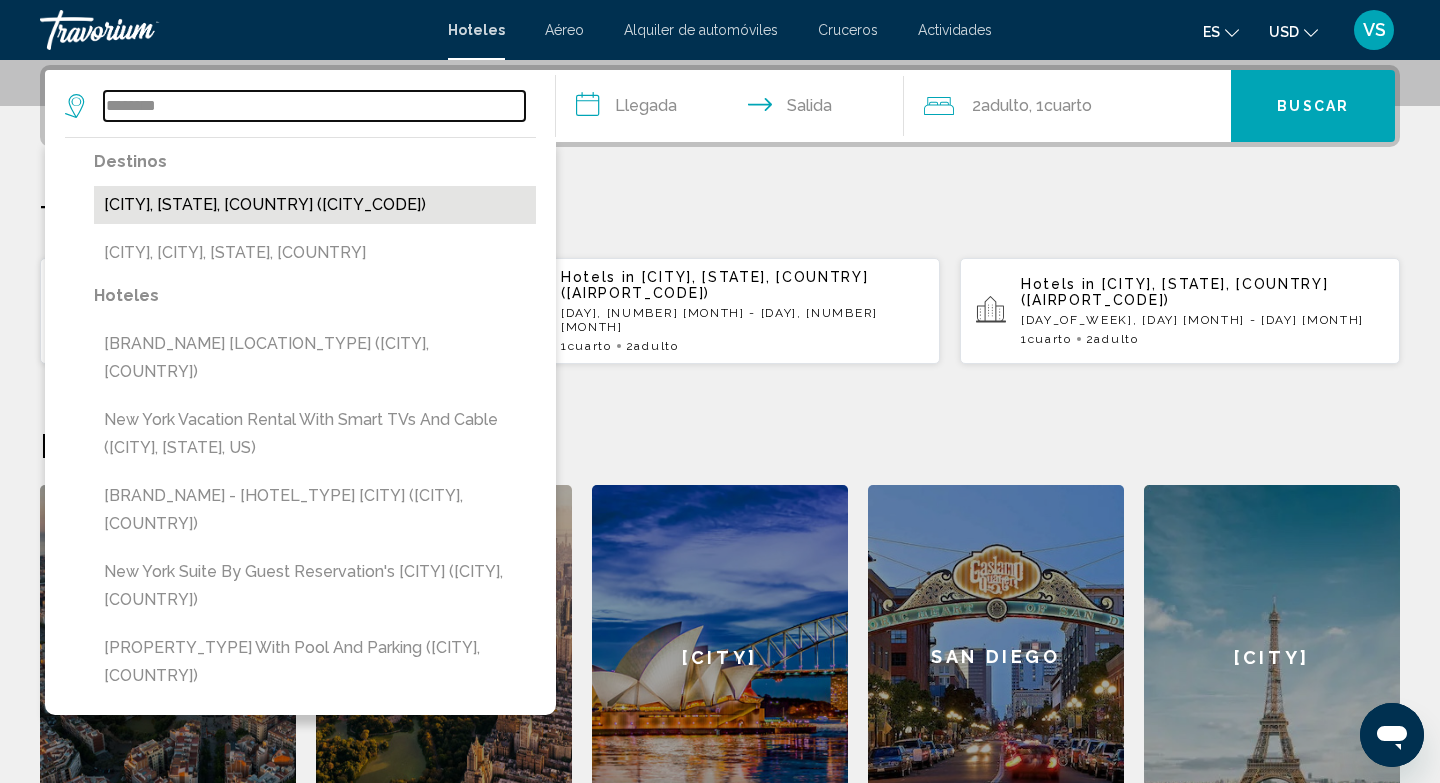 type on "********" 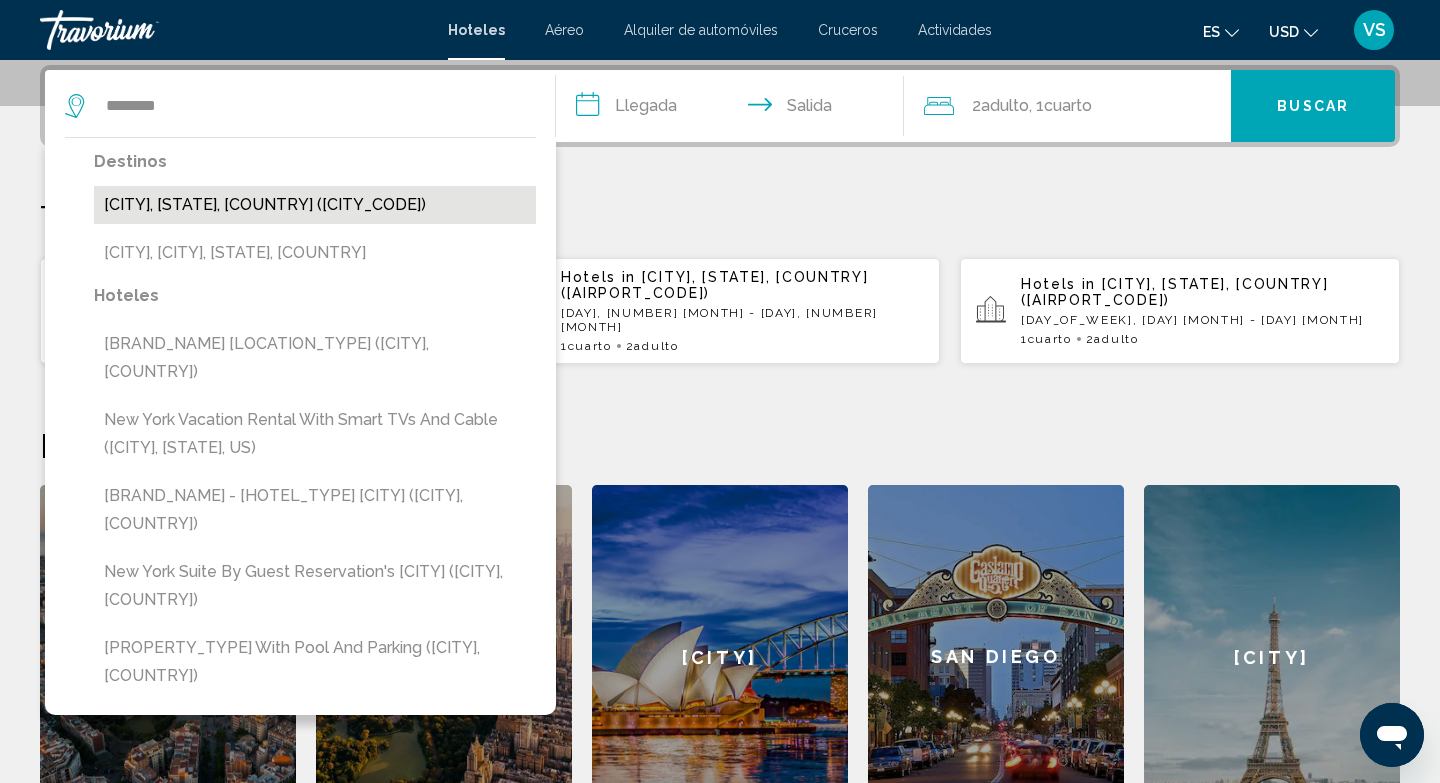 click on "[CITY], [STATE], [COUNTRY]" at bounding box center [315, 205] 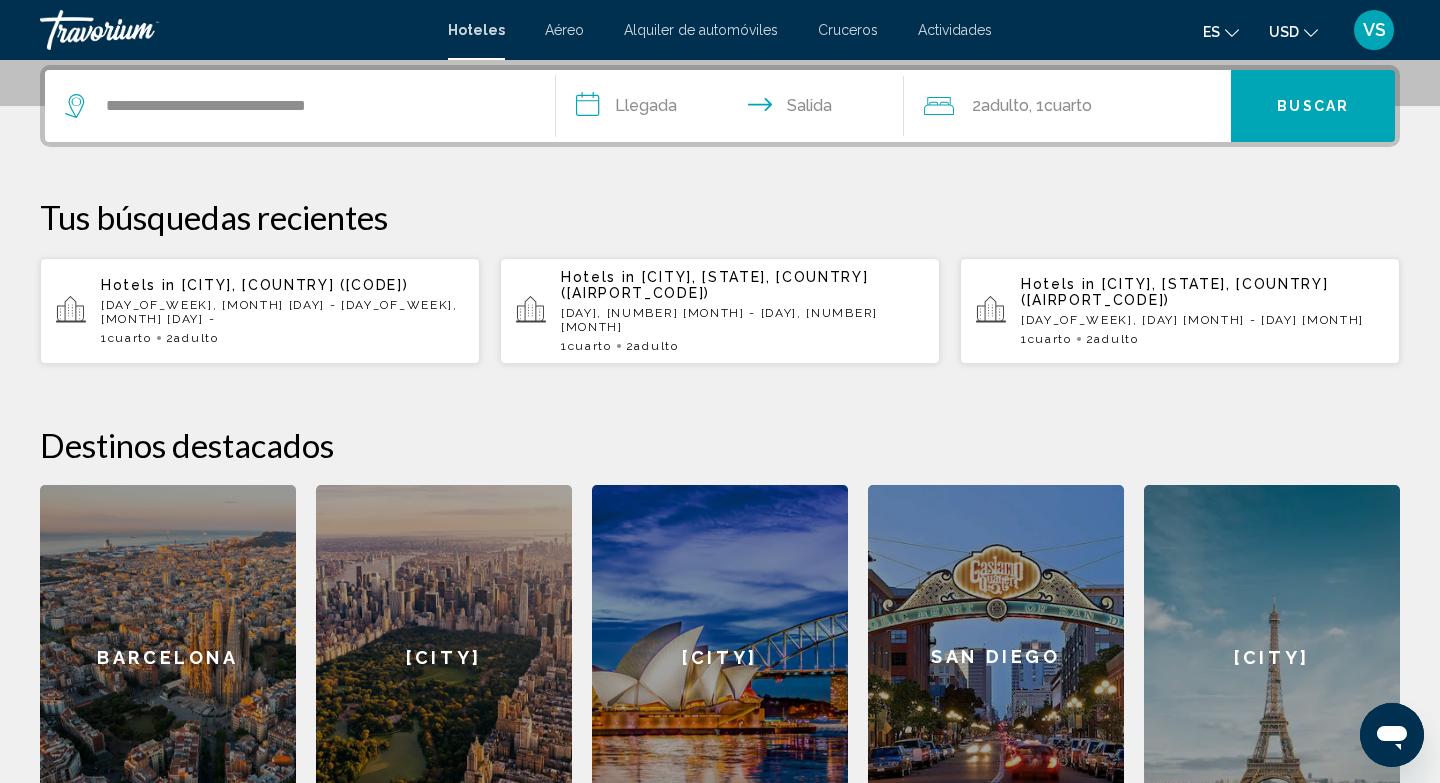 click on "**********" at bounding box center [734, 109] 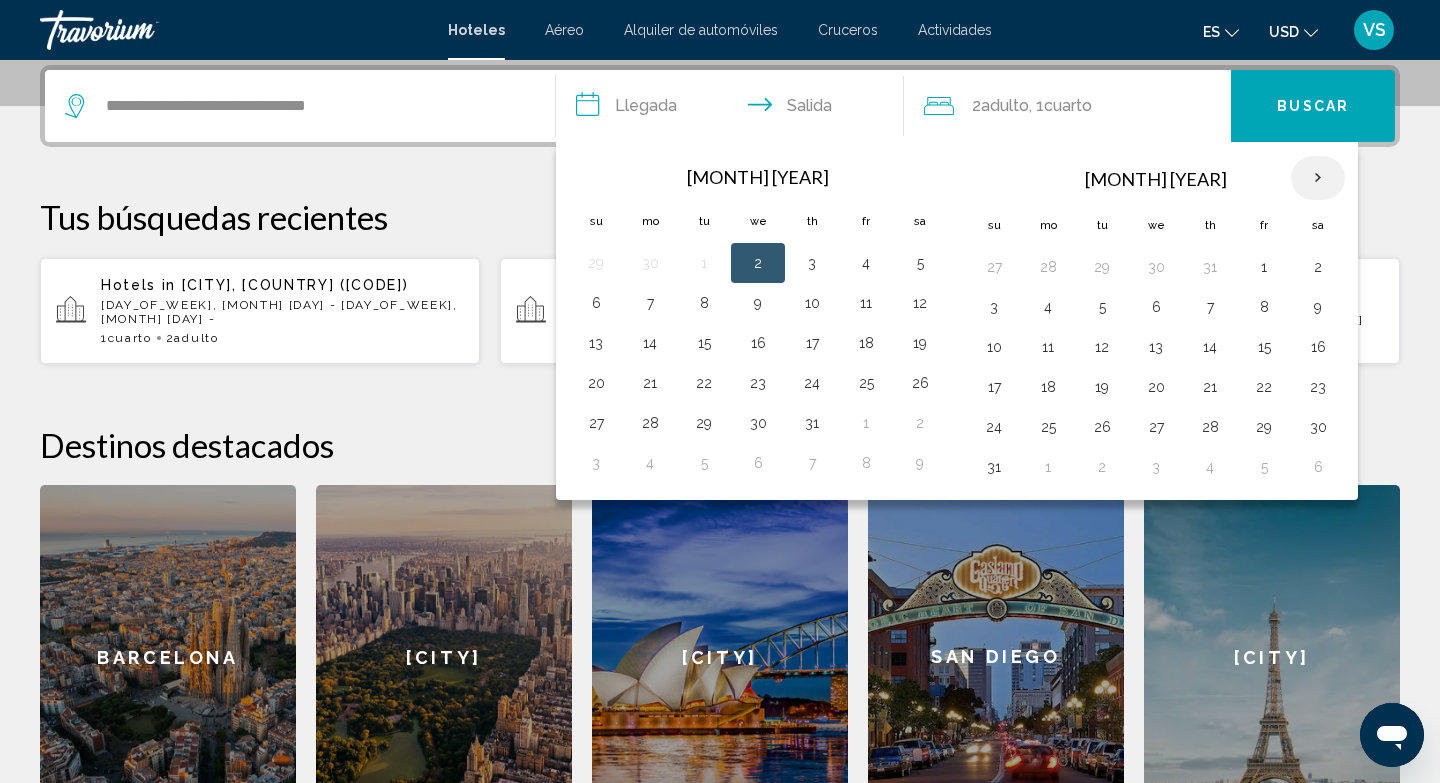click at bounding box center [1318, 178] 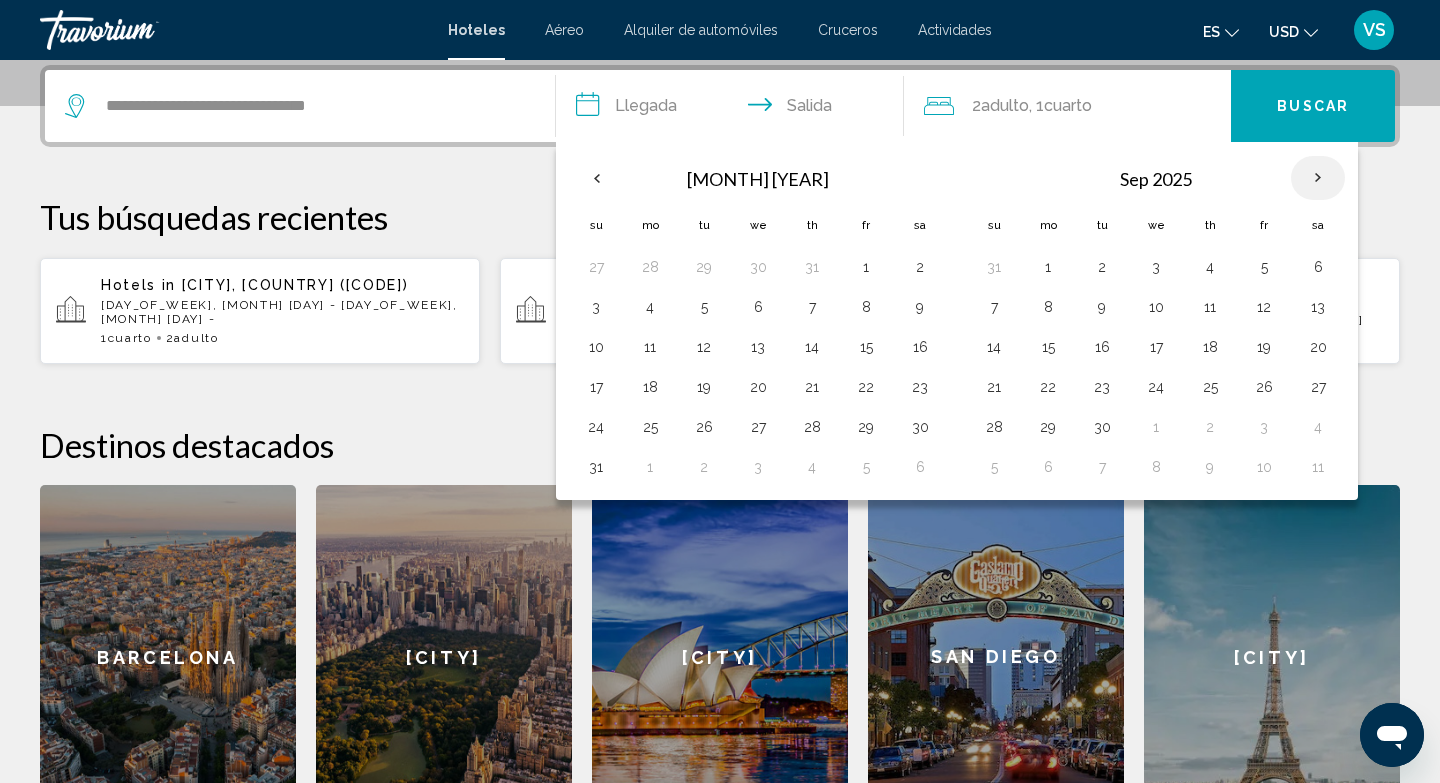 click at bounding box center (1318, 178) 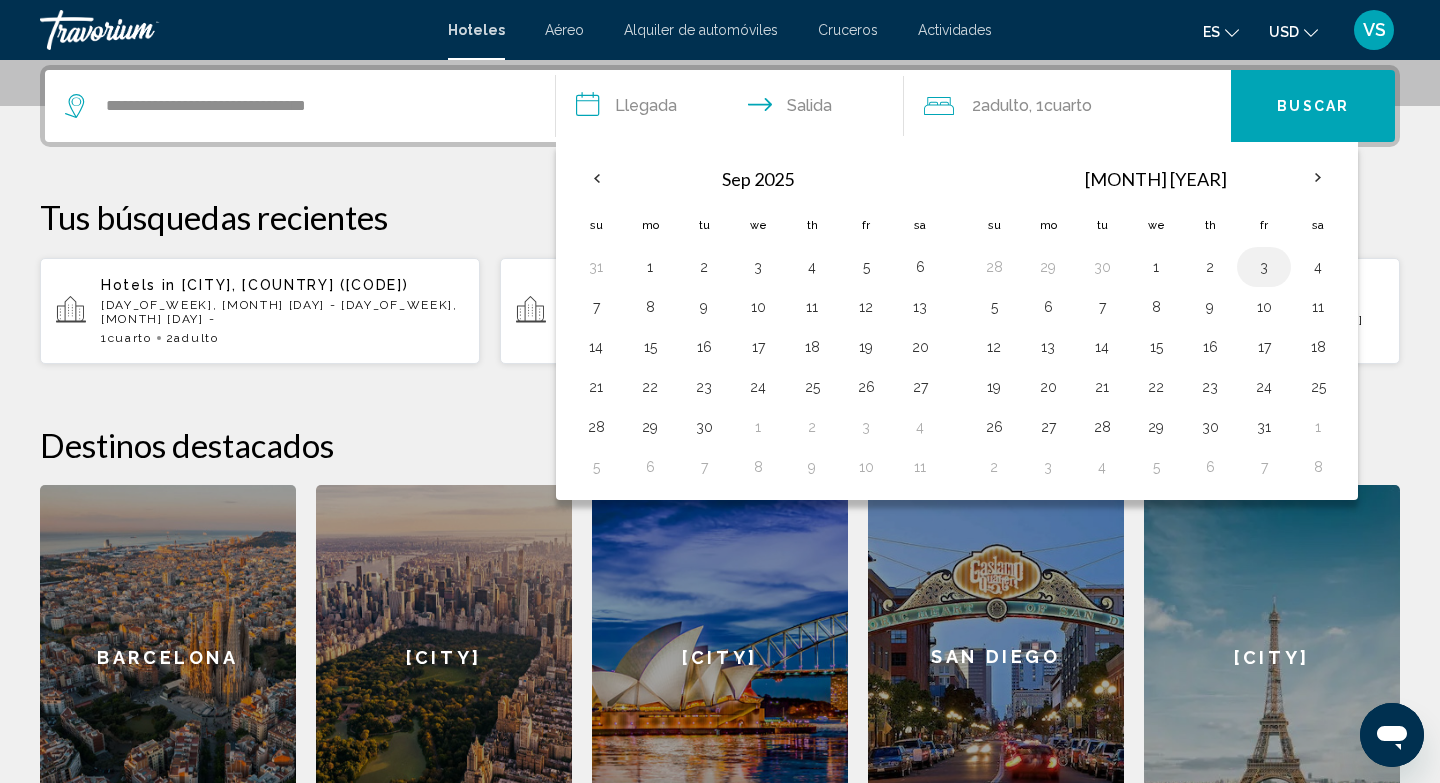 click on "3" at bounding box center (1264, 267) 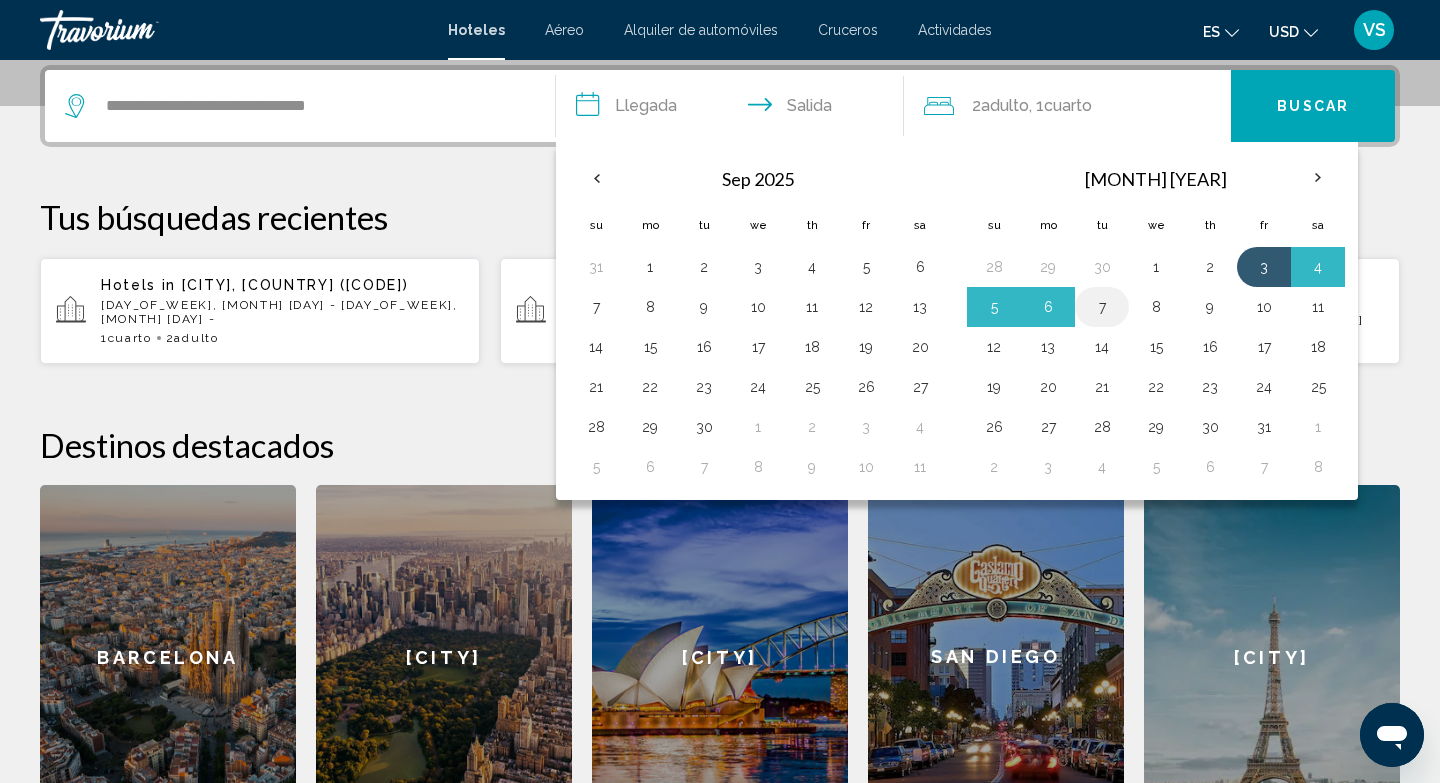 click on "7" at bounding box center [1102, 307] 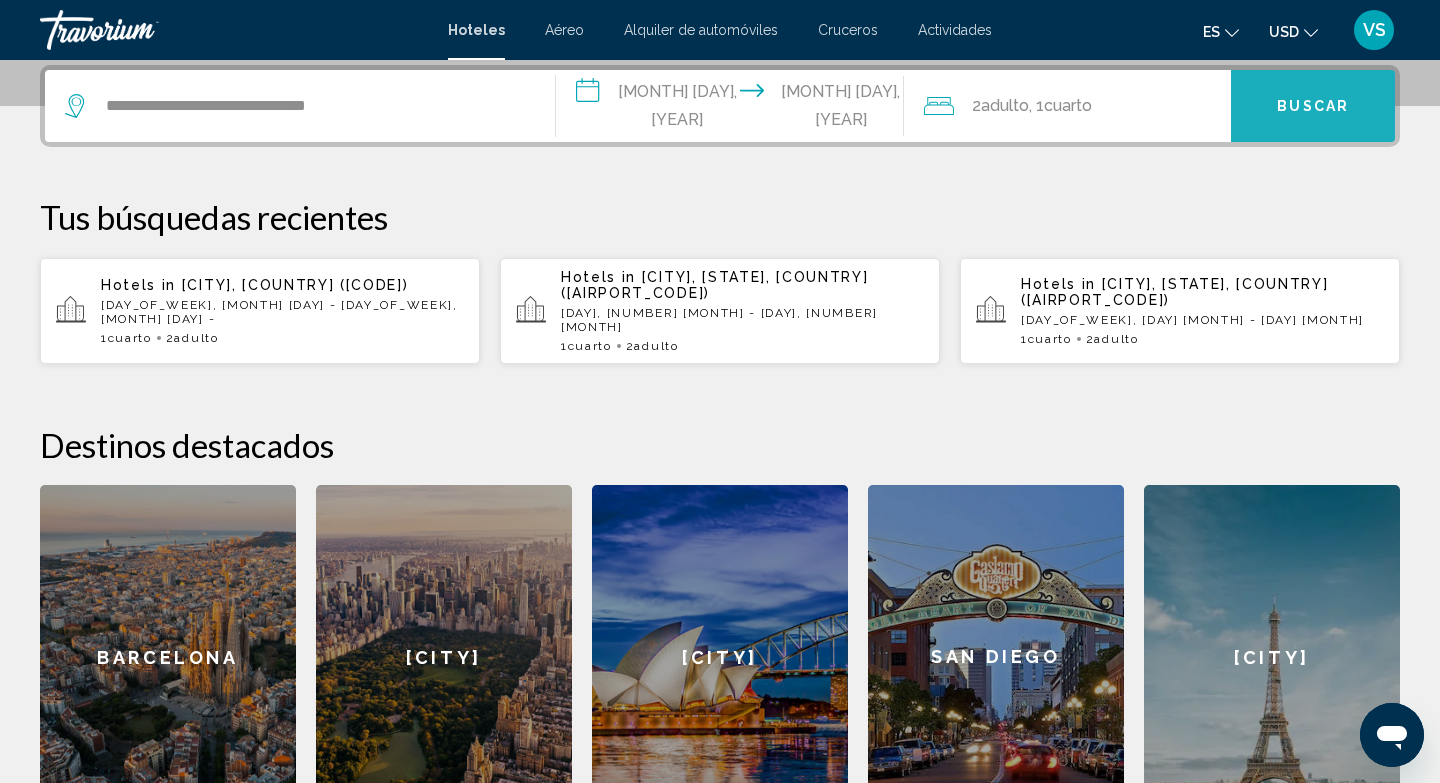 click on "Buscar" at bounding box center (1313, 107) 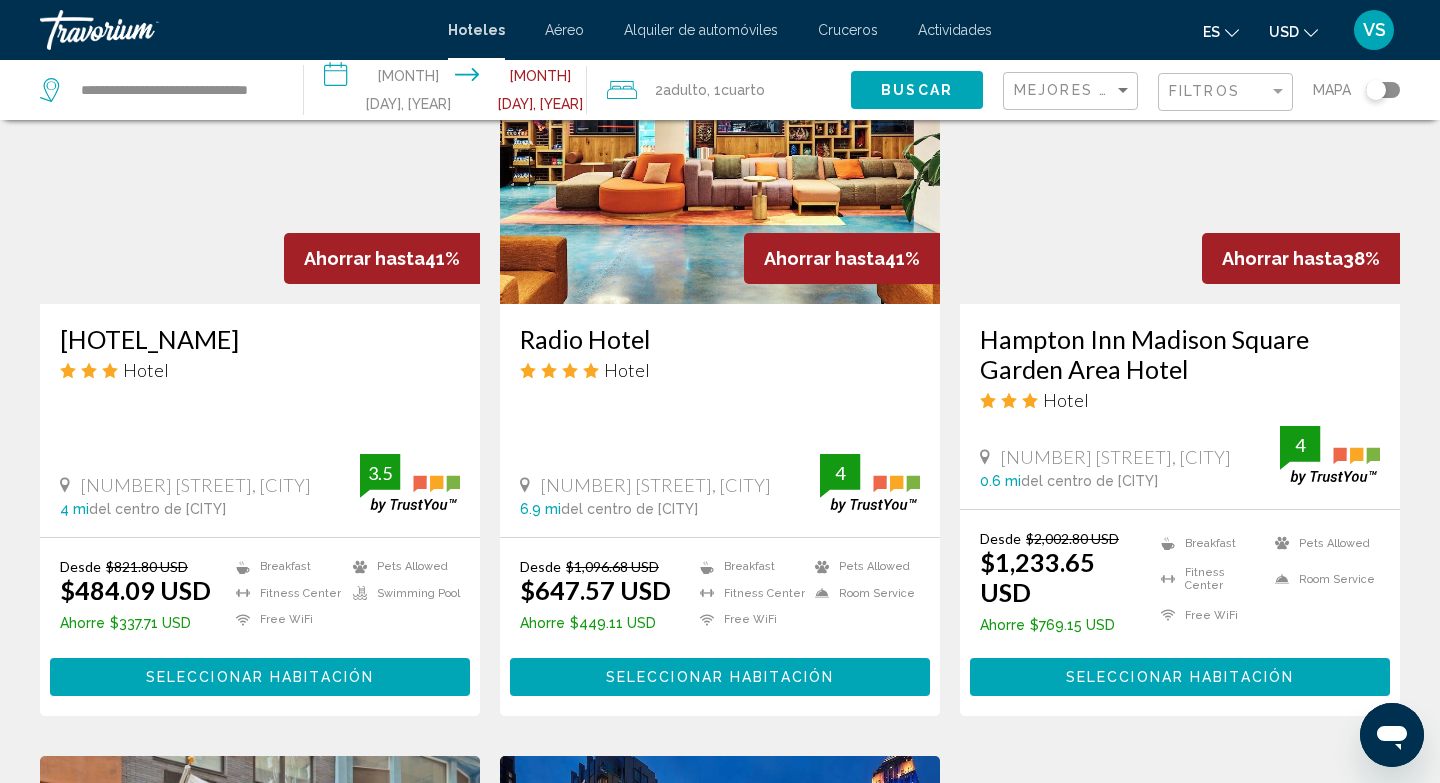 scroll, scrollTop: 961, scrollLeft: 0, axis: vertical 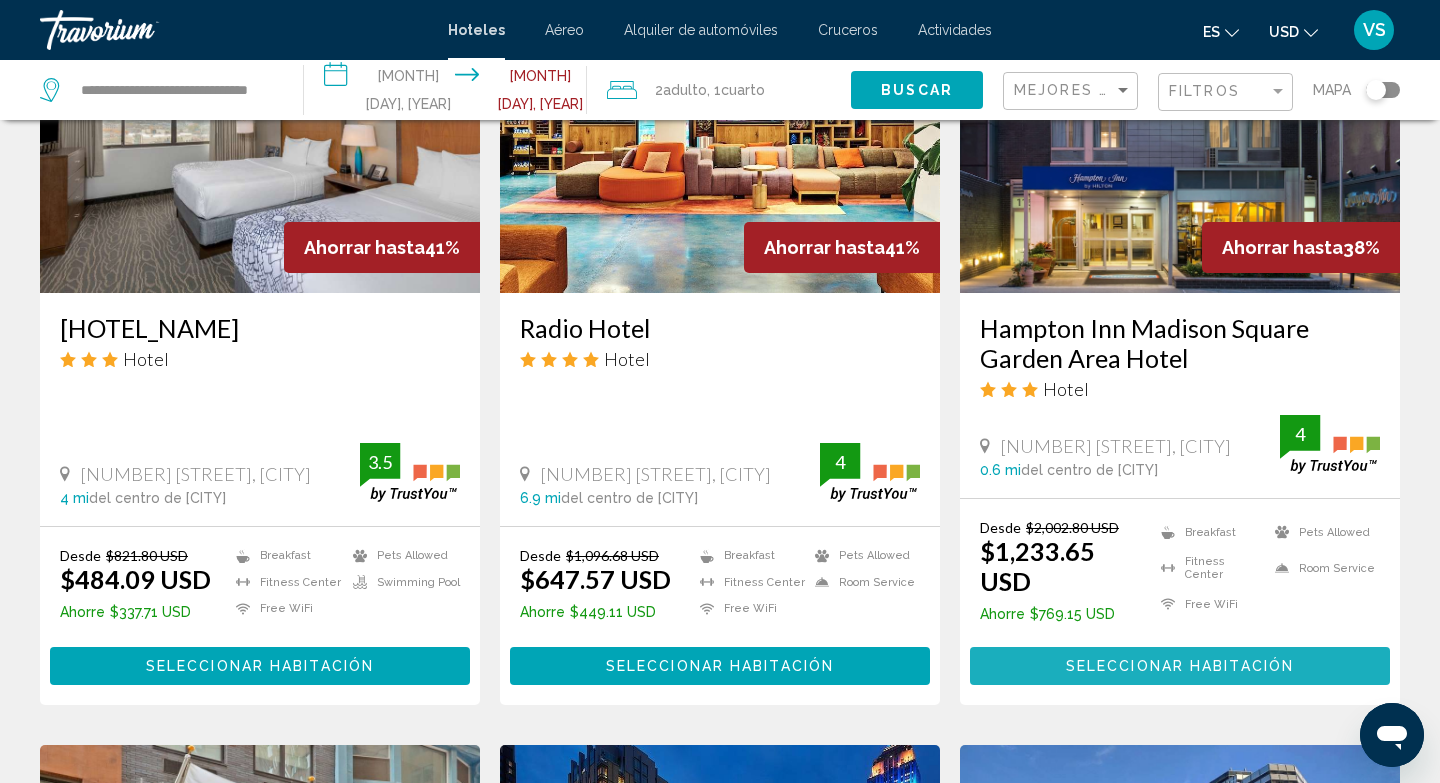 click on "Seleccionar habitación" at bounding box center [1180, 667] 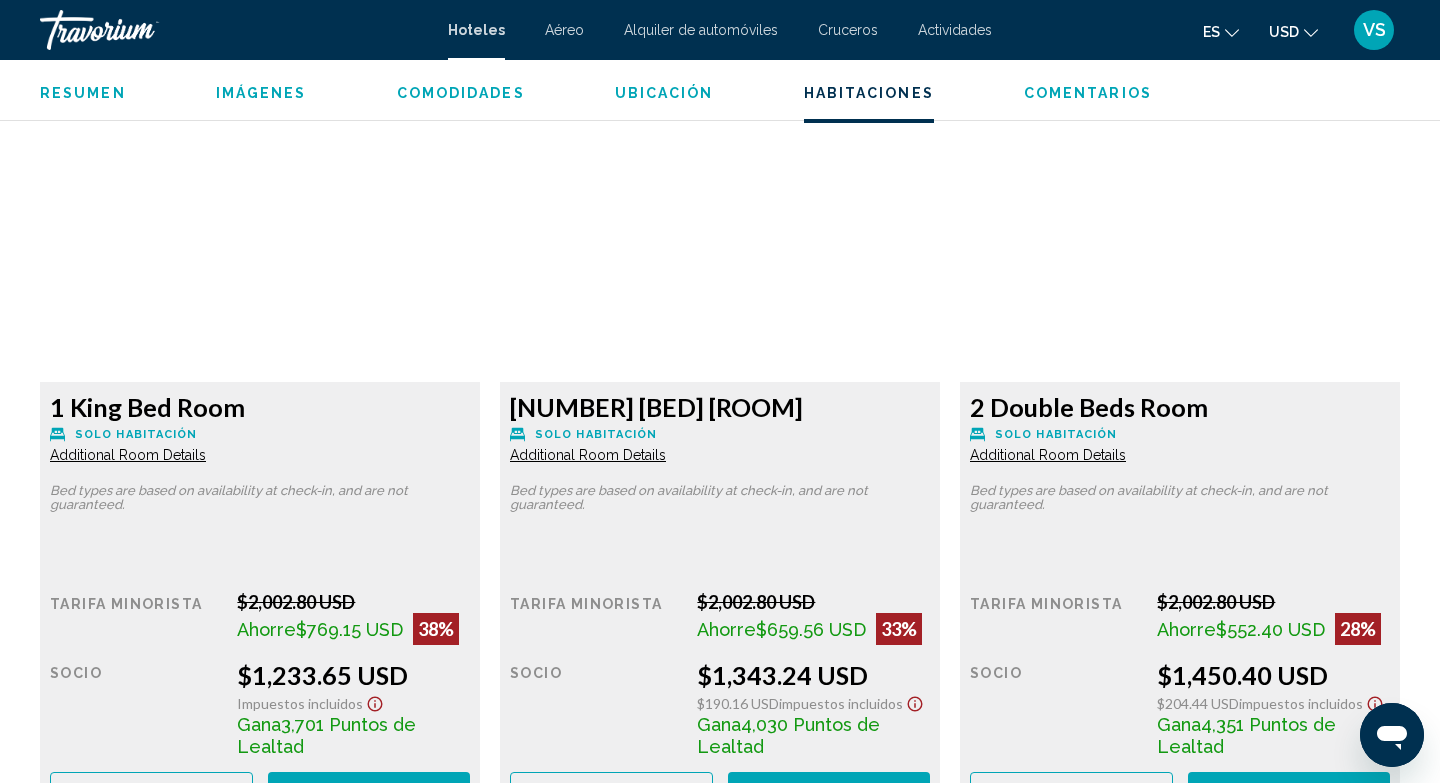 scroll, scrollTop: 2735, scrollLeft: 0, axis: vertical 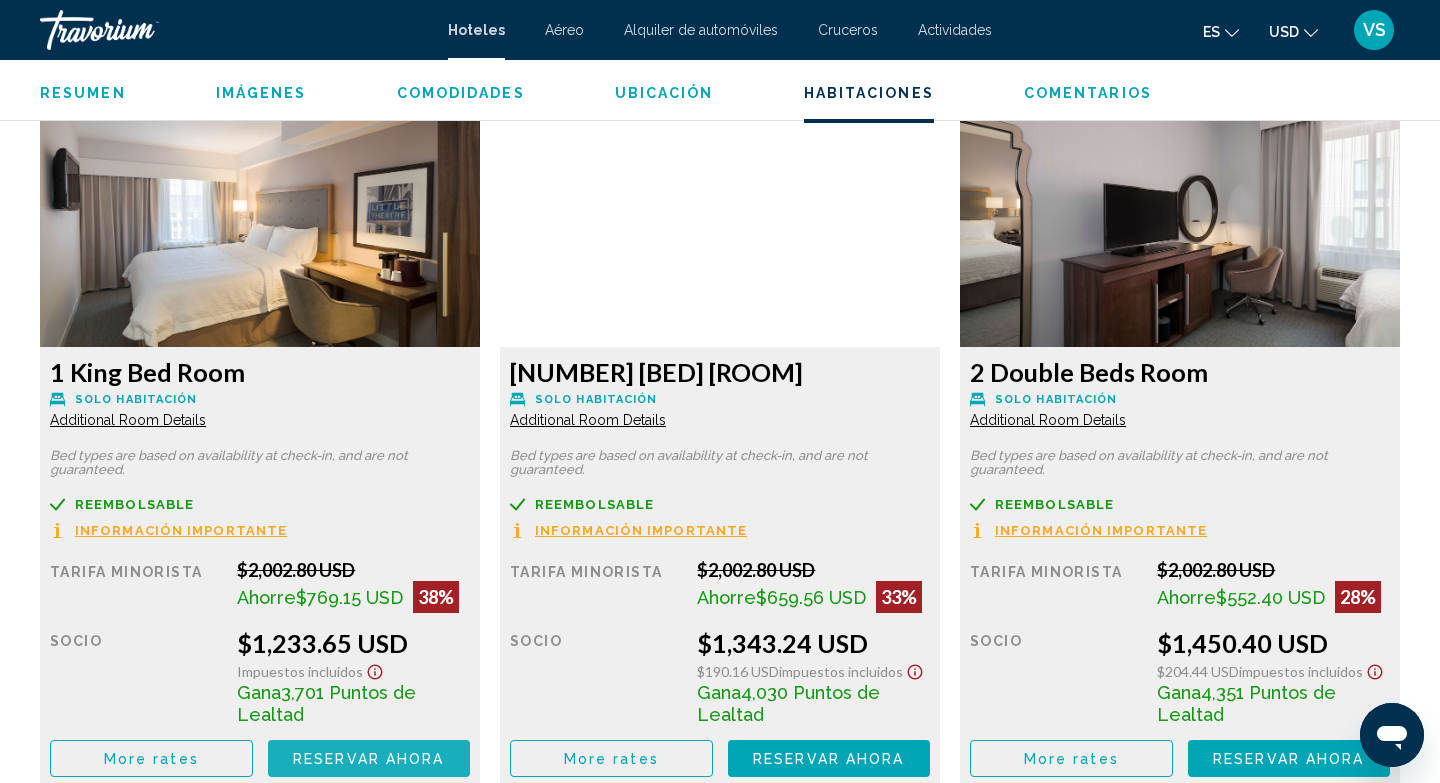click on "Reservar ahora" at bounding box center (368, 759) 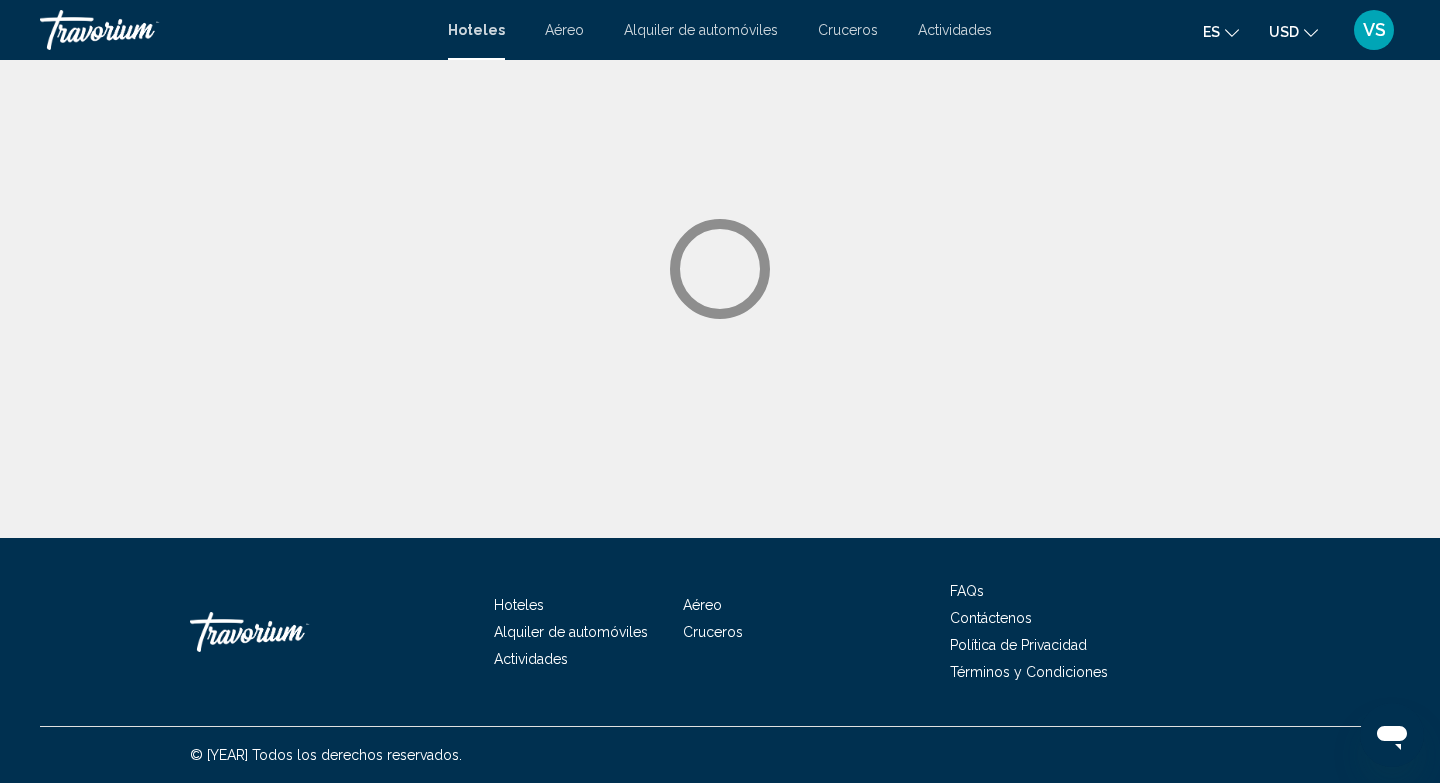 scroll, scrollTop: 0, scrollLeft: 0, axis: both 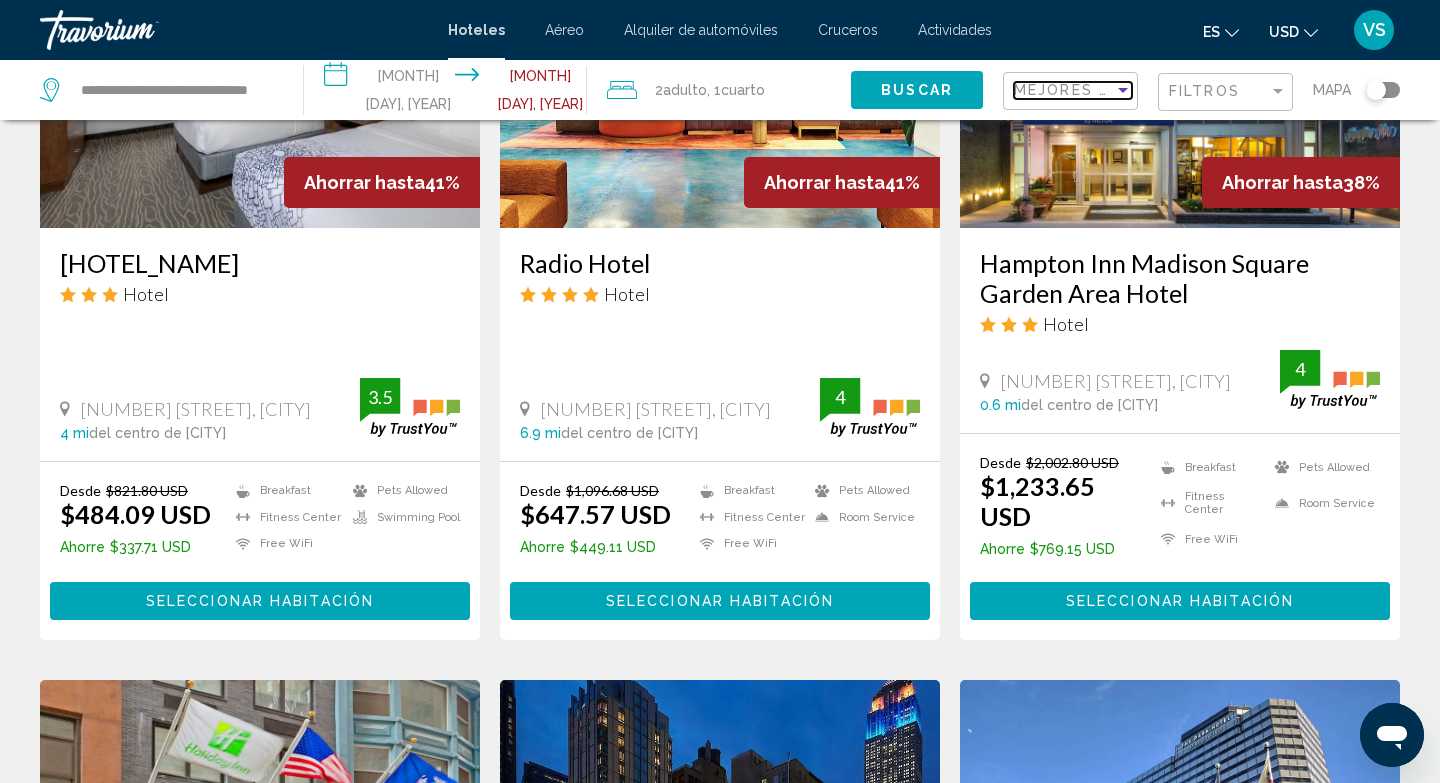 click on "Mejores descuentos" at bounding box center [1114, 90] 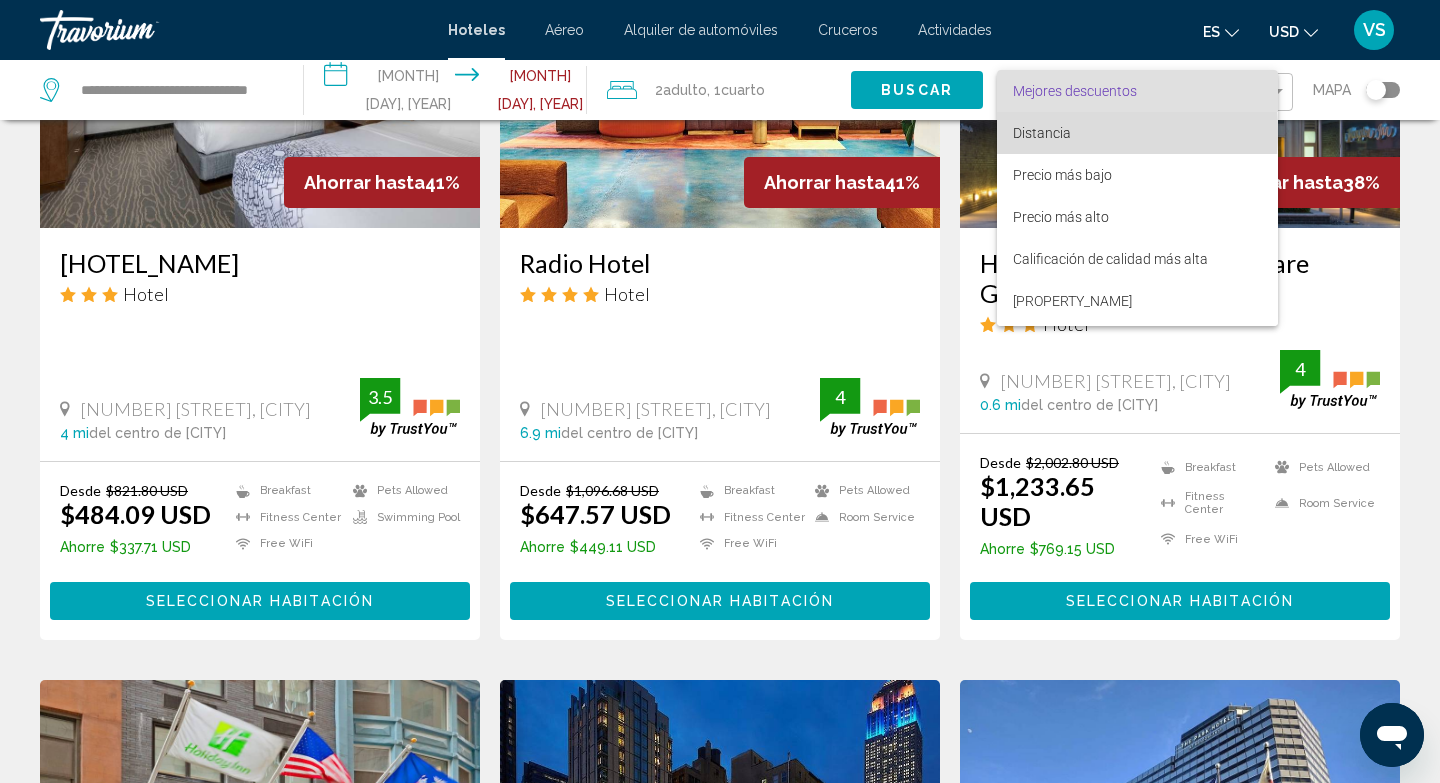 click on "Distancia" at bounding box center [1042, 133] 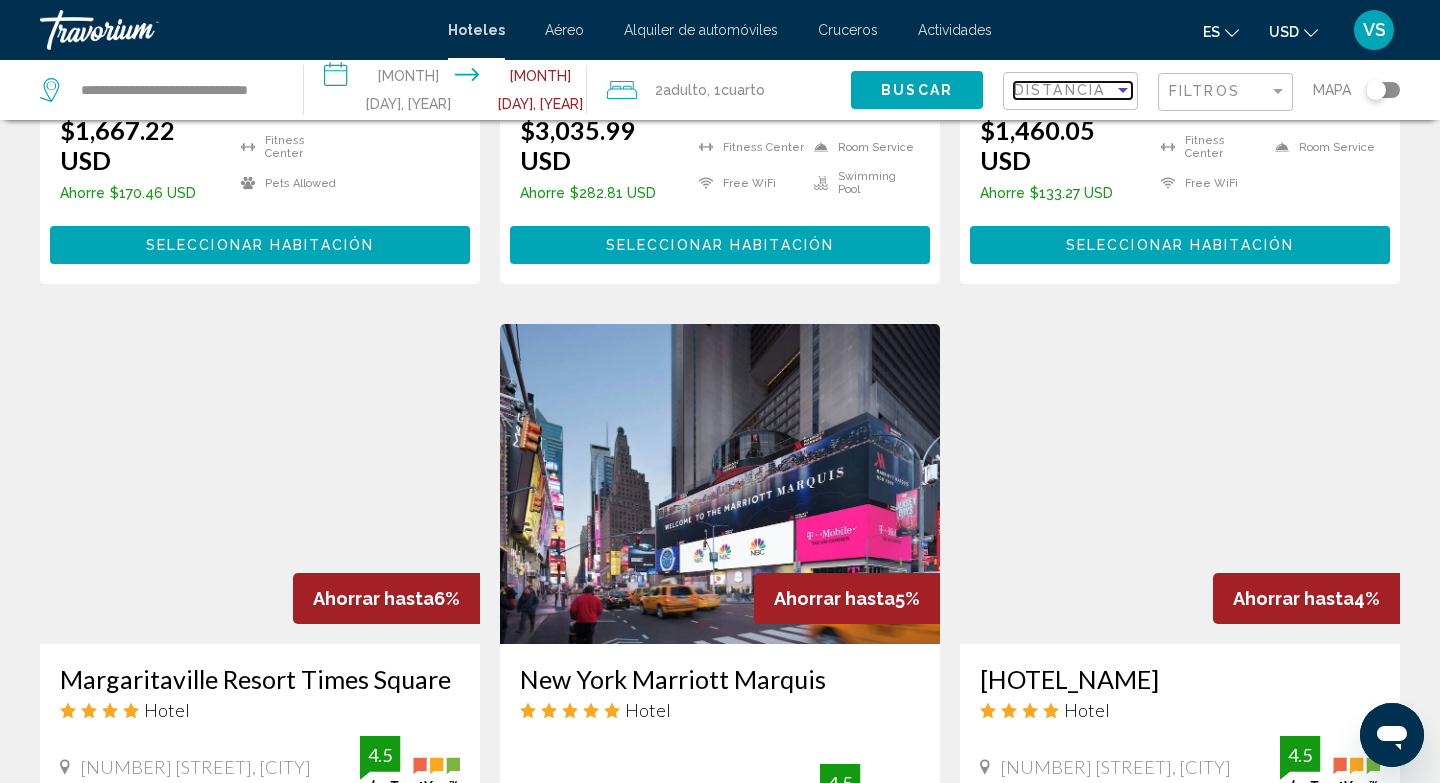 scroll, scrollTop: 633, scrollLeft: 0, axis: vertical 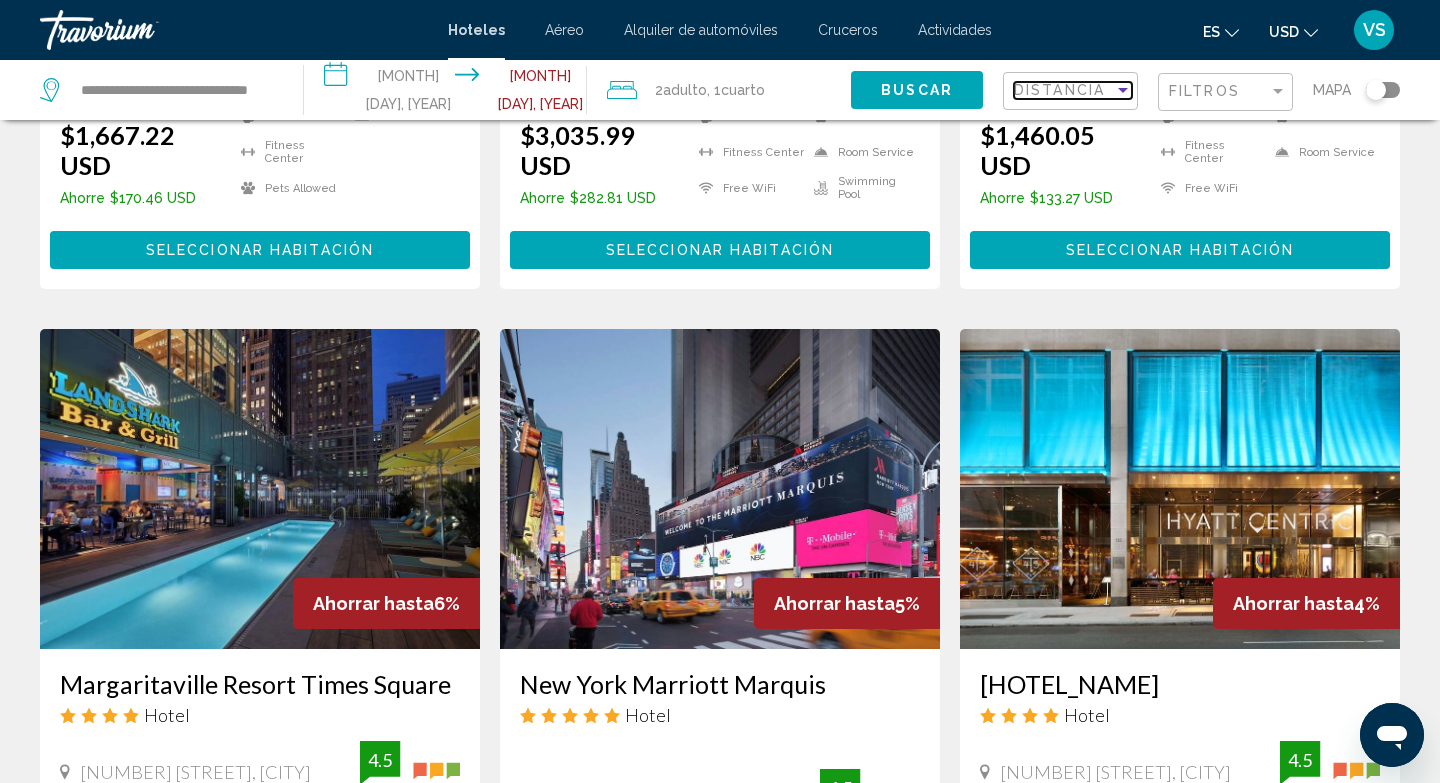click at bounding box center [1123, 90] 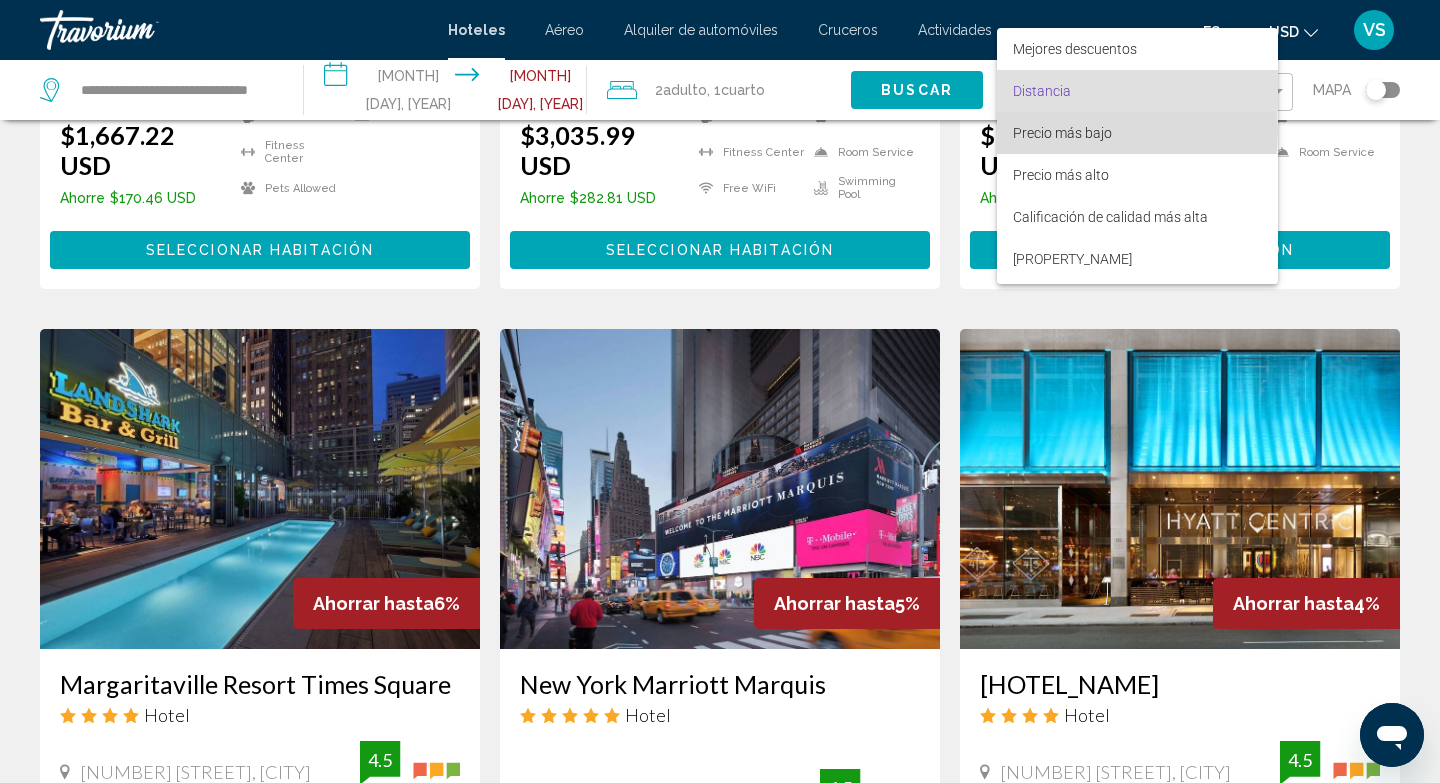 click on "Precio más bajo" at bounding box center [1062, 133] 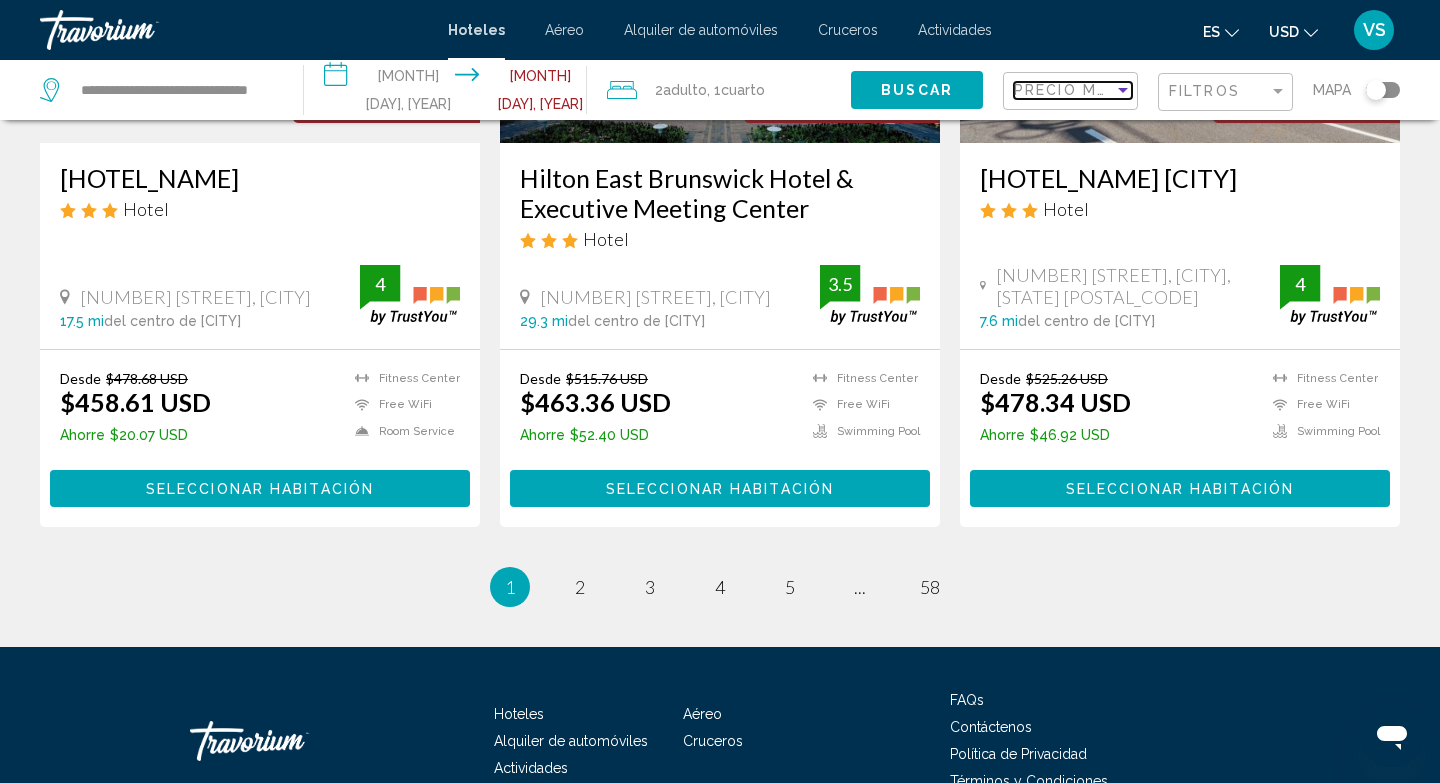 scroll, scrollTop: 2567, scrollLeft: 0, axis: vertical 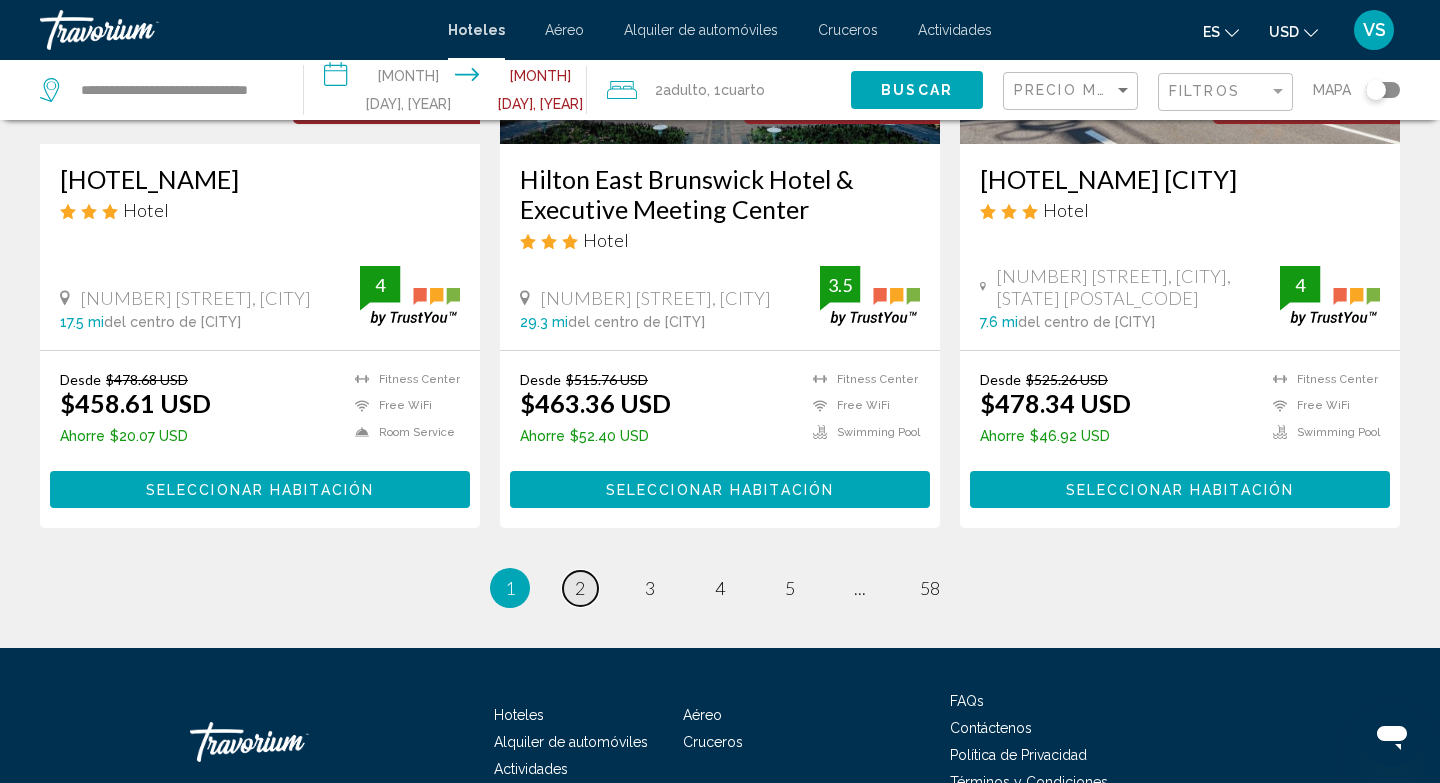click on "2" at bounding box center (580, 588) 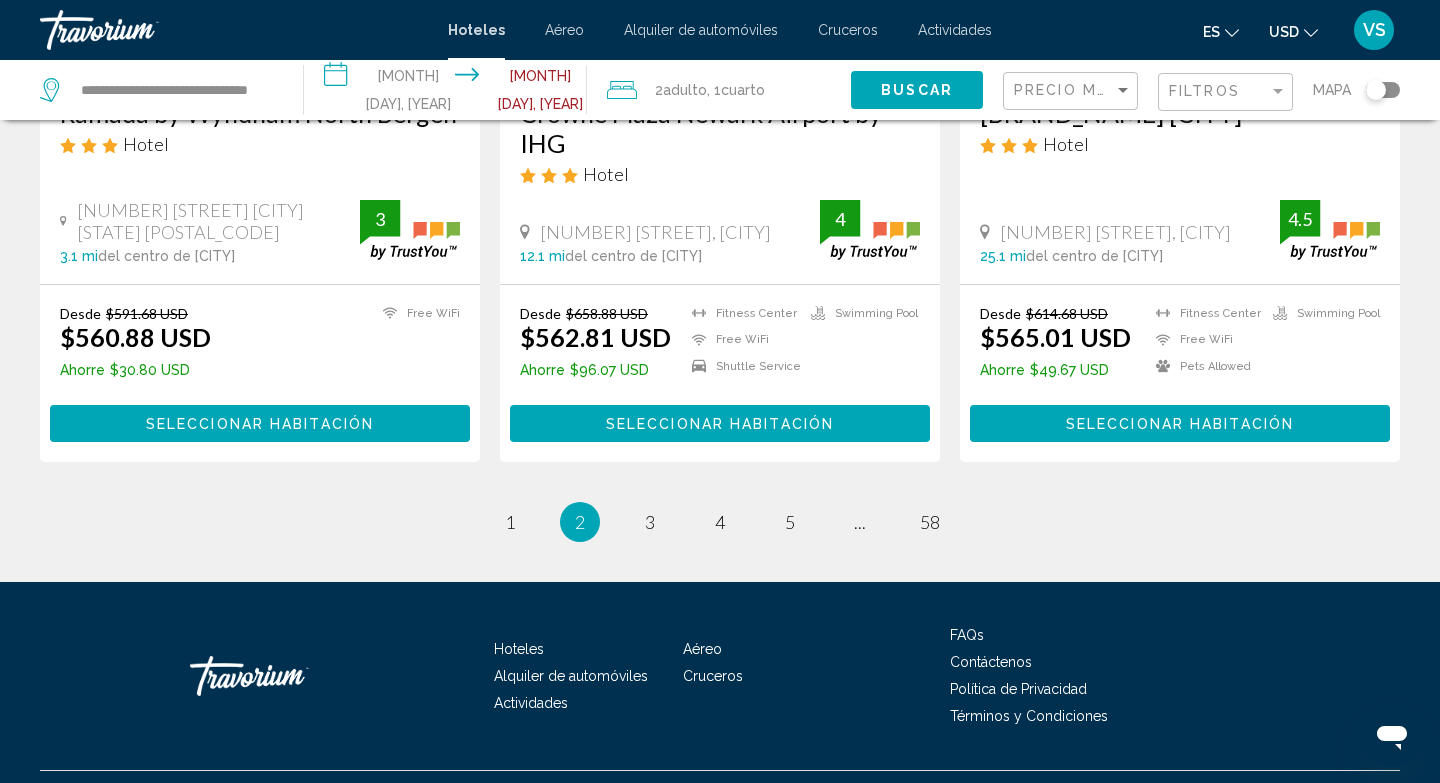 scroll, scrollTop: 2637, scrollLeft: 0, axis: vertical 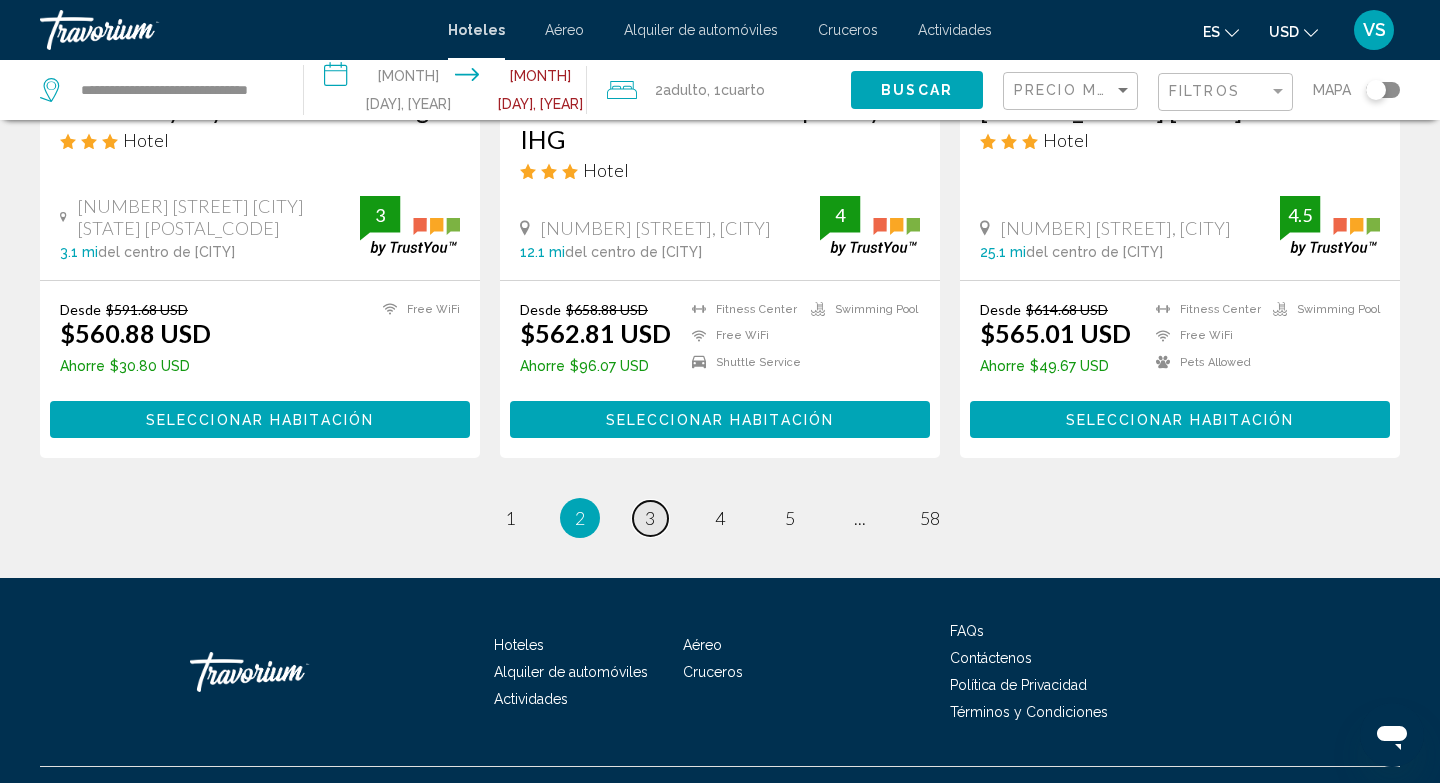click on "3" at bounding box center (510, 518) 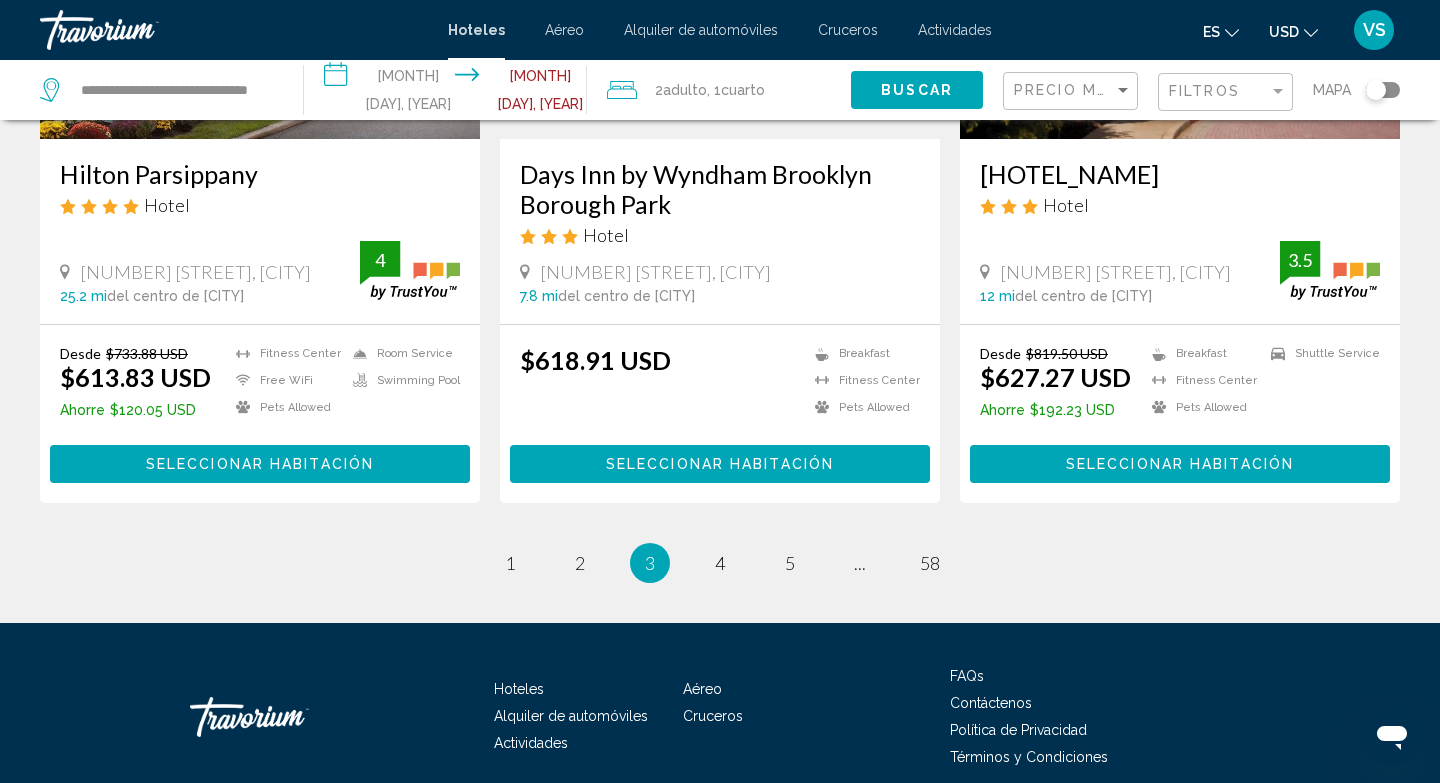 scroll, scrollTop: 2658, scrollLeft: 0, axis: vertical 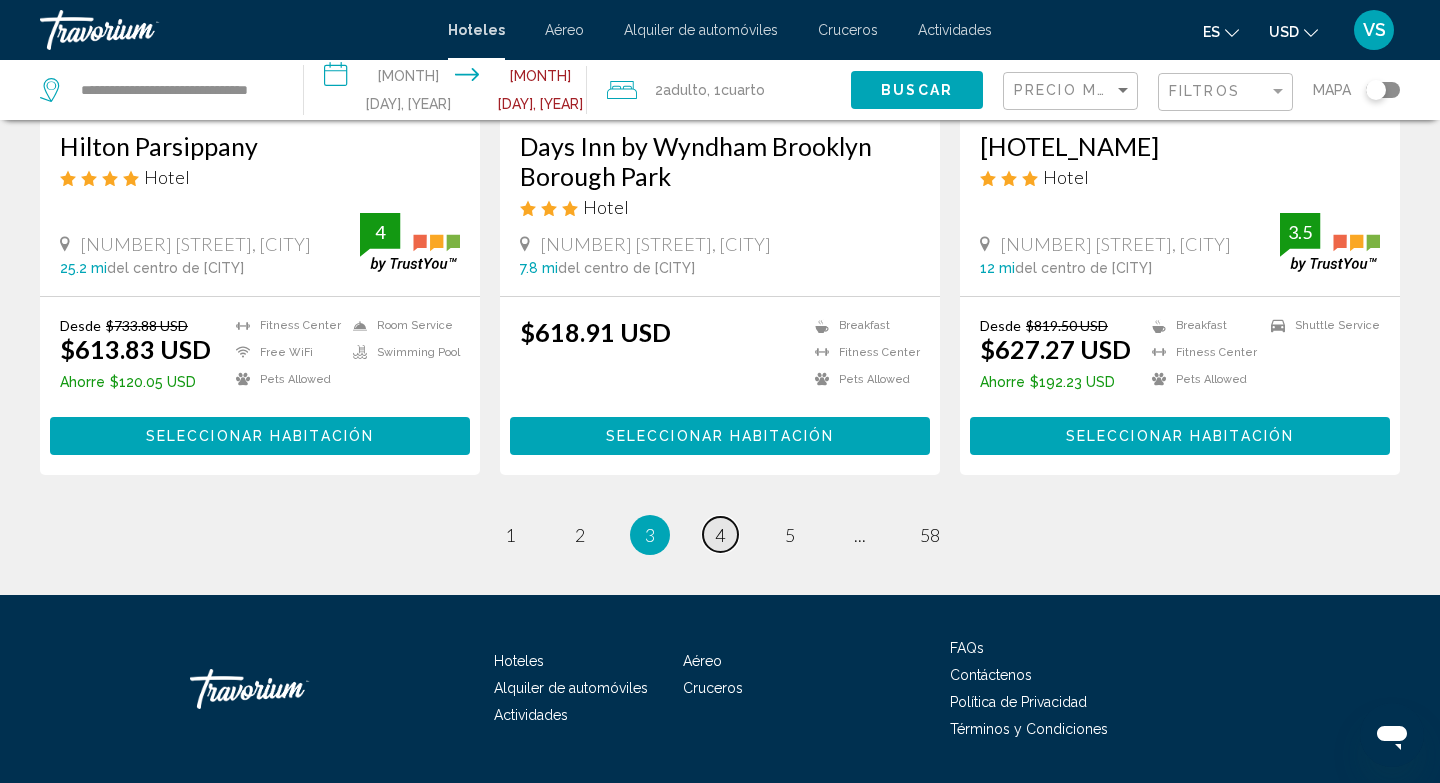 click on "4" at bounding box center (510, 535) 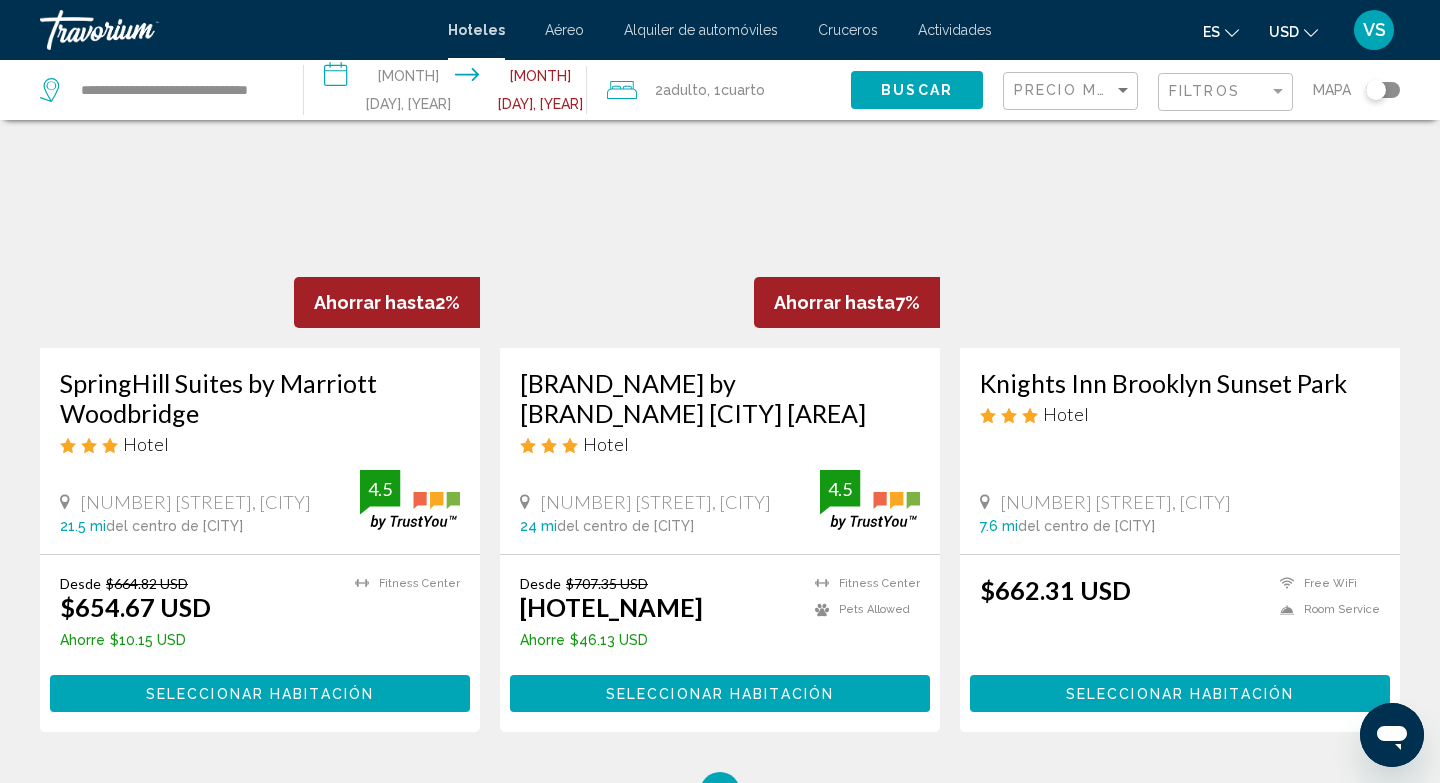 scroll, scrollTop: 2709, scrollLeft: 0, axis: vertical 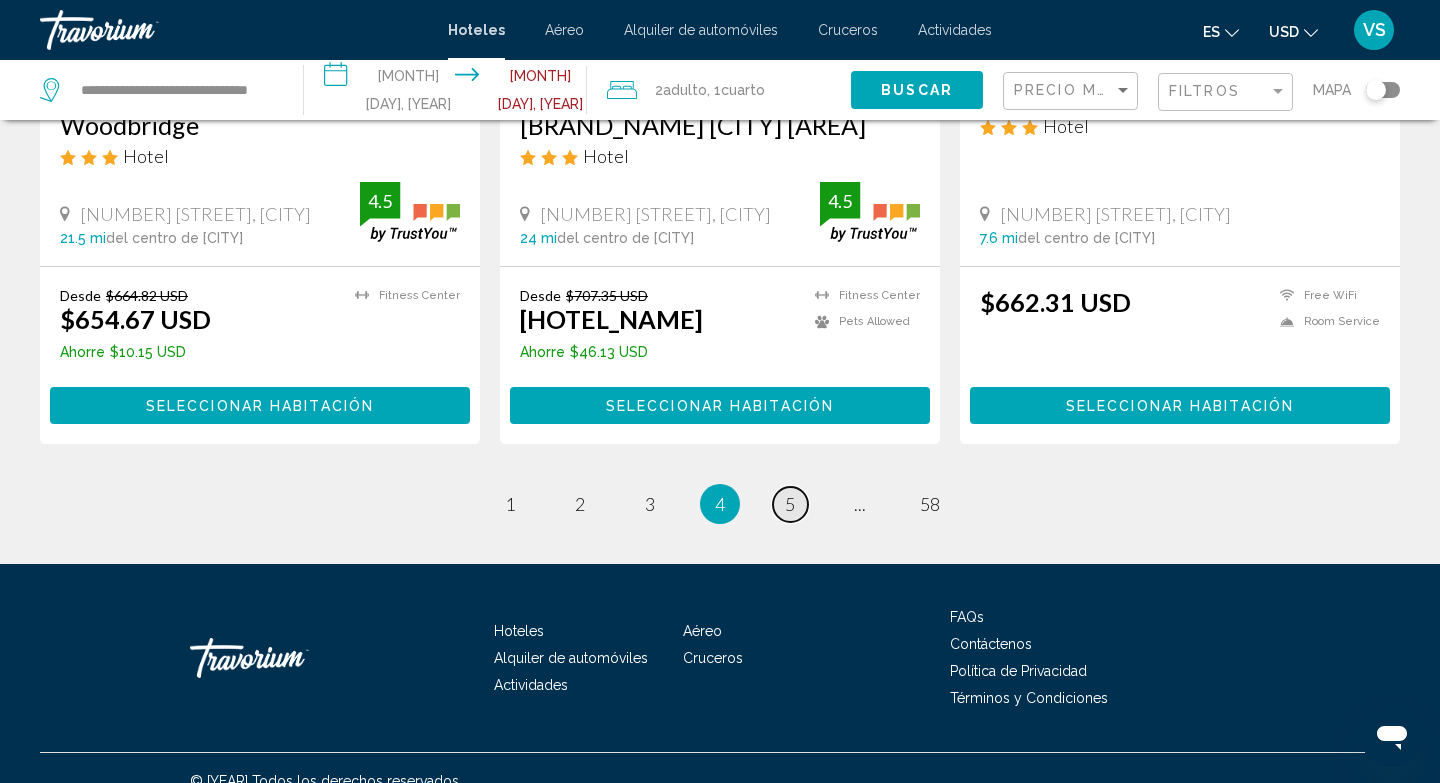 click on "5" at bounding box center (510, 504) 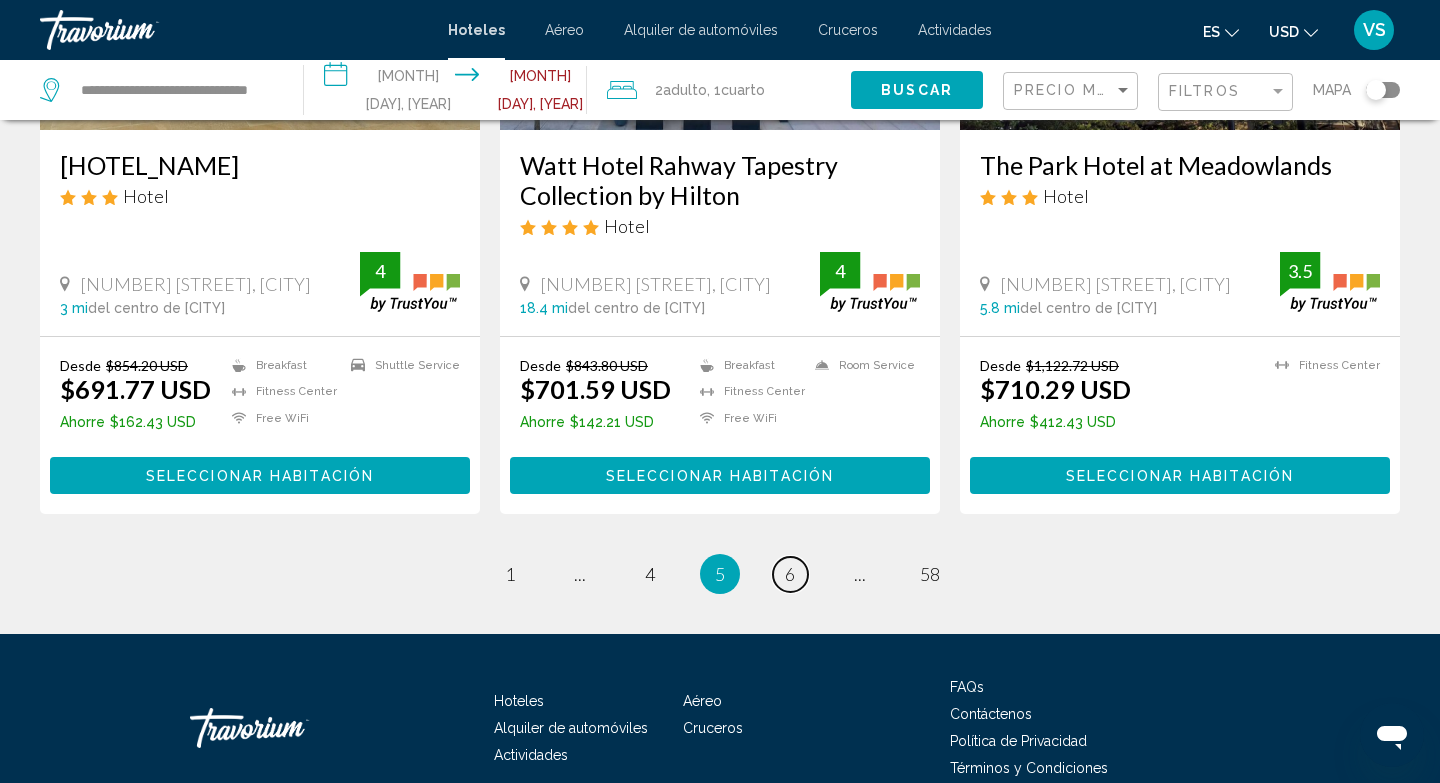 scroll, scrollTop: 2679, scrollLeft: 0, axis: vertical 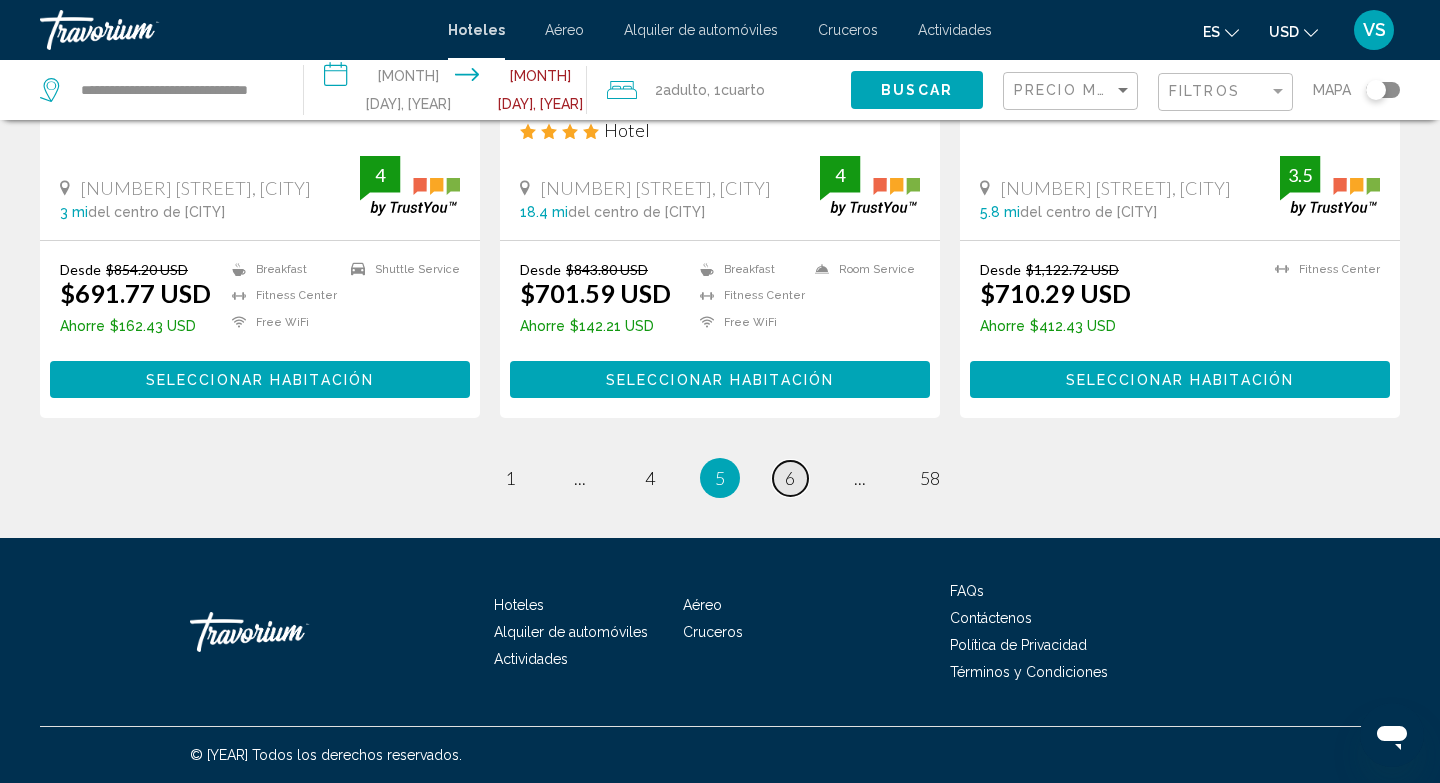 click on "6" at bounding box center [510, 478] 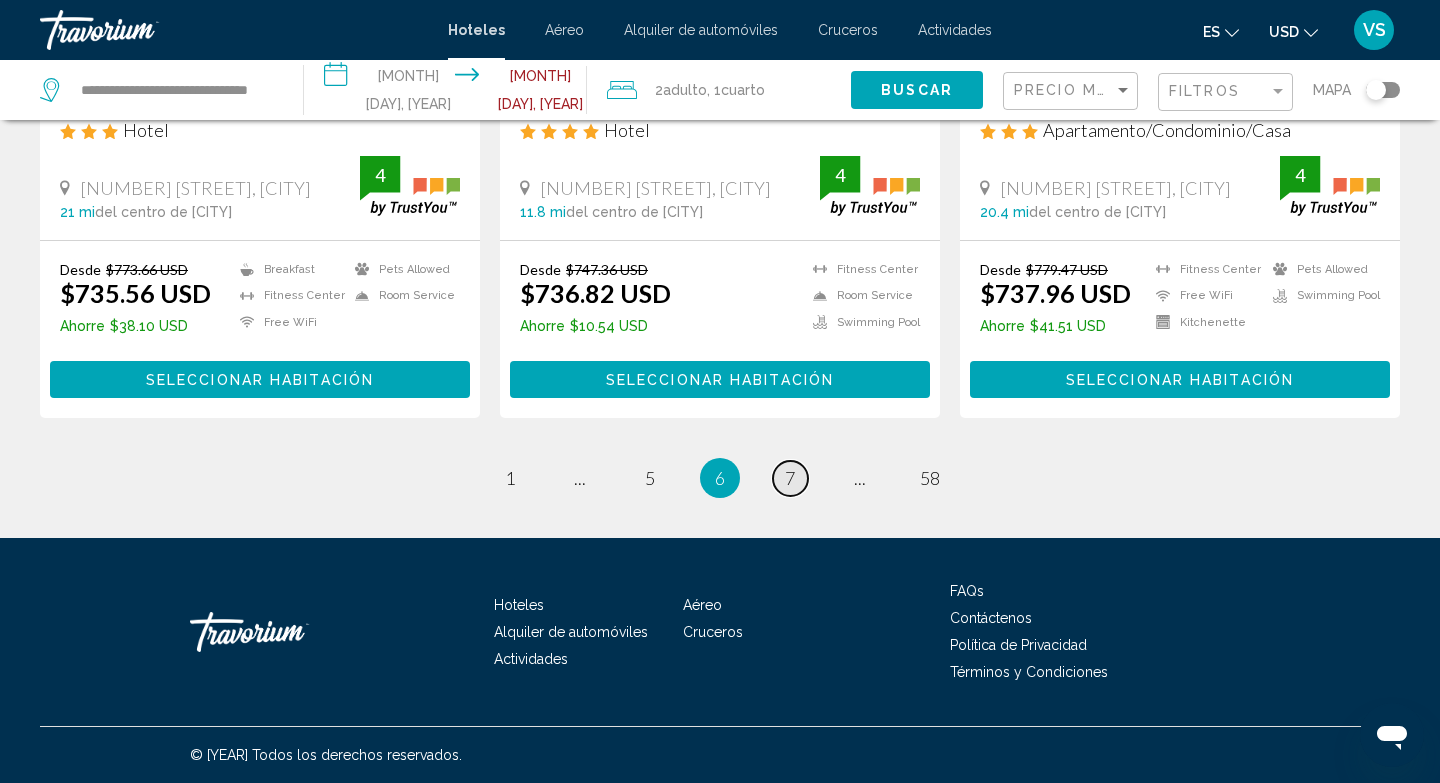 scroll, scrollTop: 2639, scrollLeft: 0, axis: vertical 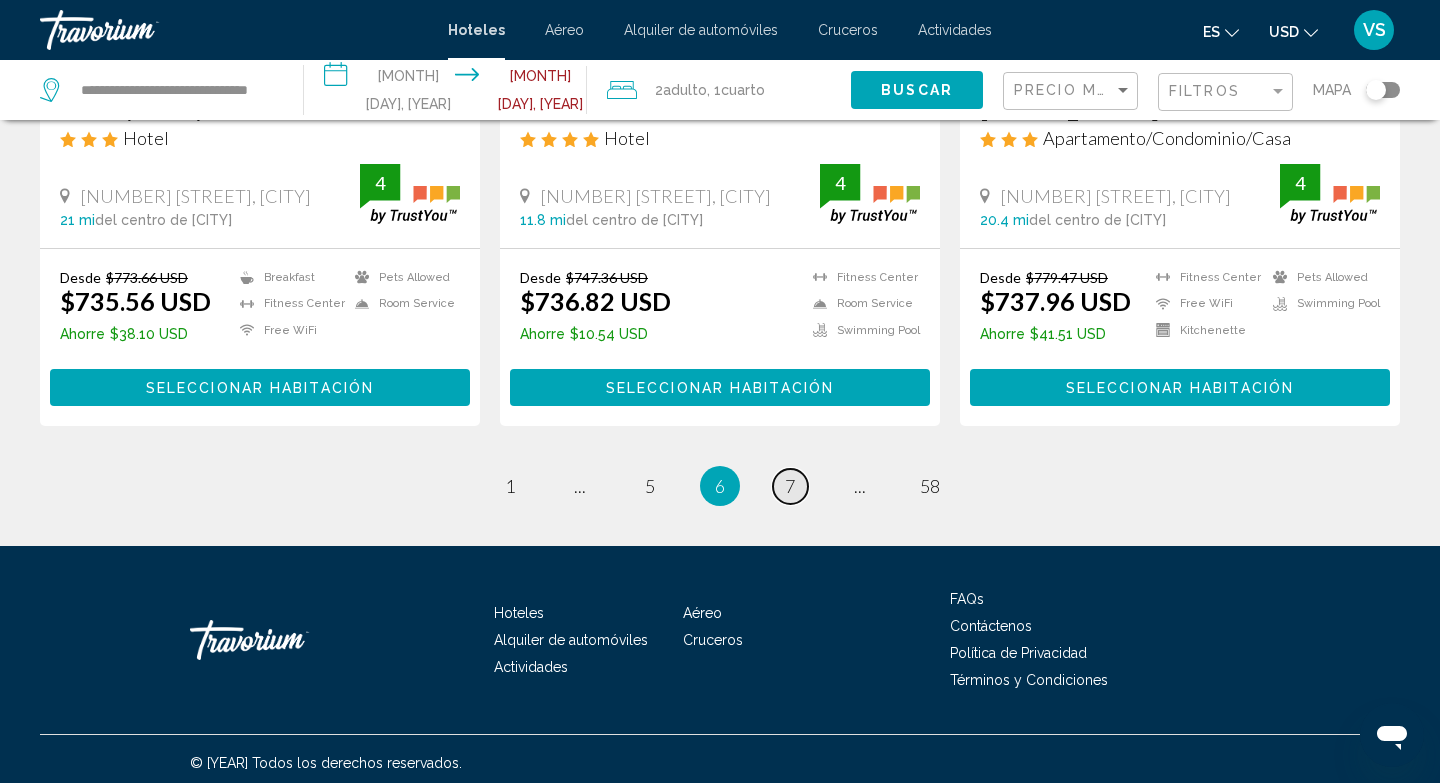 click on "7" at bounding box center [510, 486] 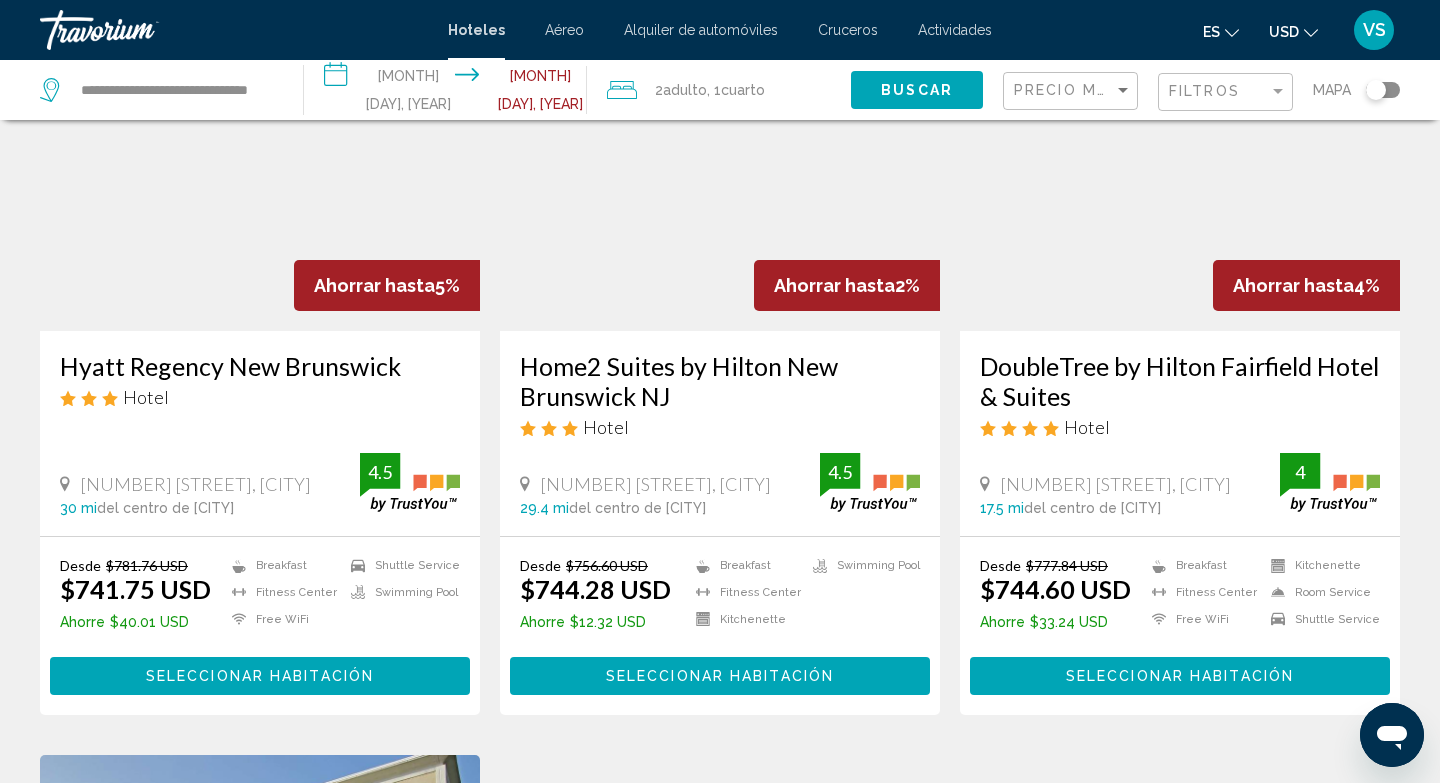 scroll, scrollTop: 17, scrollLeft: 0, axis: vertical 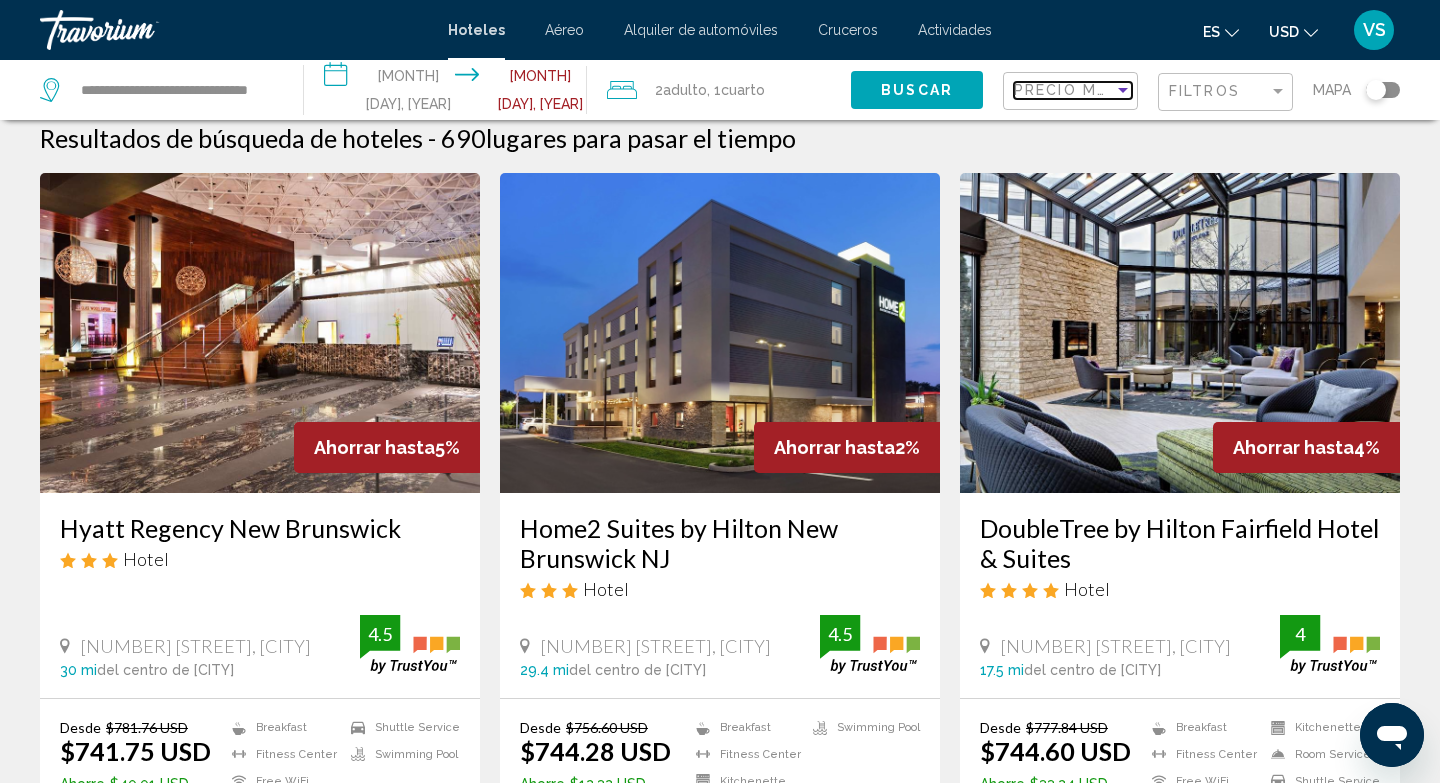 click on "Precio más bajo" at bounding box center (1092, 90) 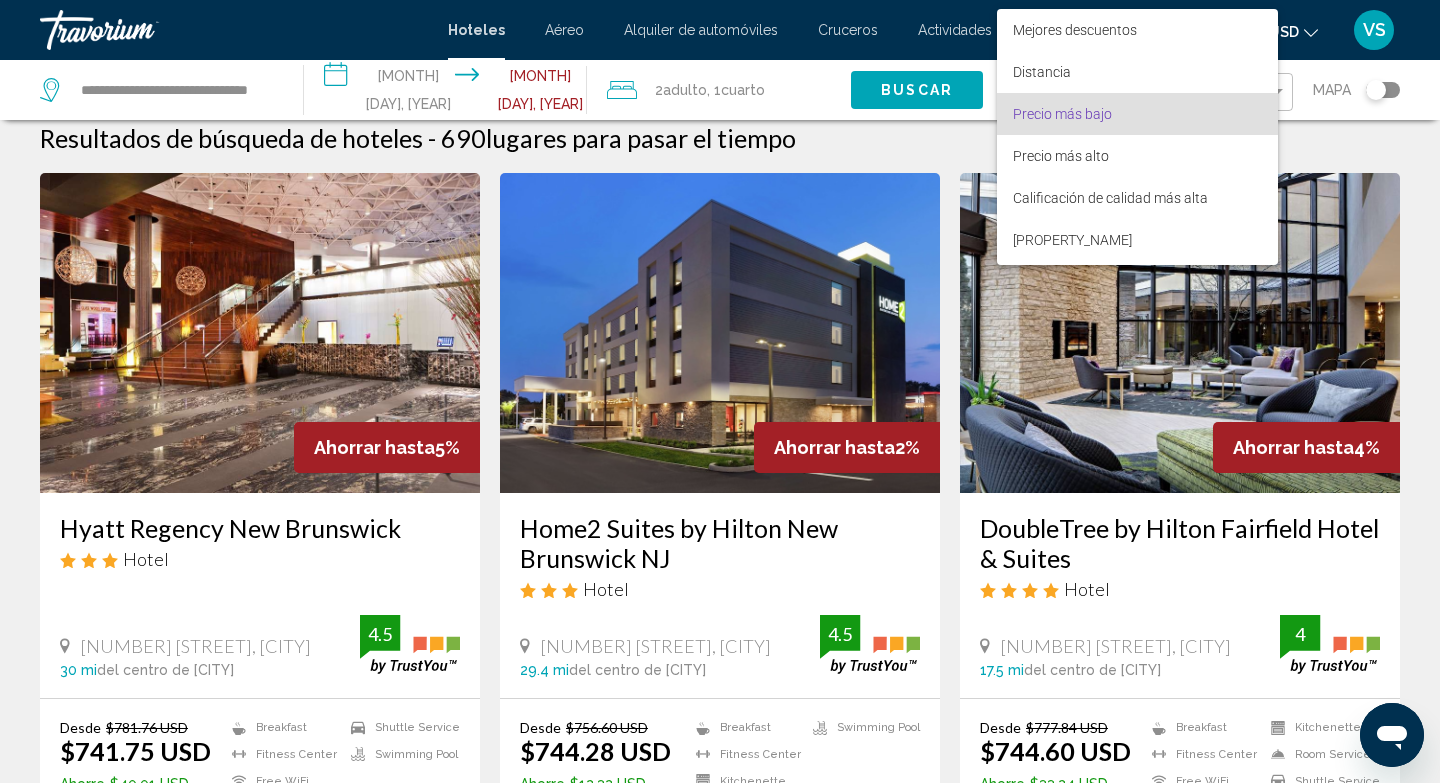 scroll, scrollTop: 23, scrollLeft: 0, axis: vertical 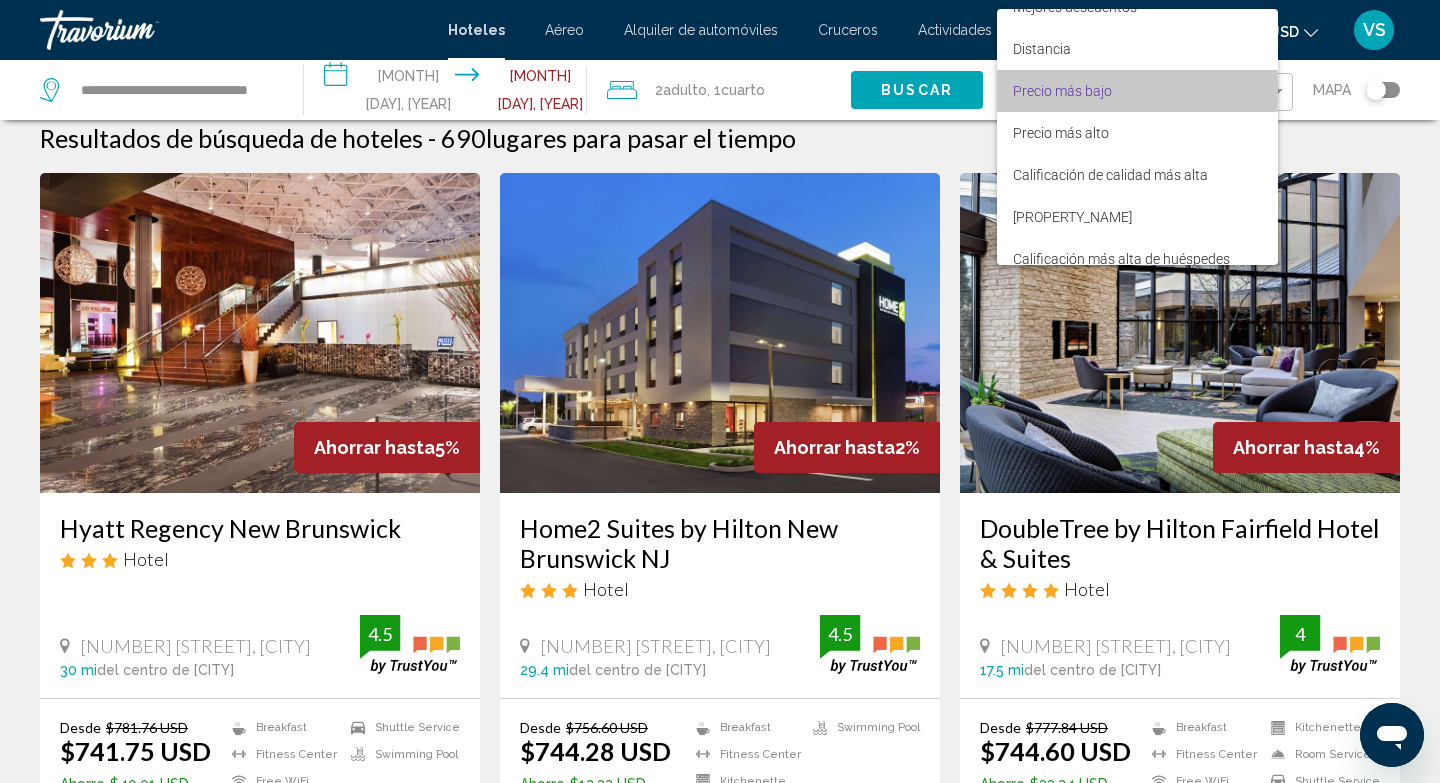 click on "Precio más bajo" at bounding box center (1062, 91) 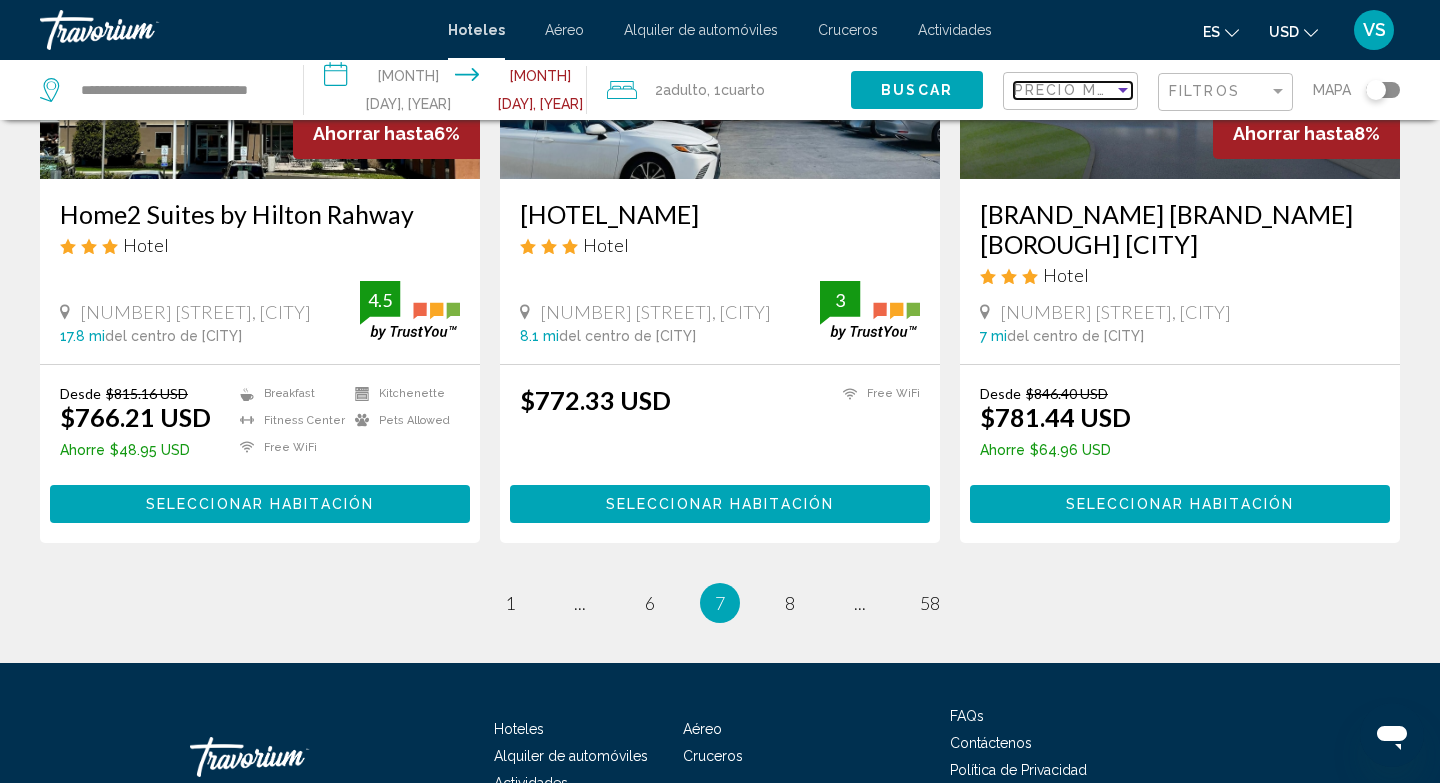 scroll, scrollTop: 2563, scrollLeft: 0, axis: vertical 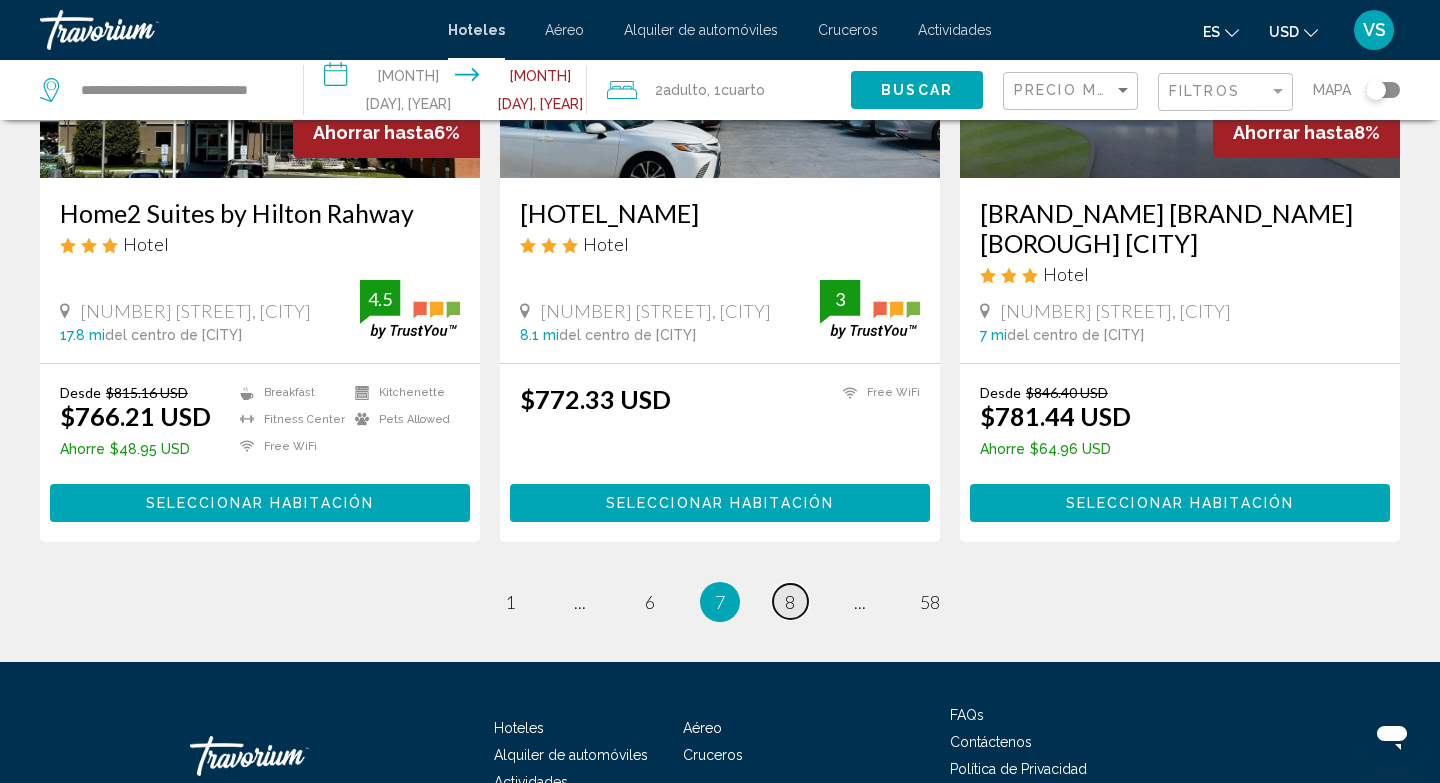 click on "8" at bounding box center [510, 602] 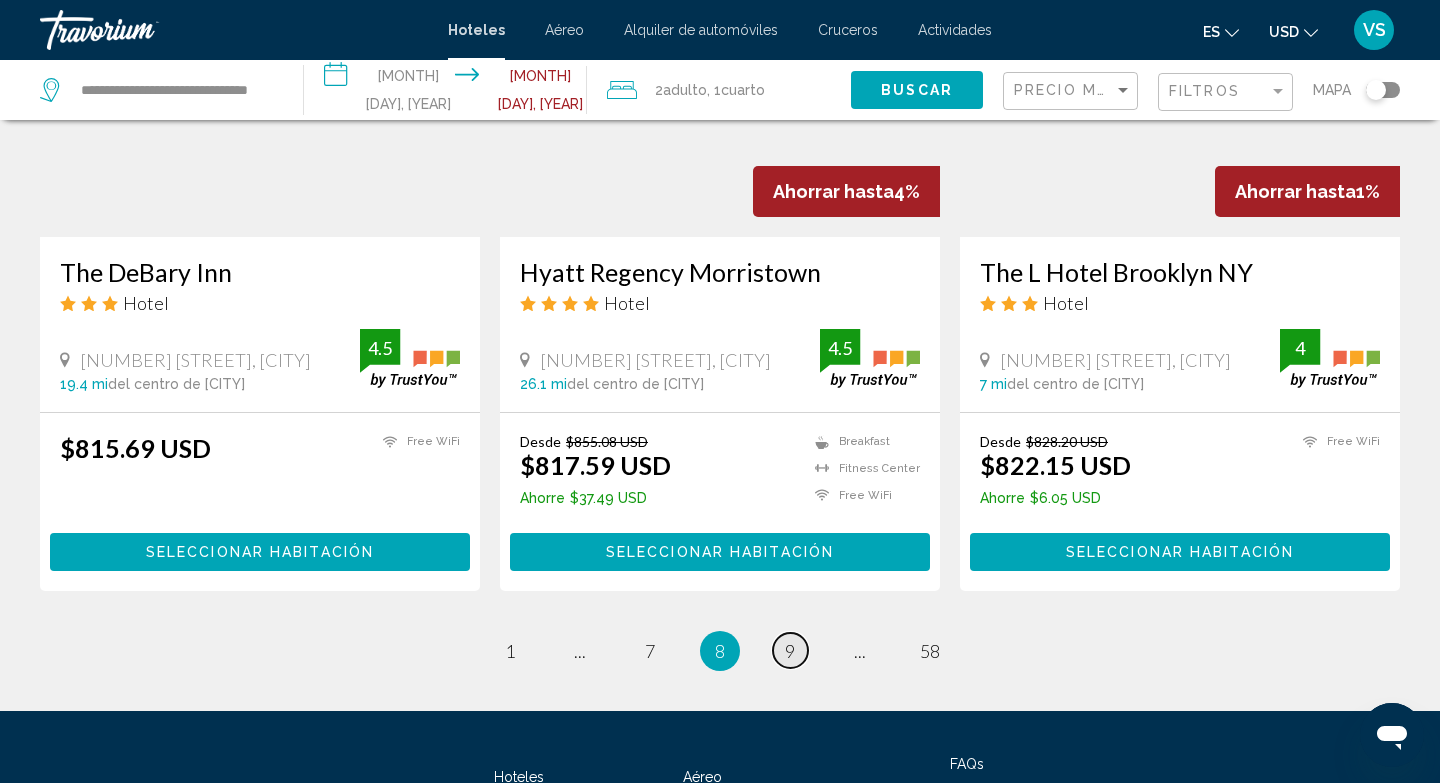 scroll, scrollTop: 2485, scrollLeft: 0, axis: vertical 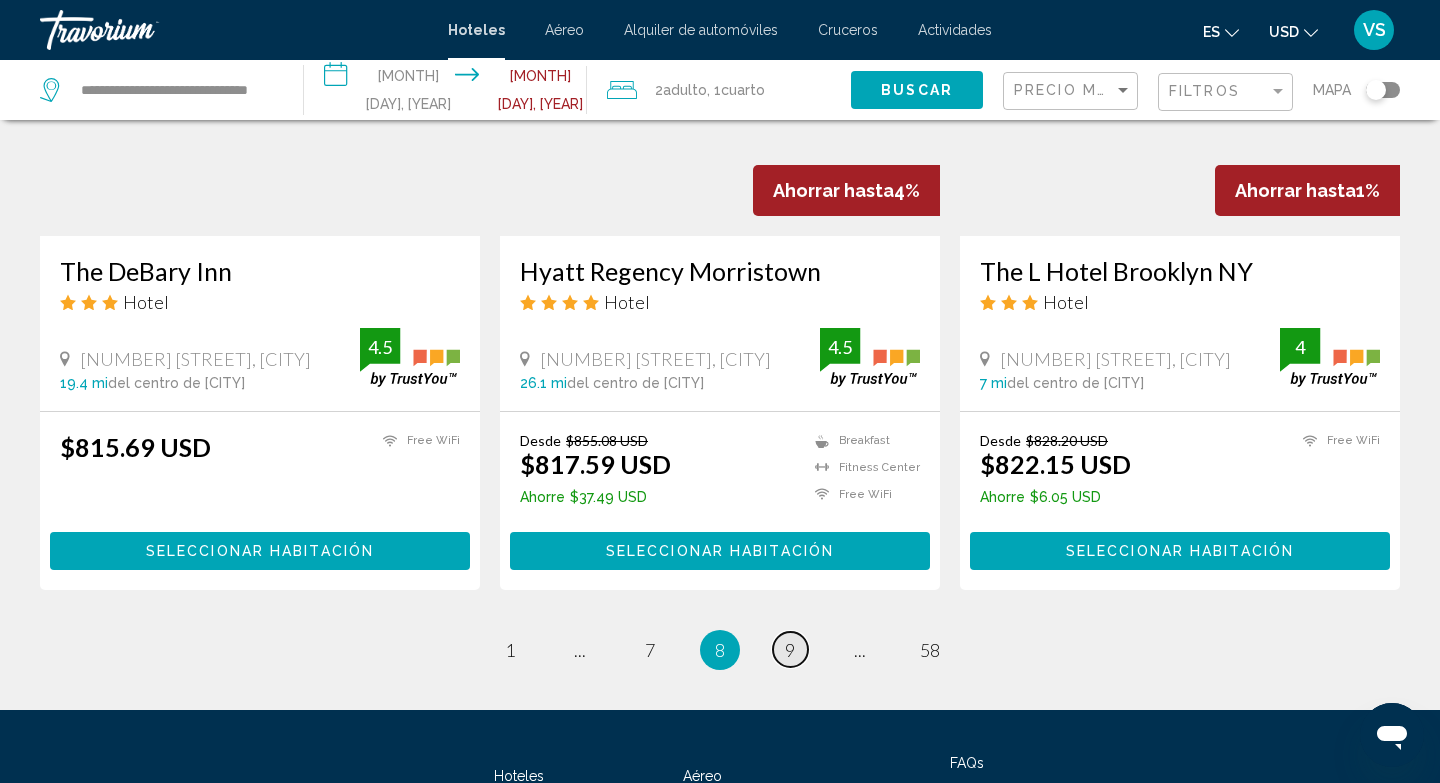 click on "9" at bounding box center (510, 650) 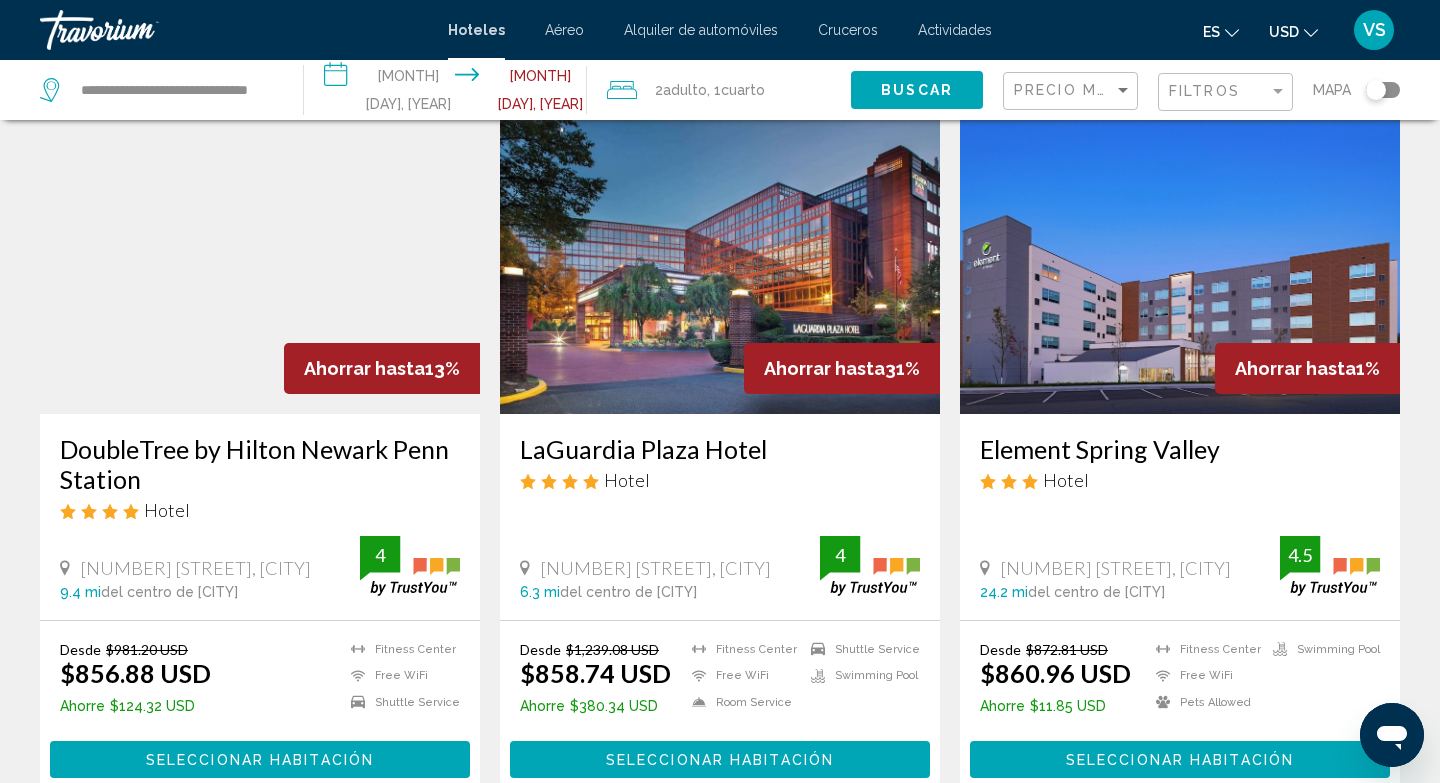 scroll, scrollTop: 2358, scrollLeft: 0, axis: vertical 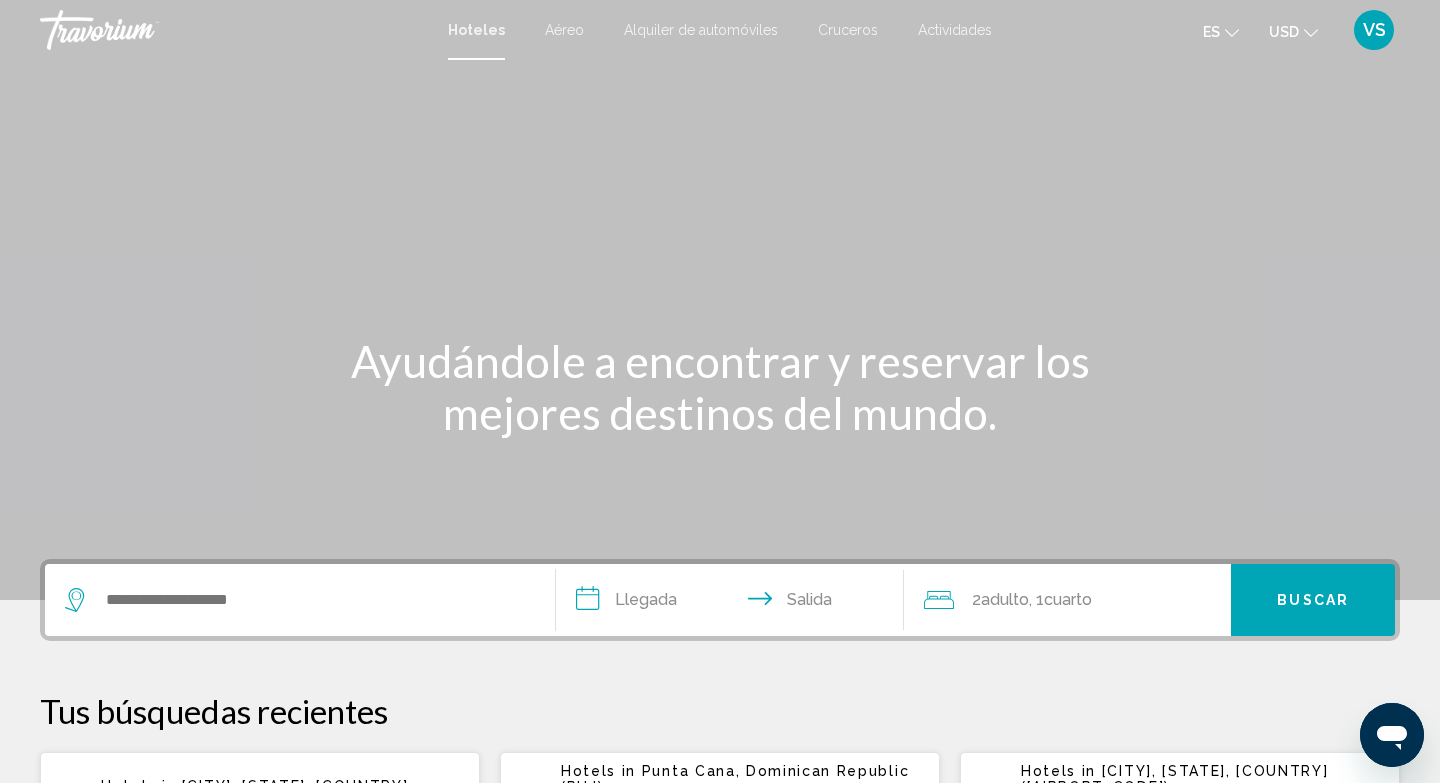 click at bounding box center [300, 600] 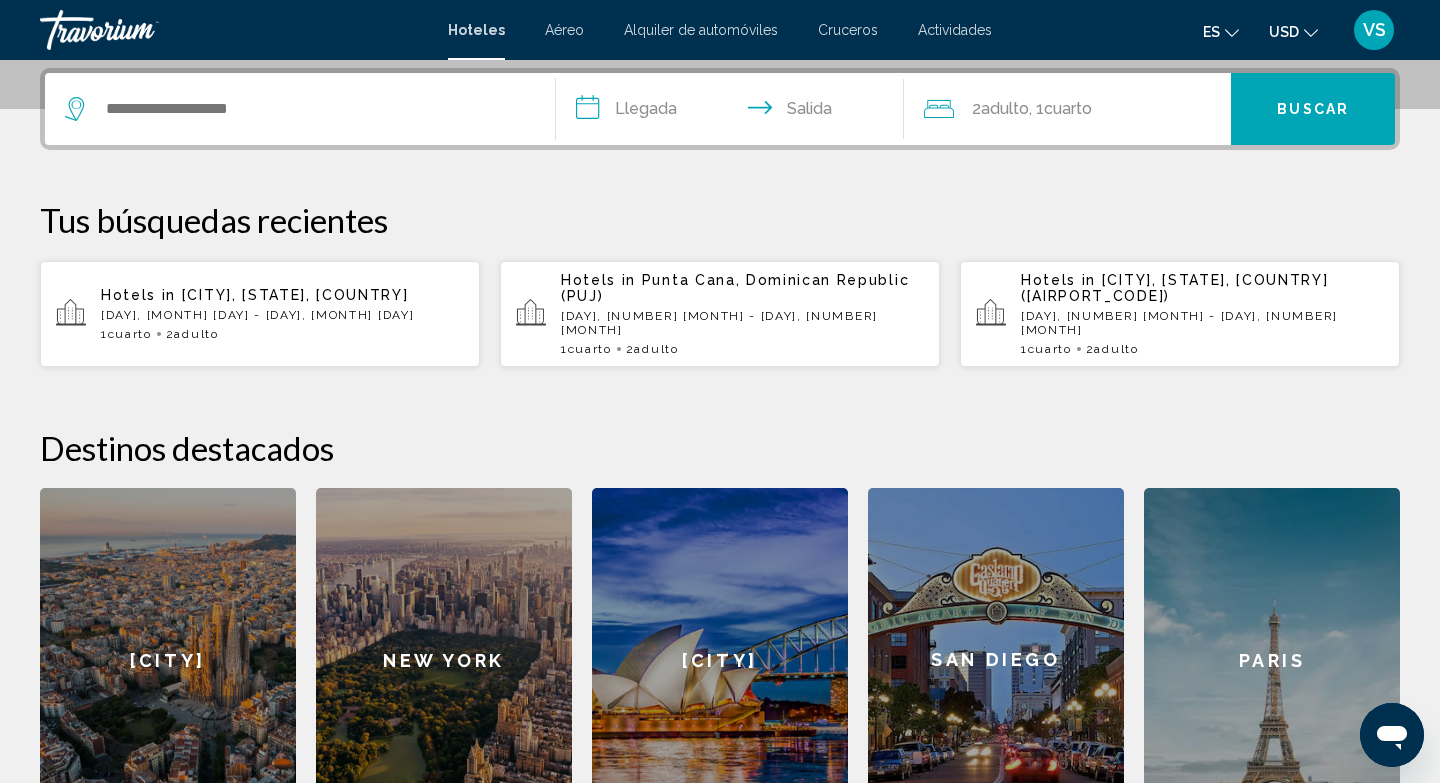 scroll, scrollTop: 494, scrollLeft: 0, axis: vertical 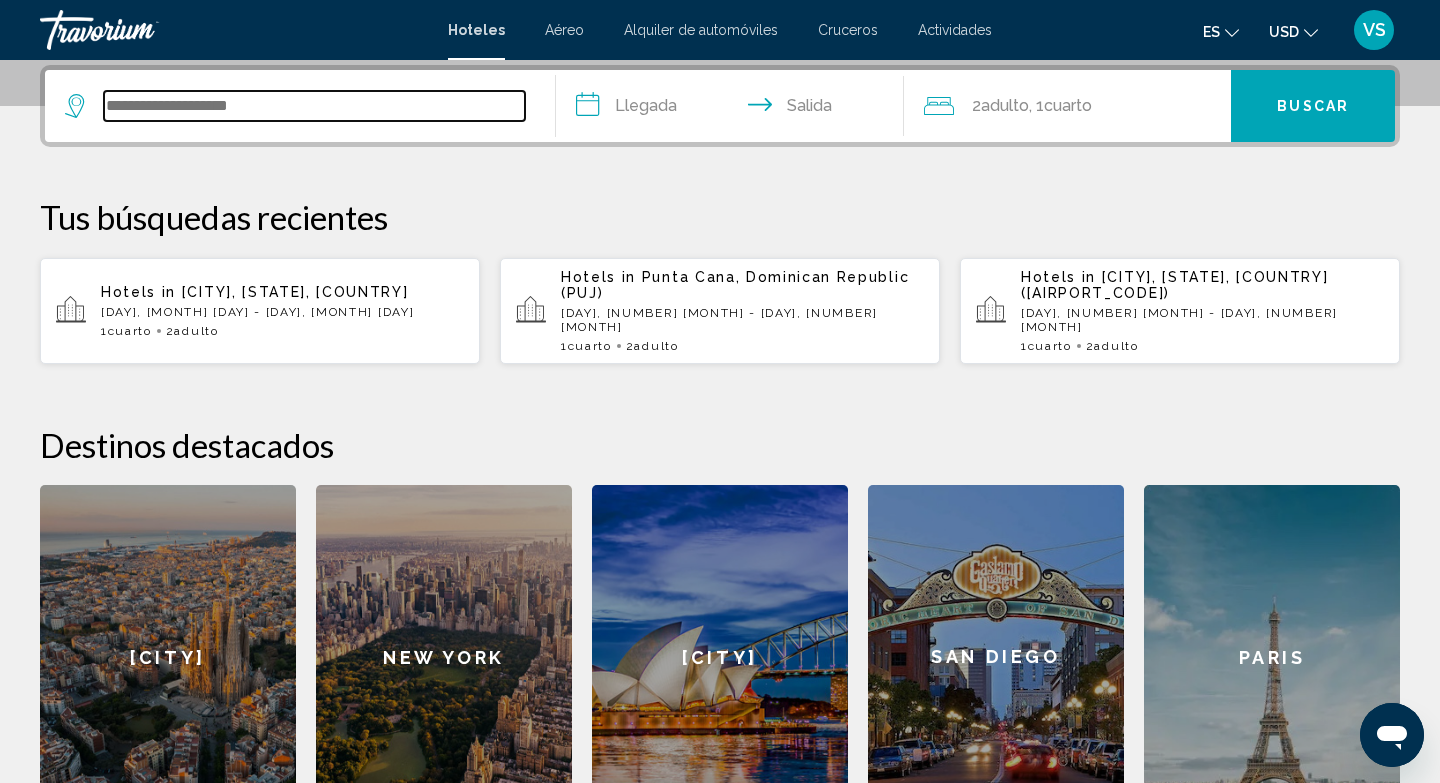 click at bounding box center [314, 106] 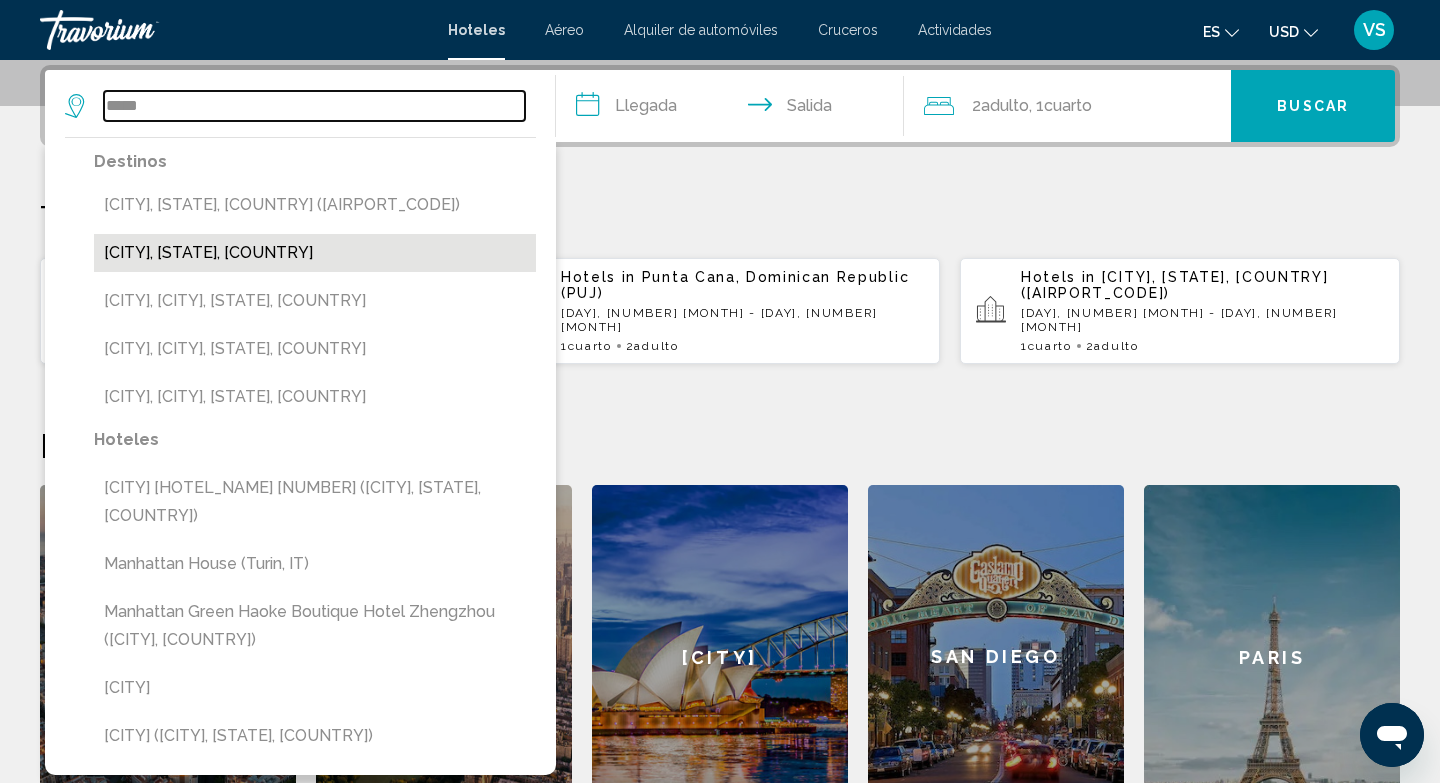 type on "*****" 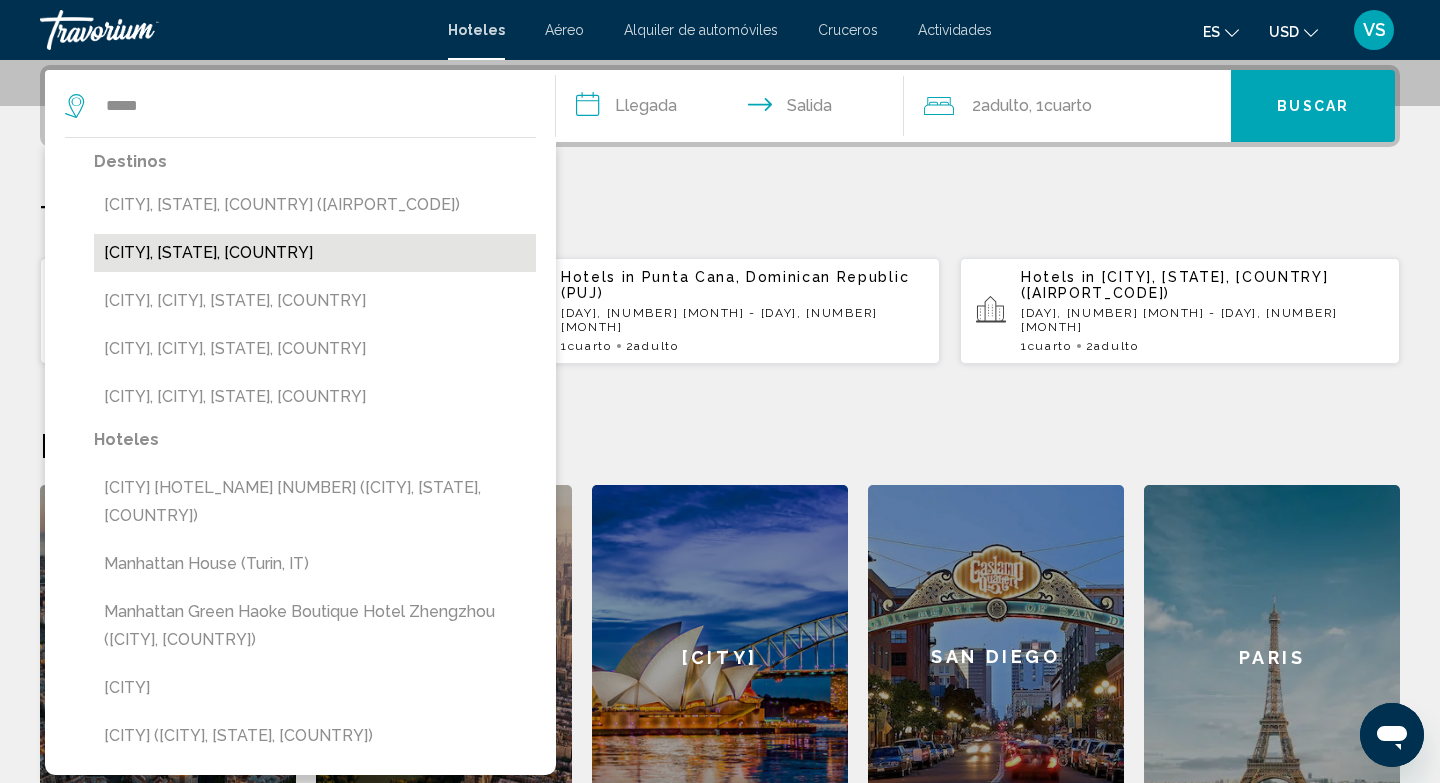 click on "[CITY], [STATE], [COUNTRY]" at bounding box center [315, 253] 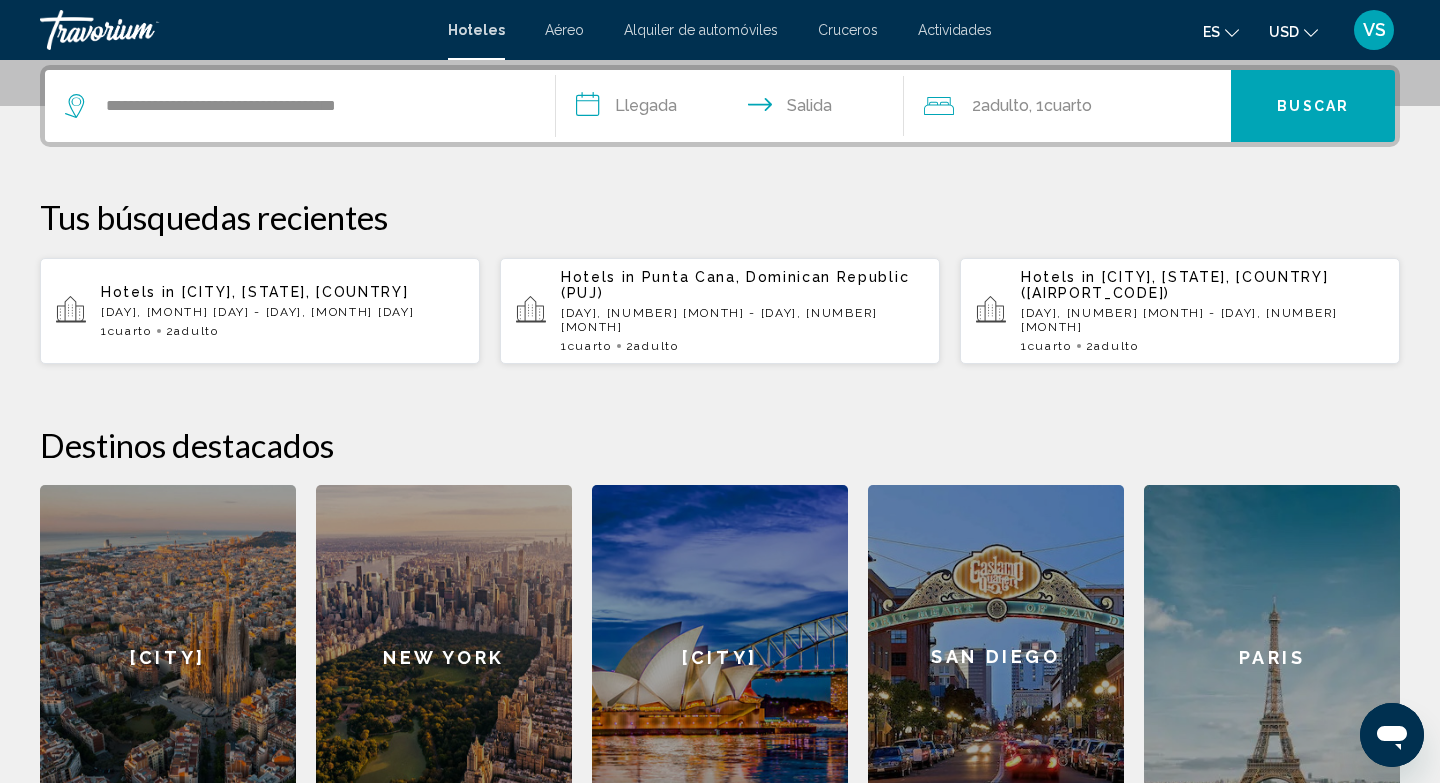 click on "**********" at bounding box center [734, 109] 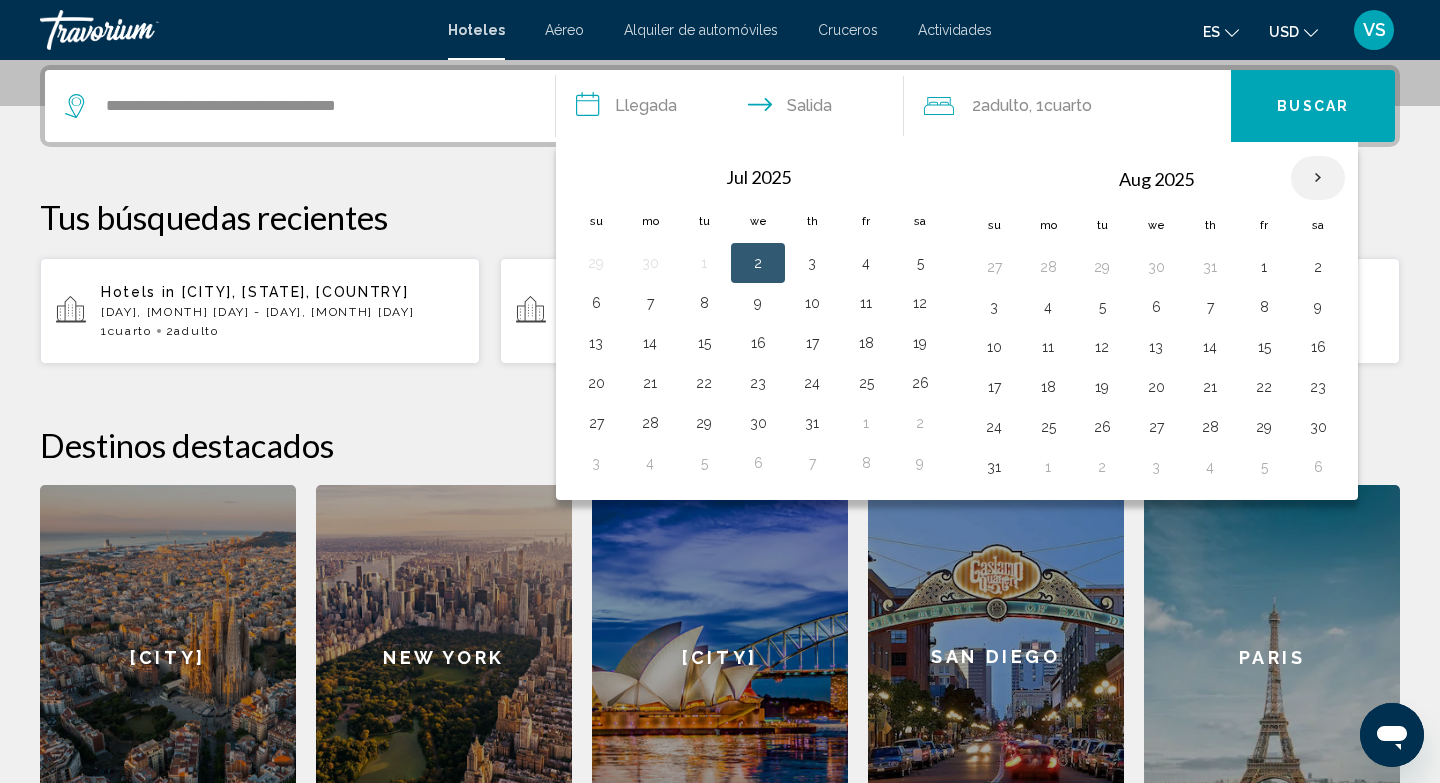 click at bounding box center [1318, 178] 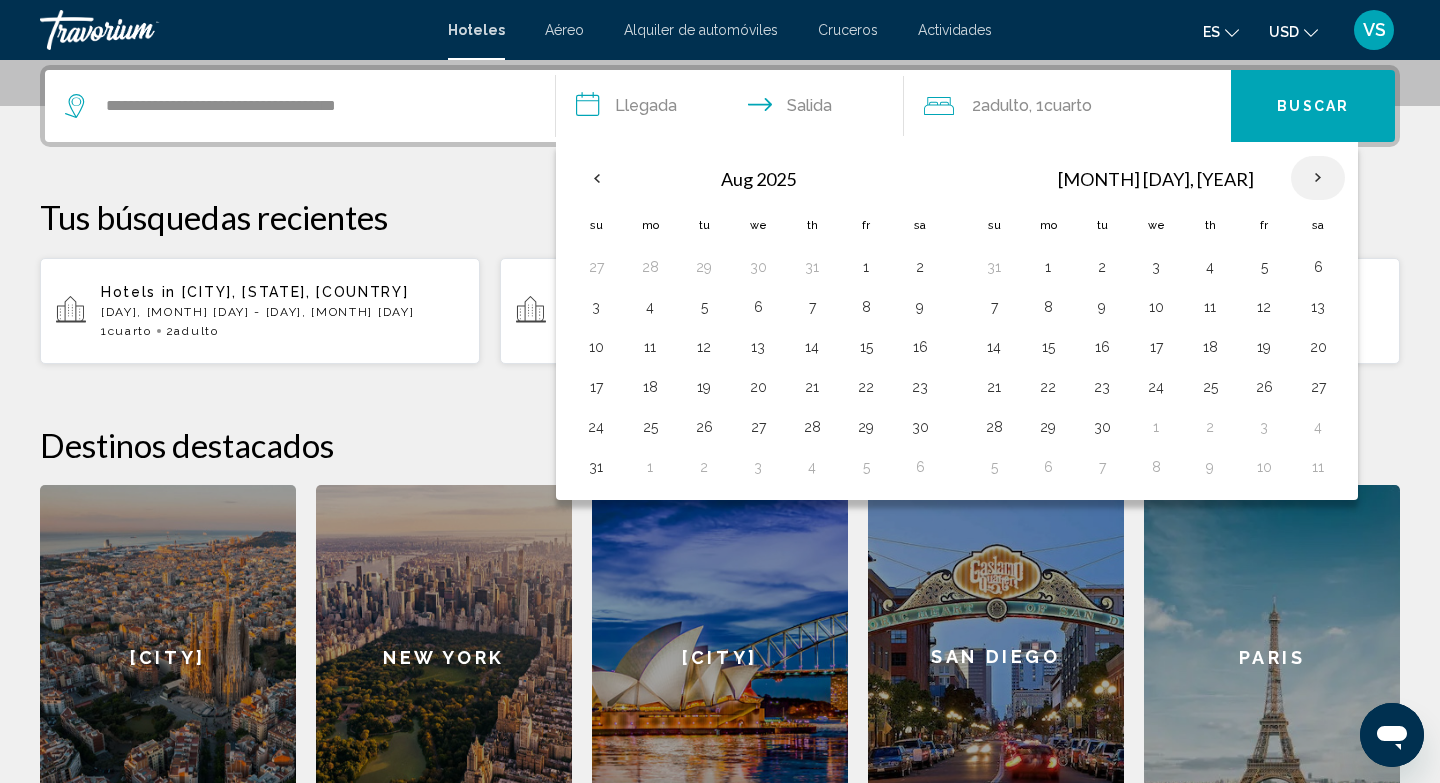 click at bounding box center (1318, 178) 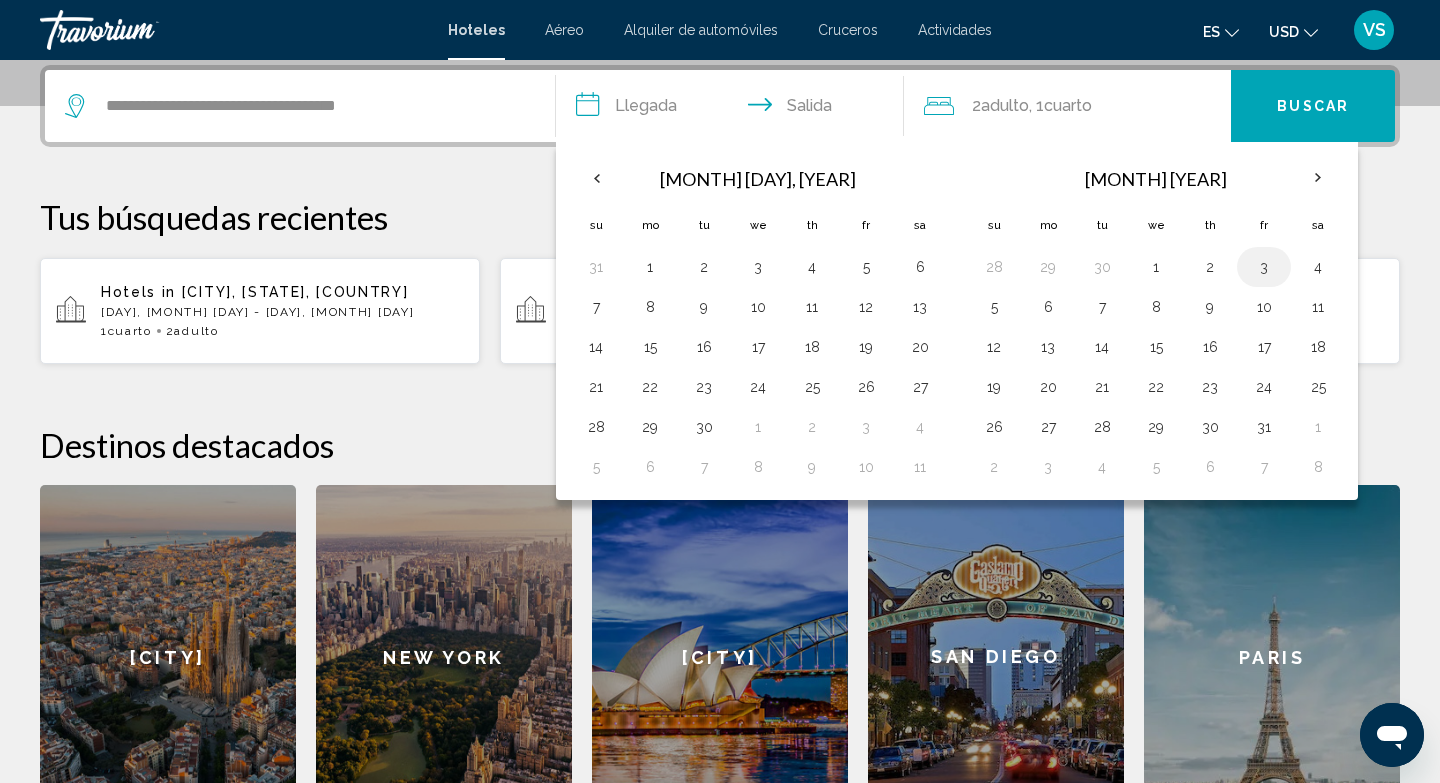 click on "3" at bounding box center [1264, 267] 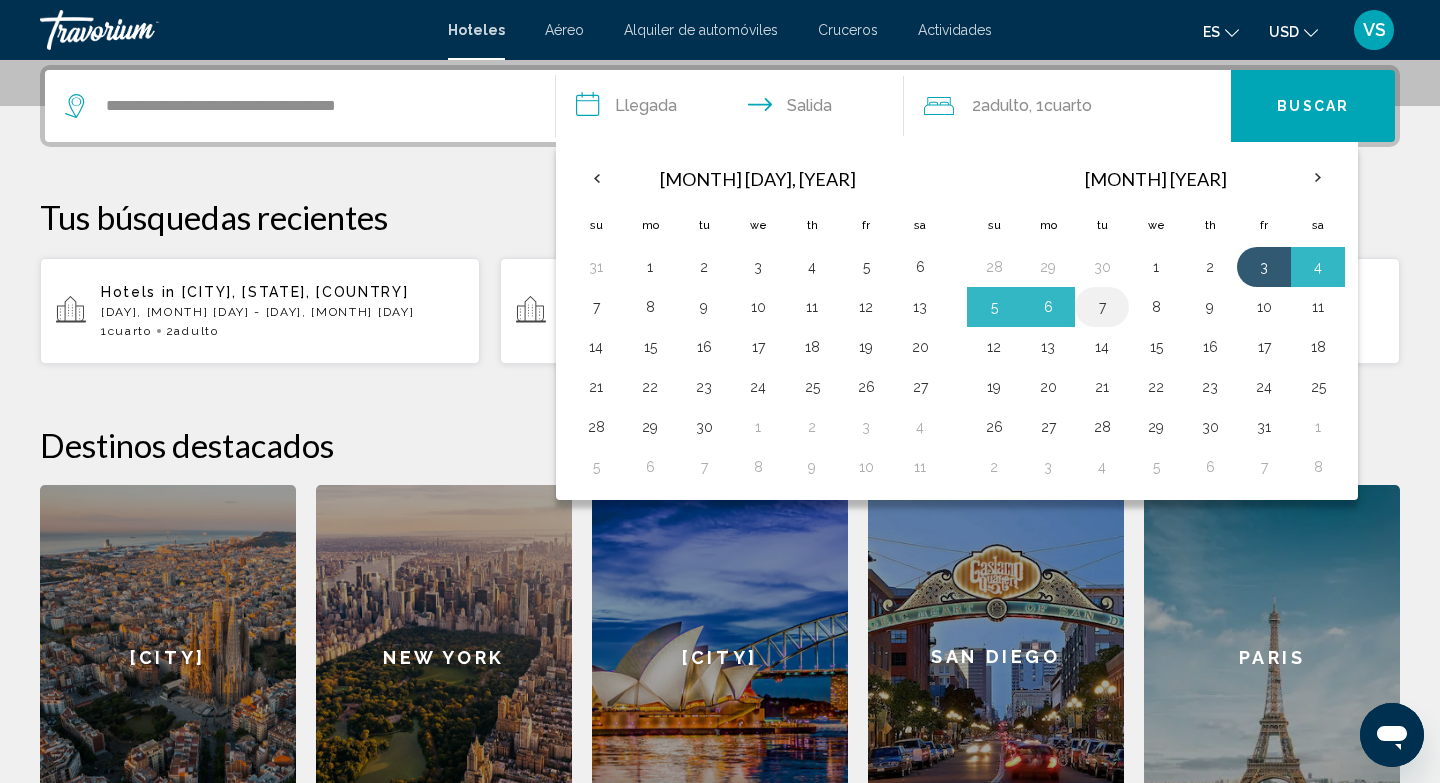 click on "7" at bounding box center [1102, 307] 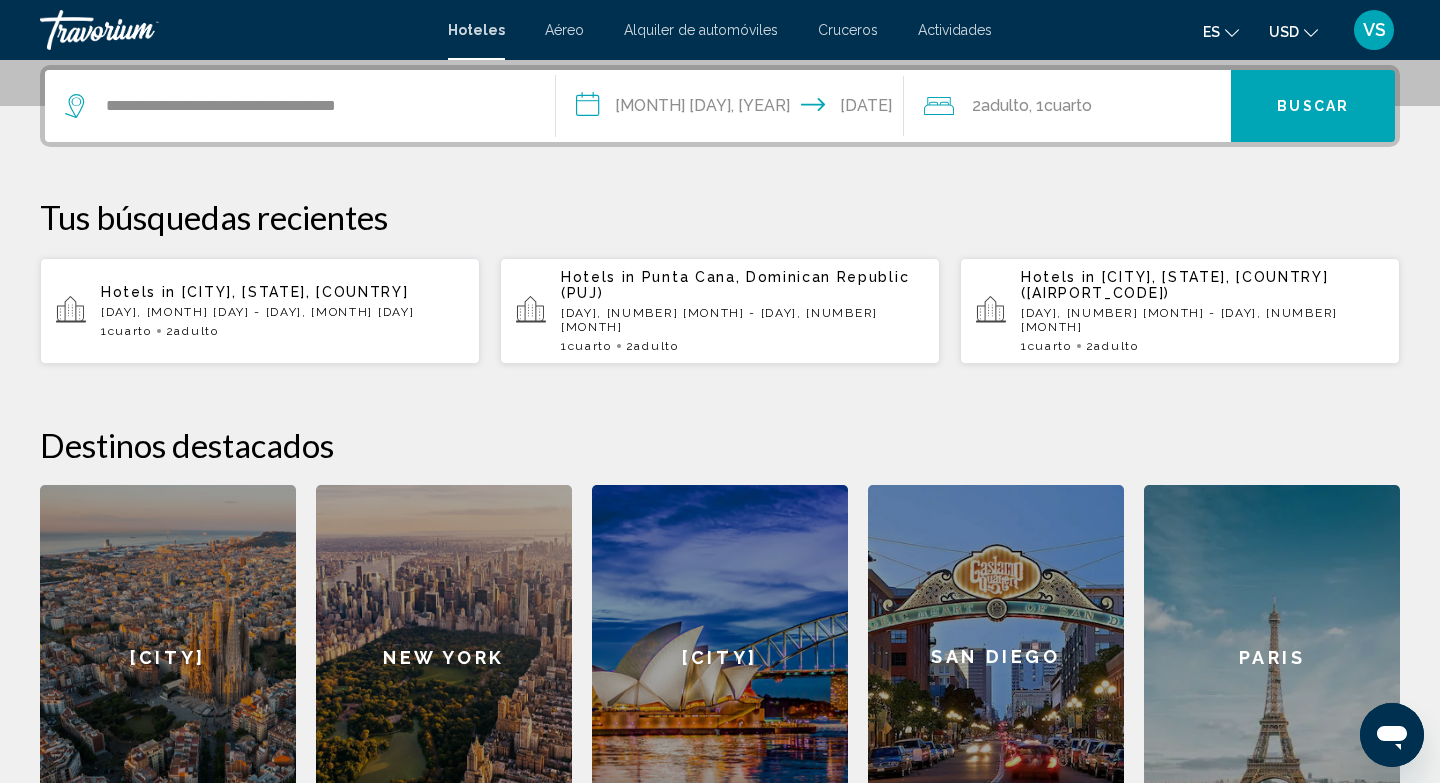 click on "Buscar" at bounding box center [1313, 106] 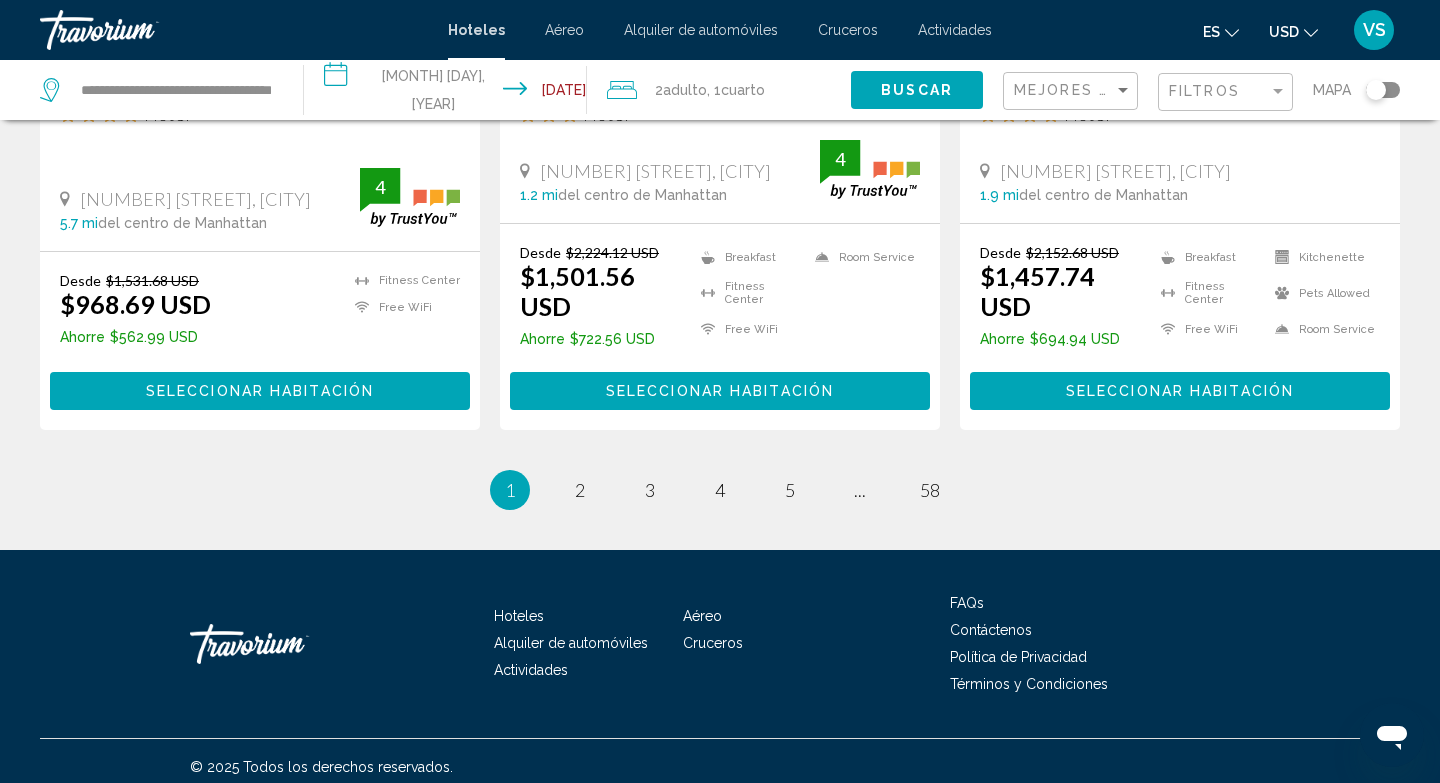 scroll, scrollTop: 2709, scrollLeft: 0, axis: vertical 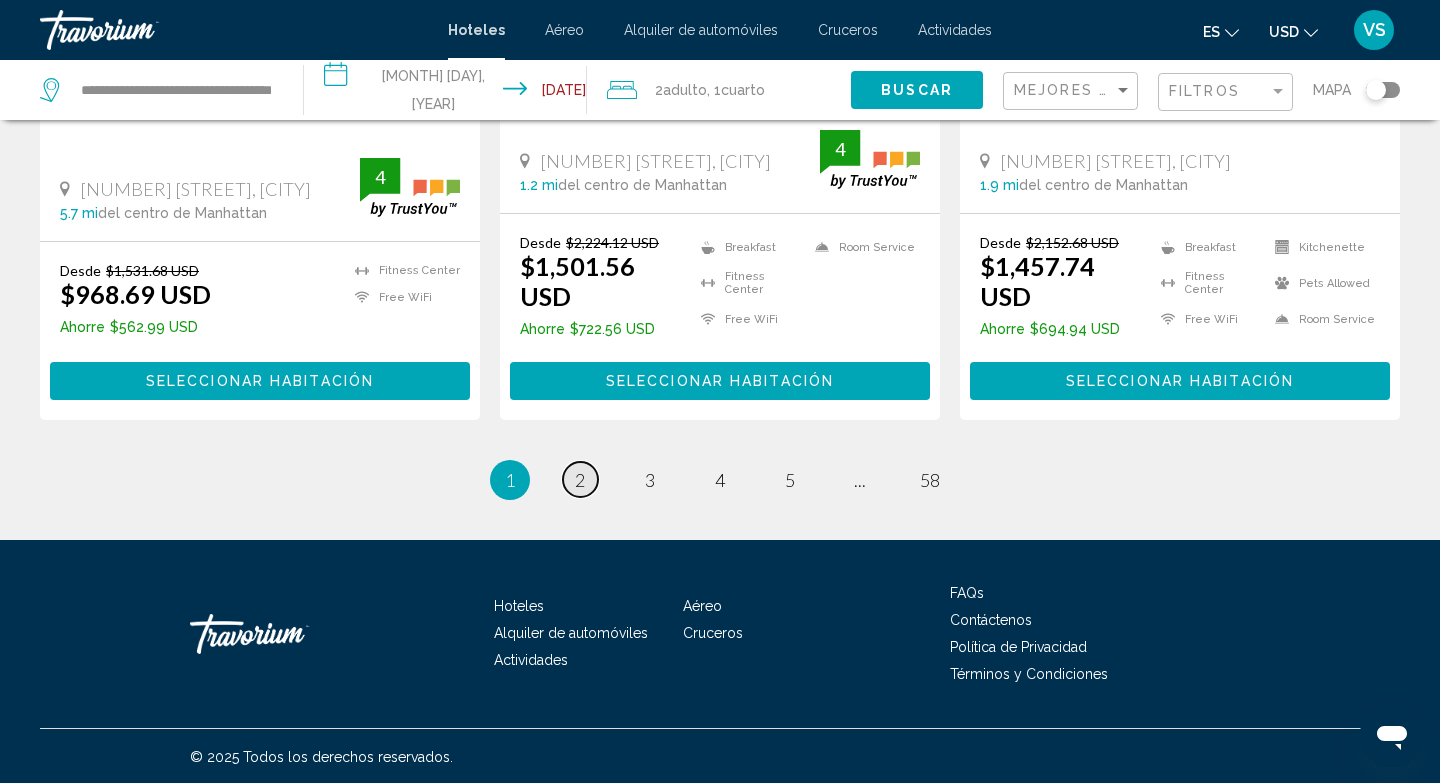 click on "2" at bounding box center [580, 480] 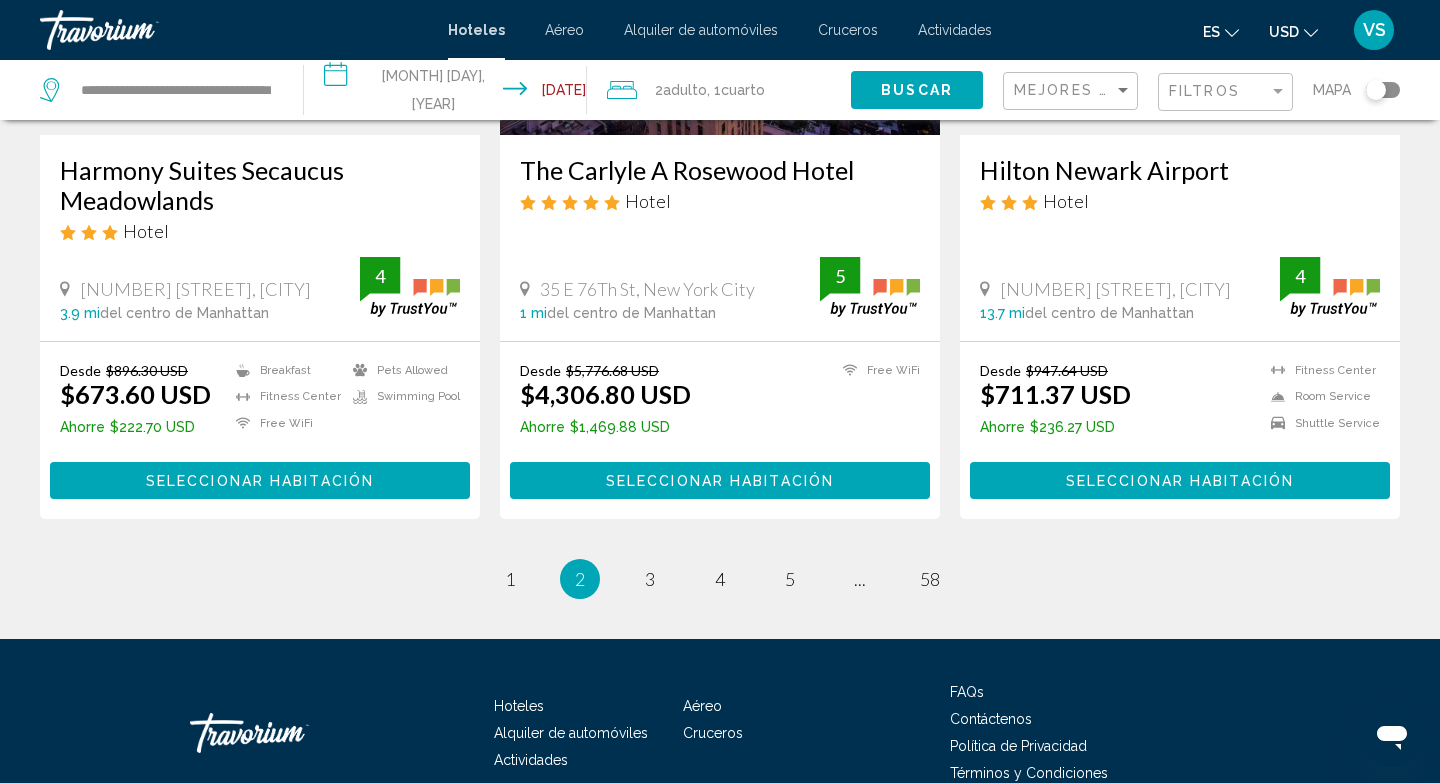 scroll, scrollTop: 2640, scrollLeft: 0, axis: vertical 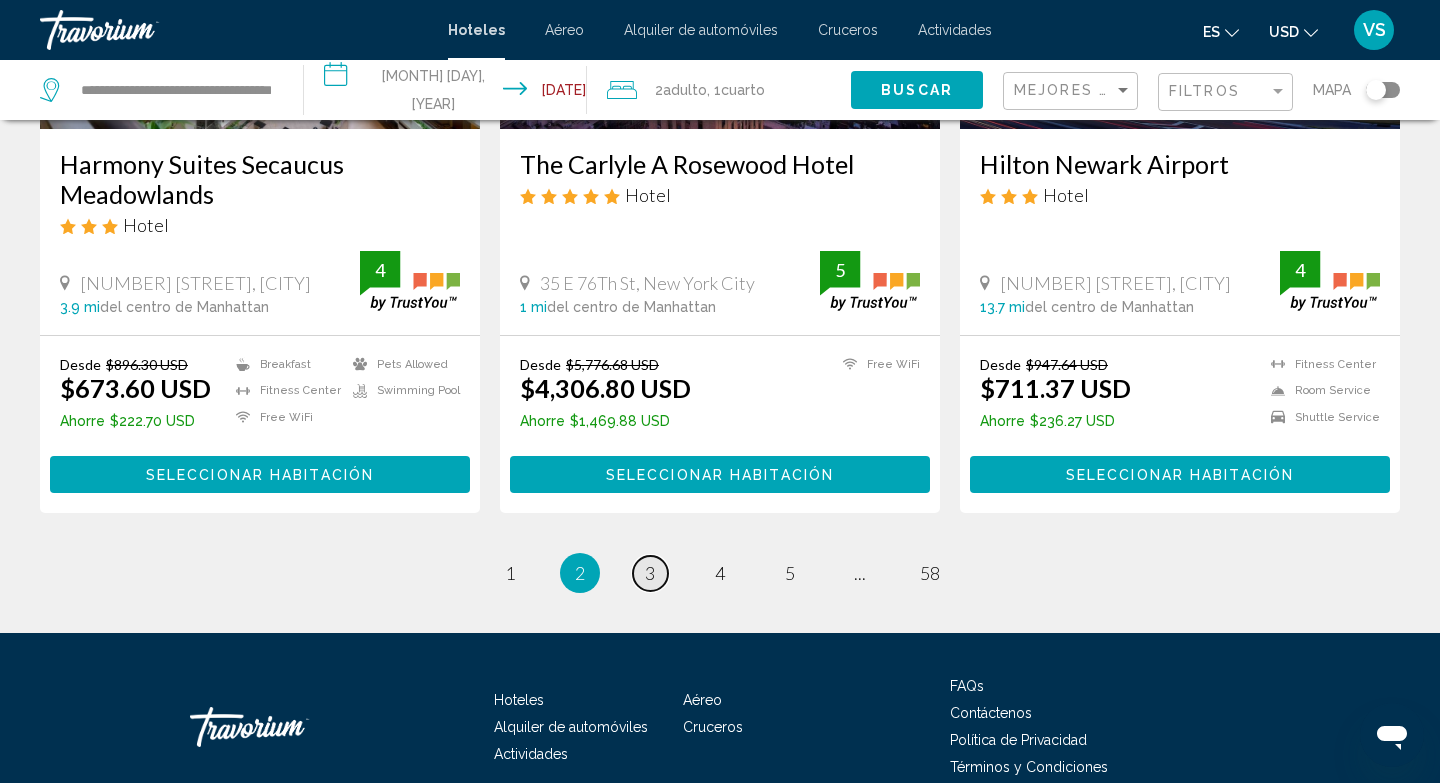 click on "3" at bounding box center (510, 573) 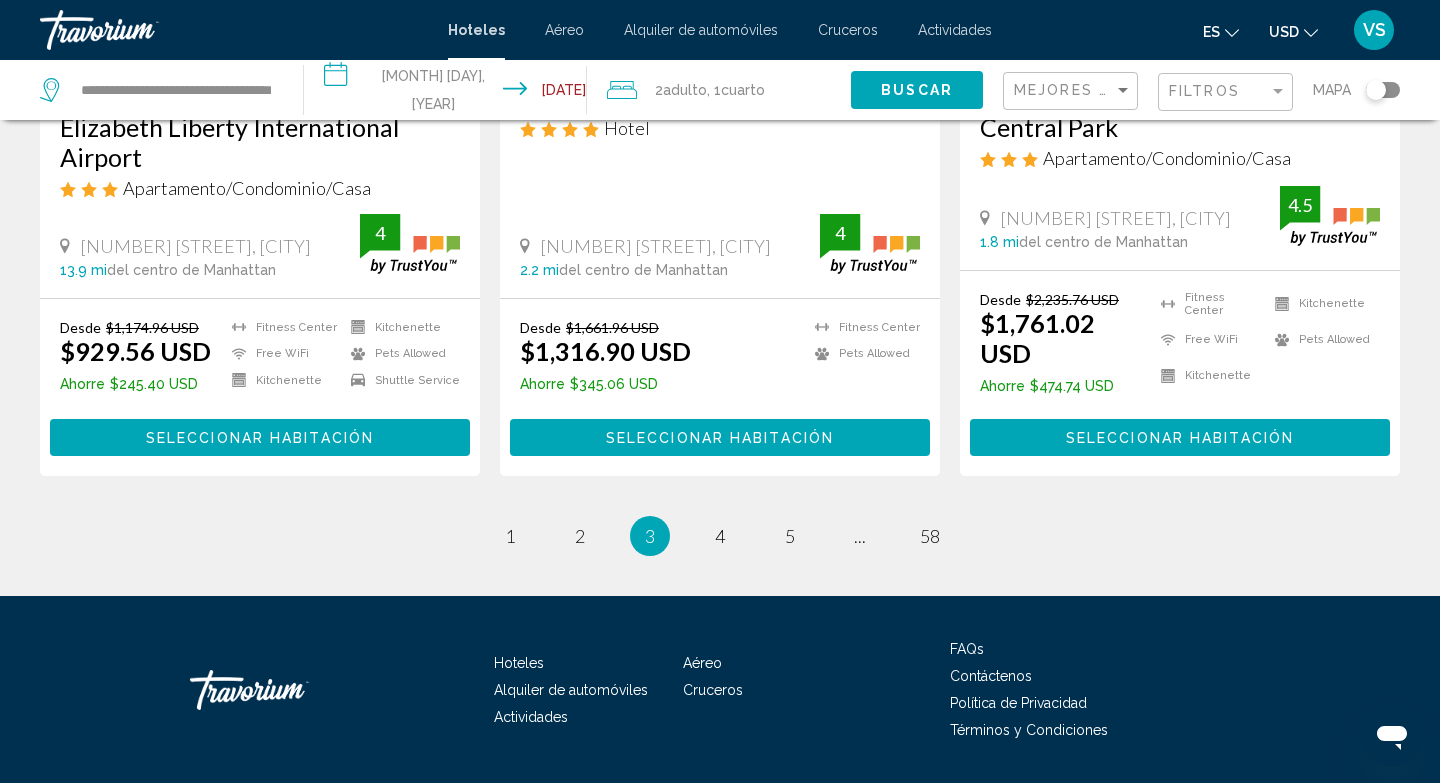 scroll, scrollTop: 2739, scrollLeft: 0, axis: vertical 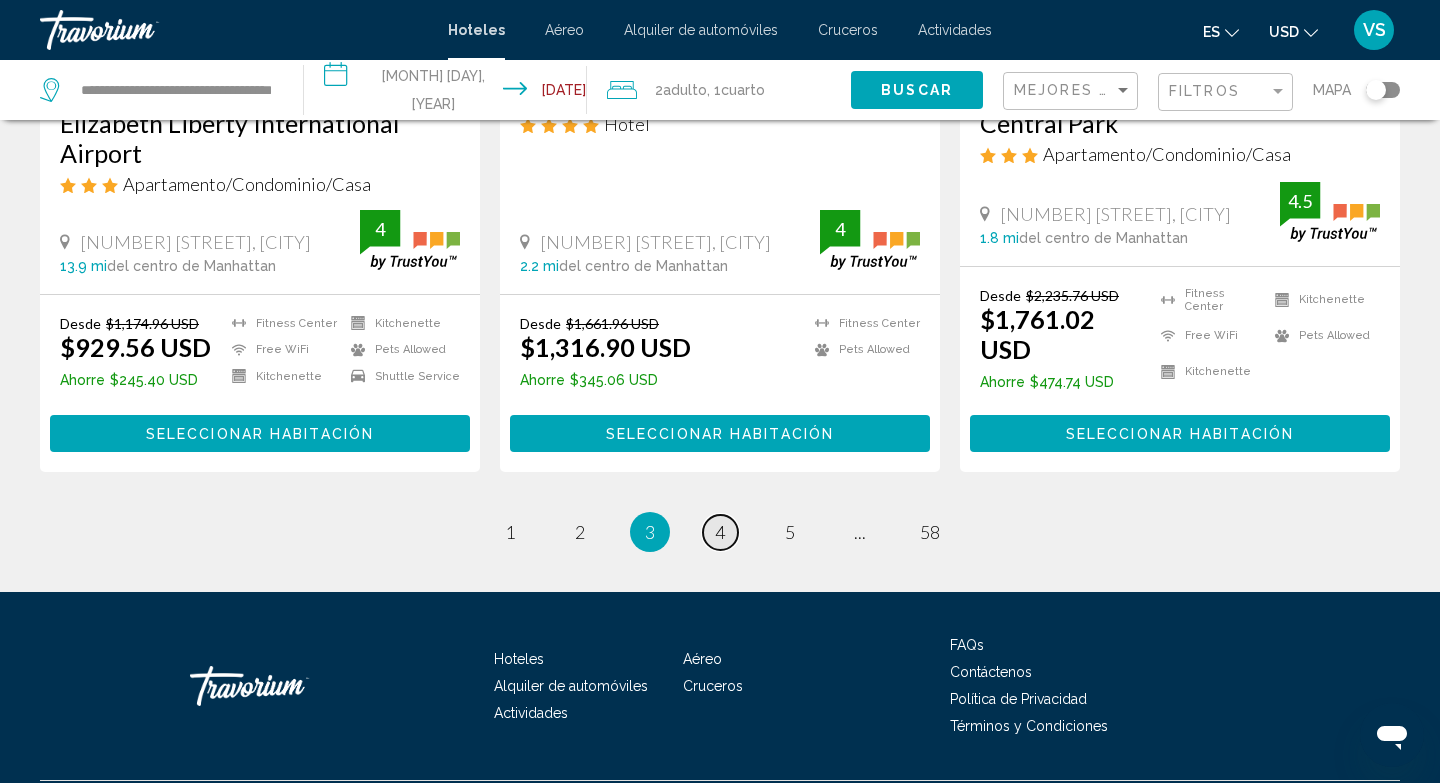 click on "4" at bounding box center (510, 532) 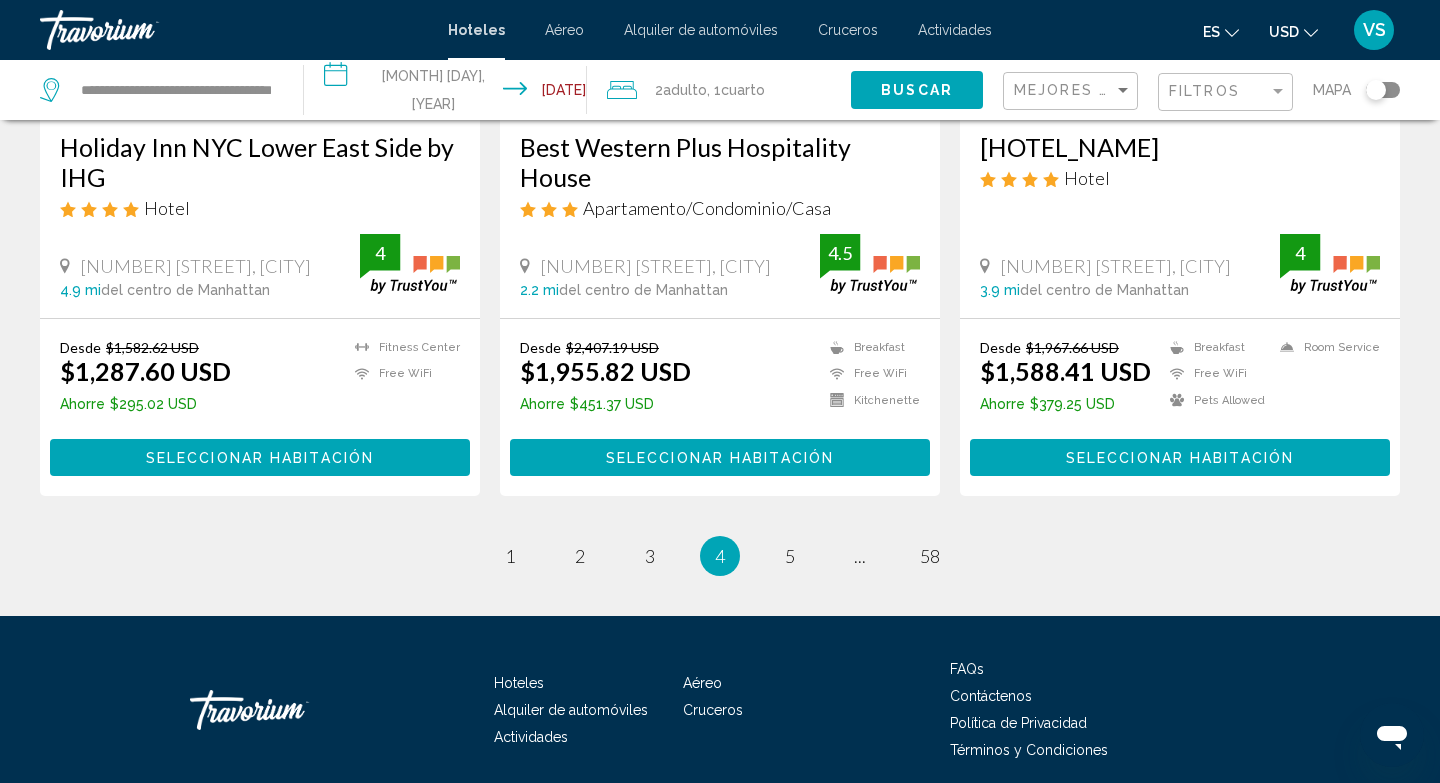 scroll, scrollTop: 2630, scrollLeft: 0, axis: vertical 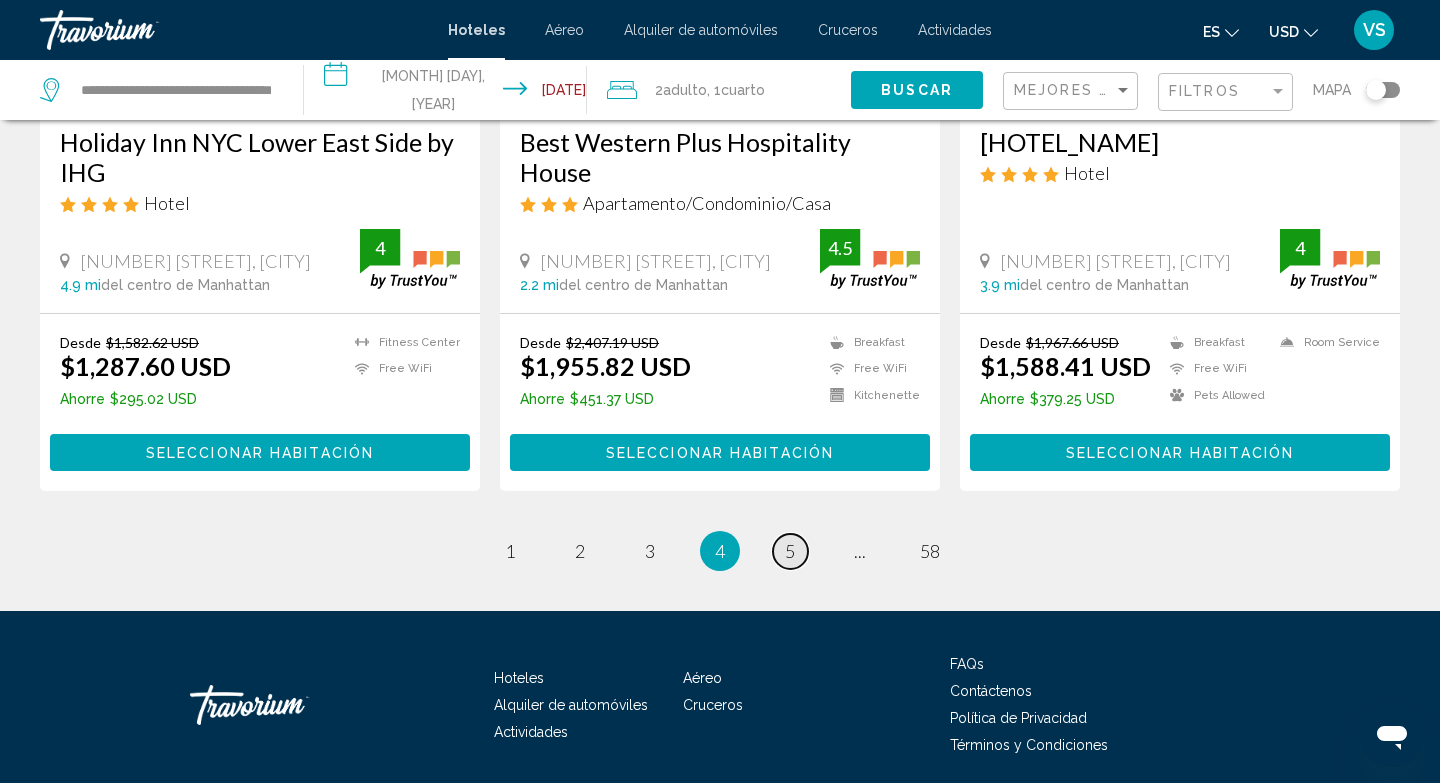 click on "5" at bounding box center [510, 551] 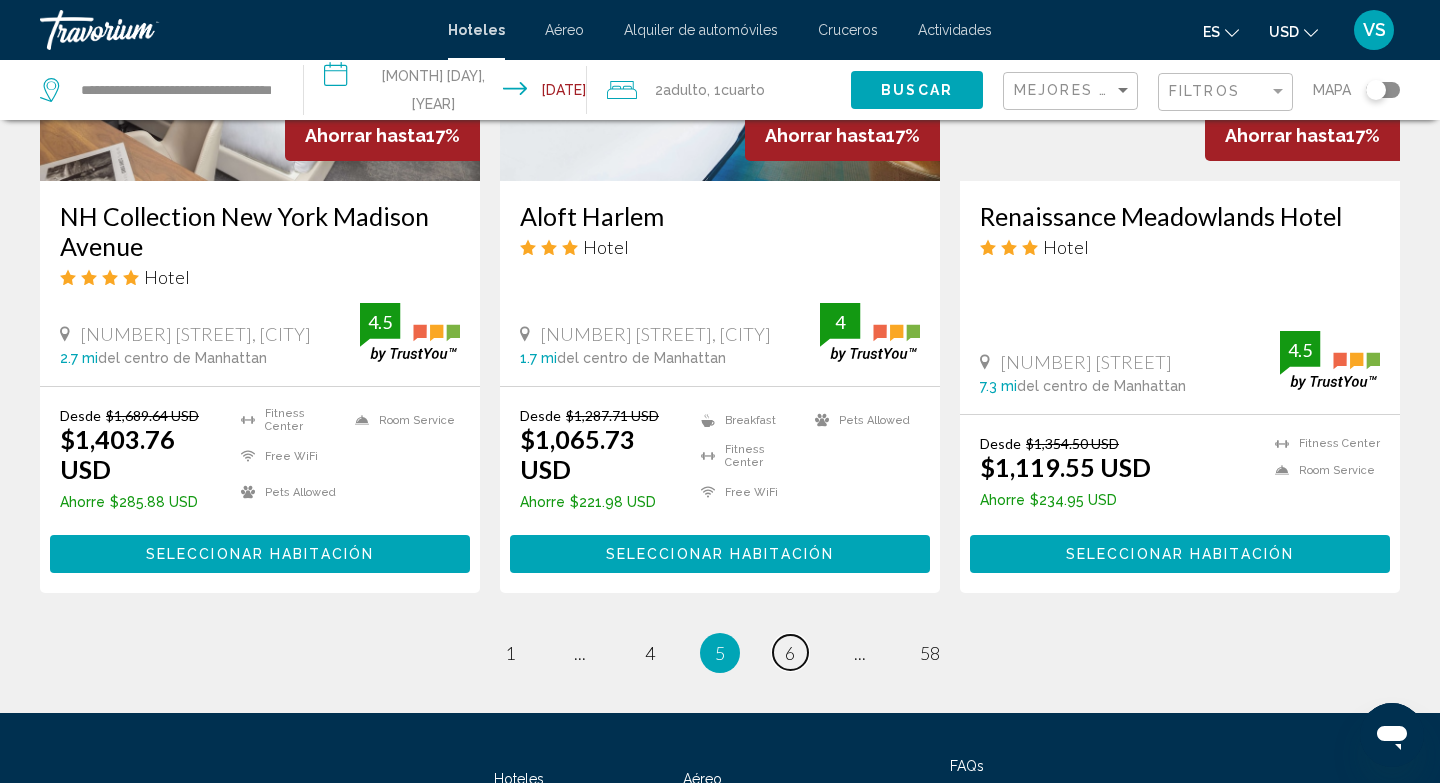 scroll, scrollTop: 2710, scrollLeft: 0, axis: vertical 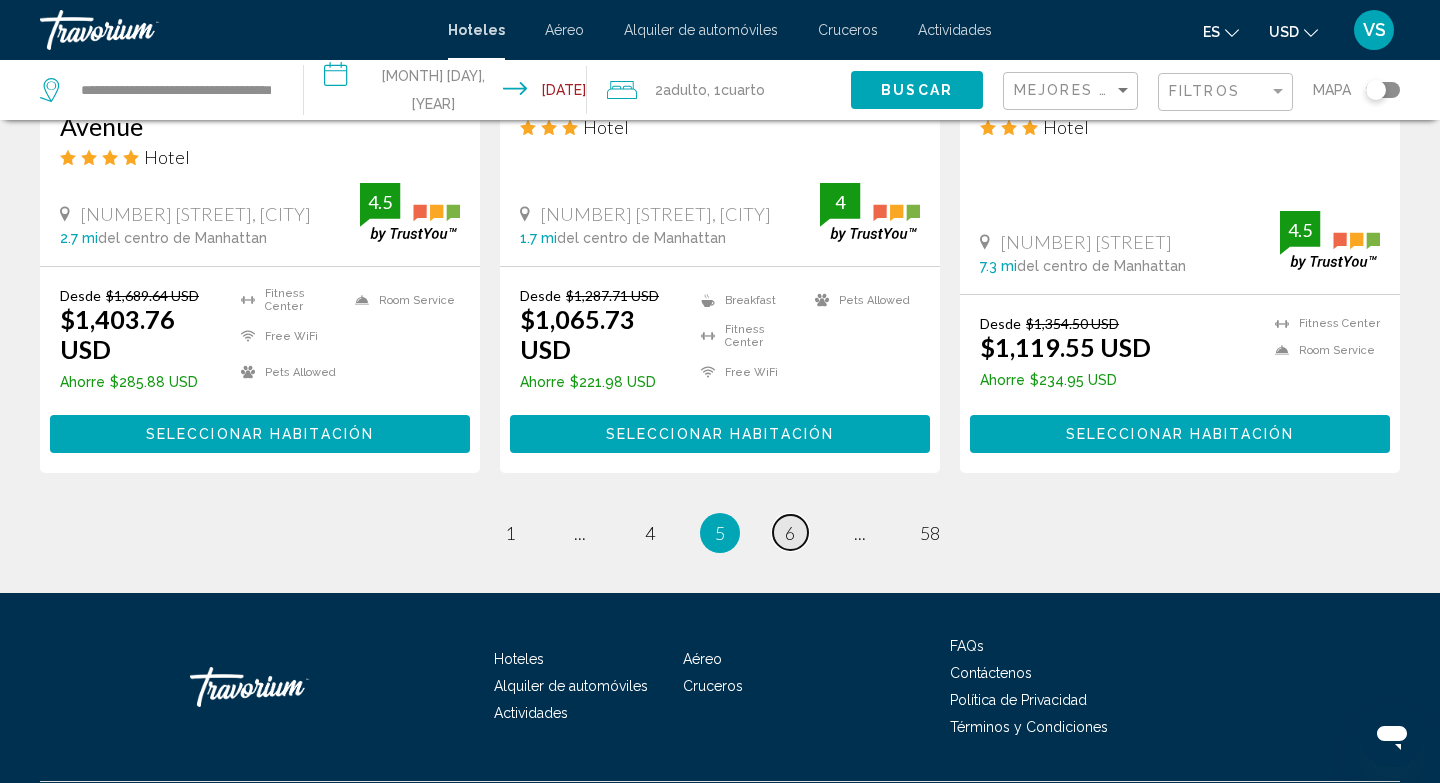 click on "6" at bounding box center (510, 533) 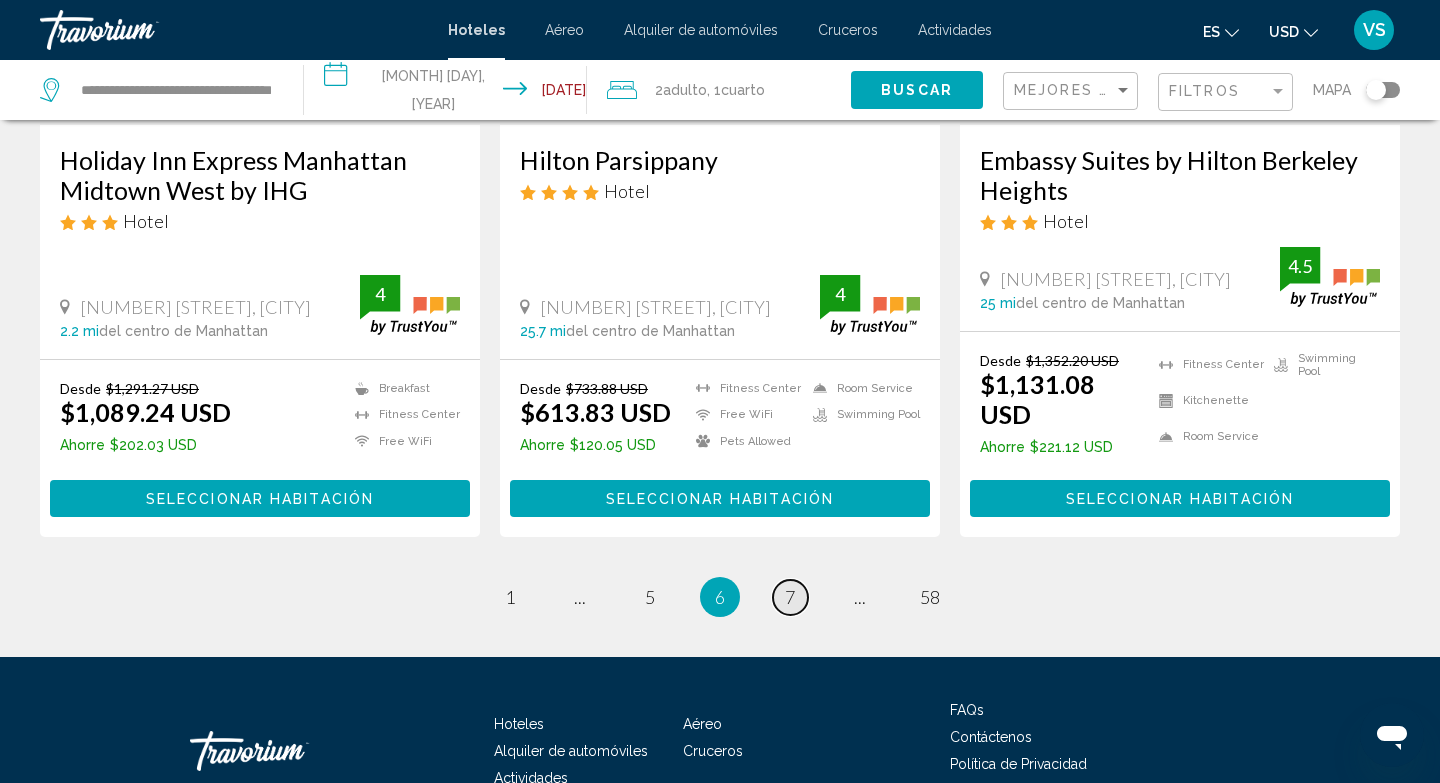 scroll, scrollTop: 2680, scrollLeft: 0, axis: vertical 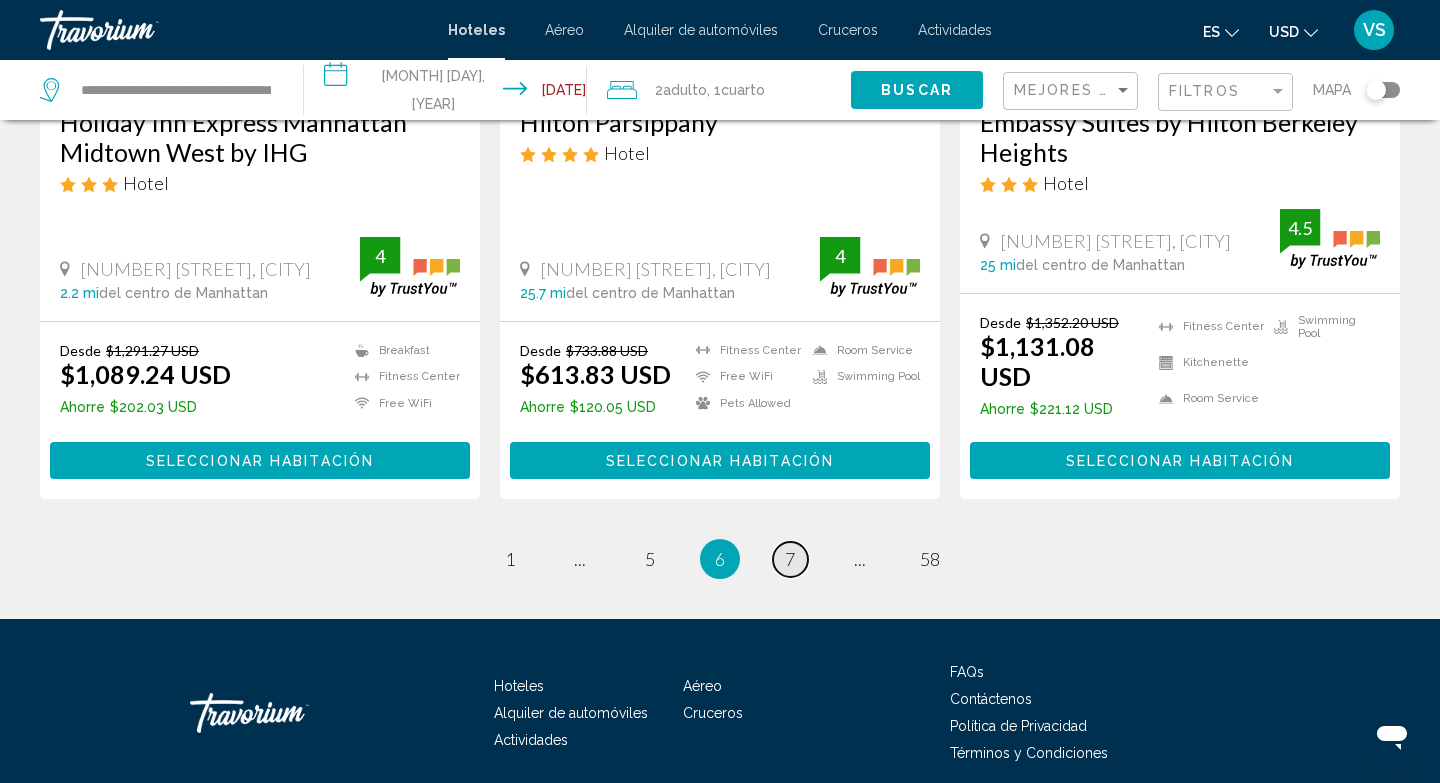 click on "7" at bounding box center [510, 559] 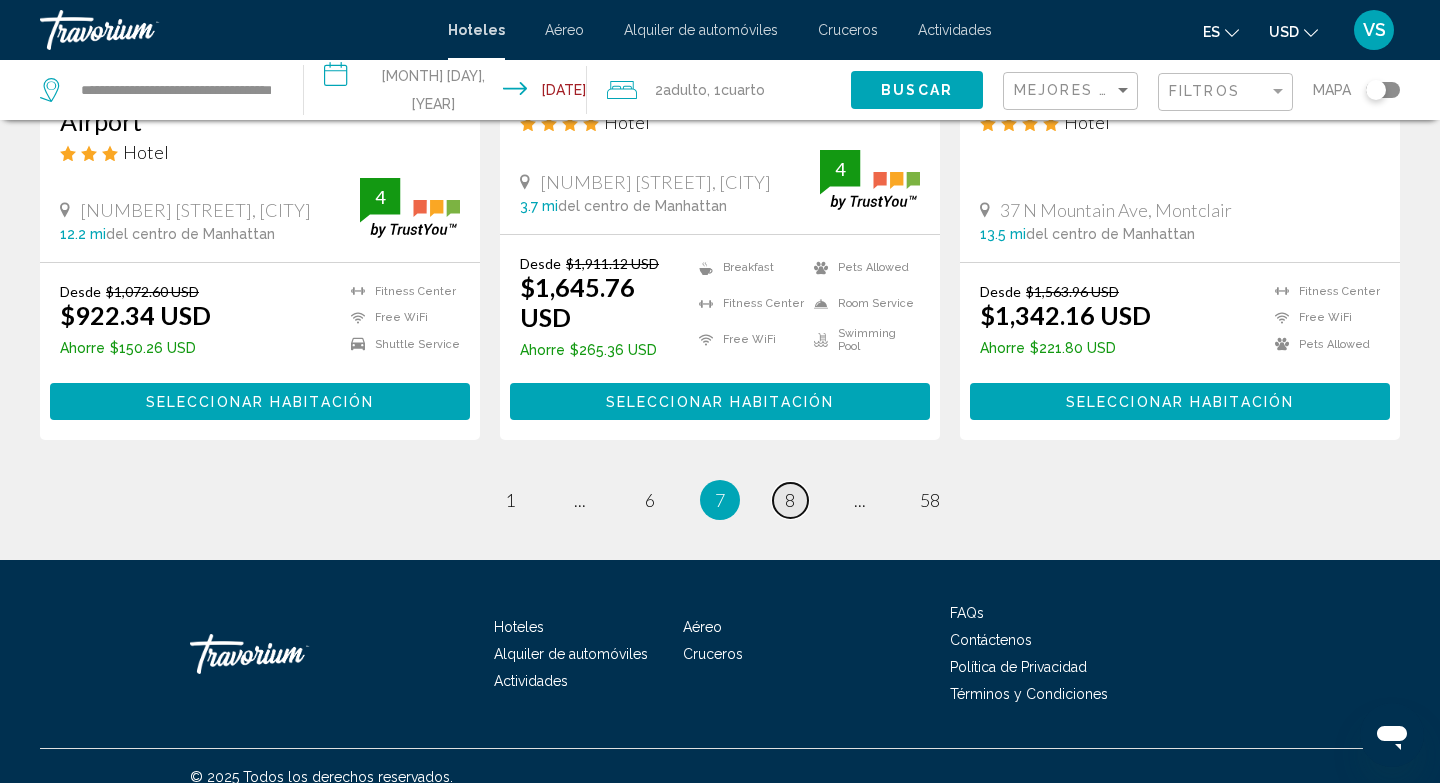 scroll, scrollTop: 2658, scrollLeft: 0, axis: vertical 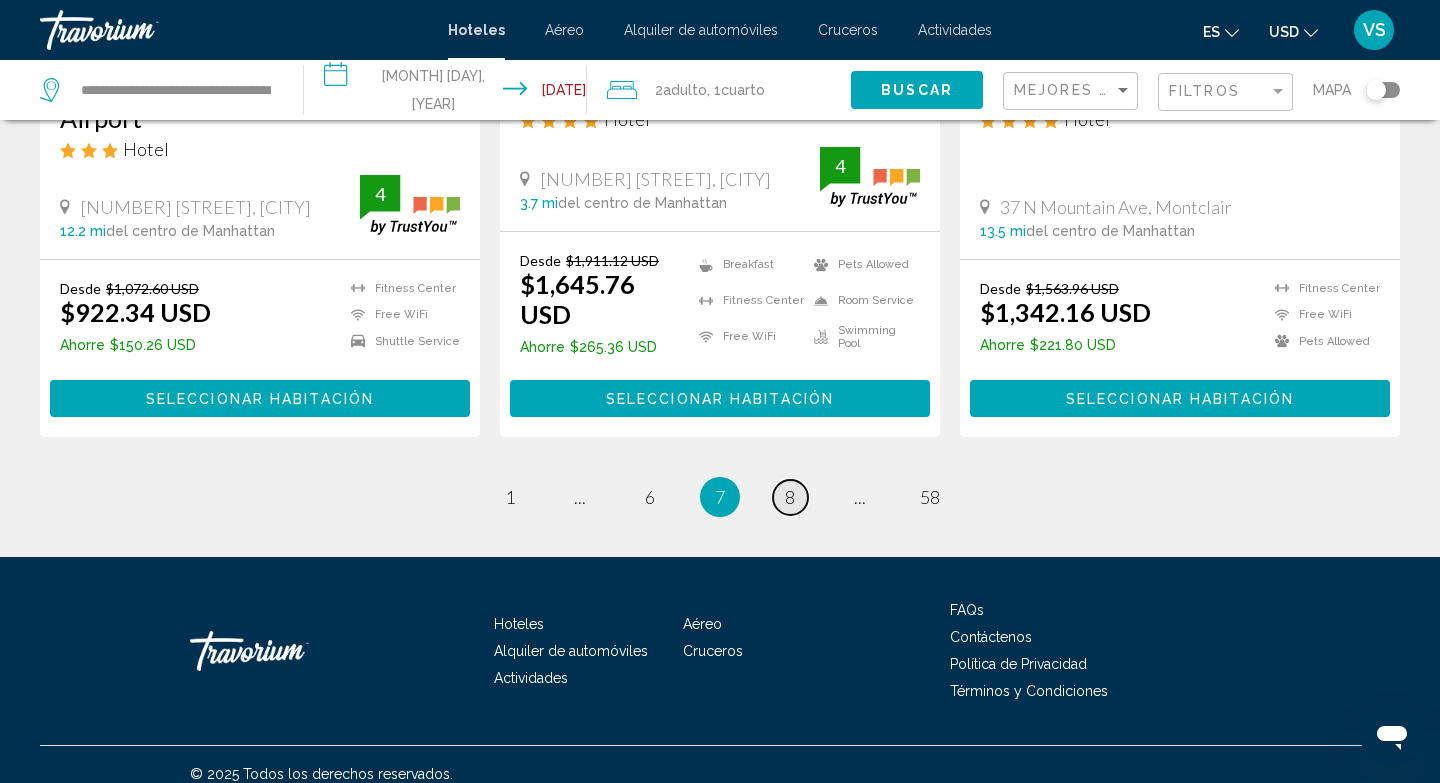 click on "8" at bounding box center [510, 497] 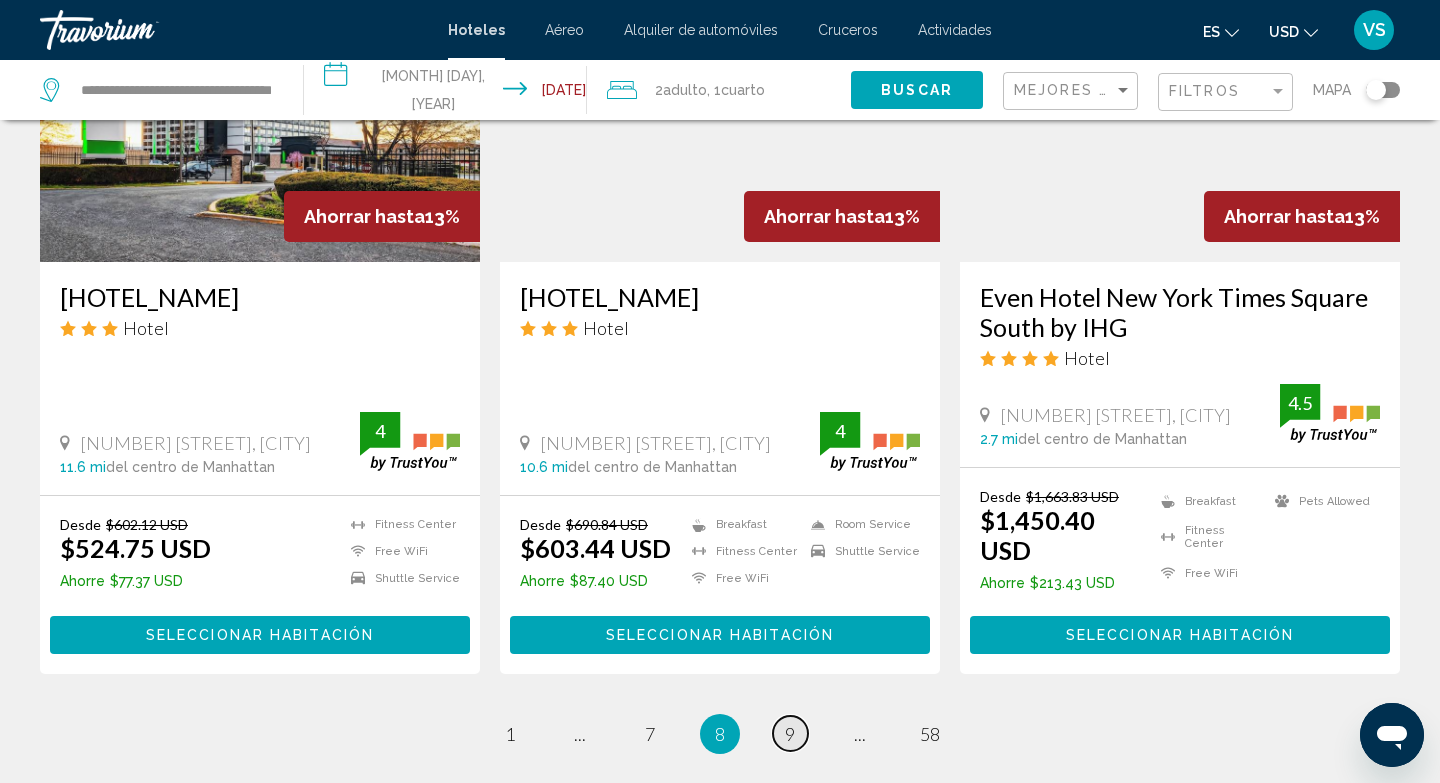 scroll, scrollTop: 2543, scrollLeft: 0, axis: vertical 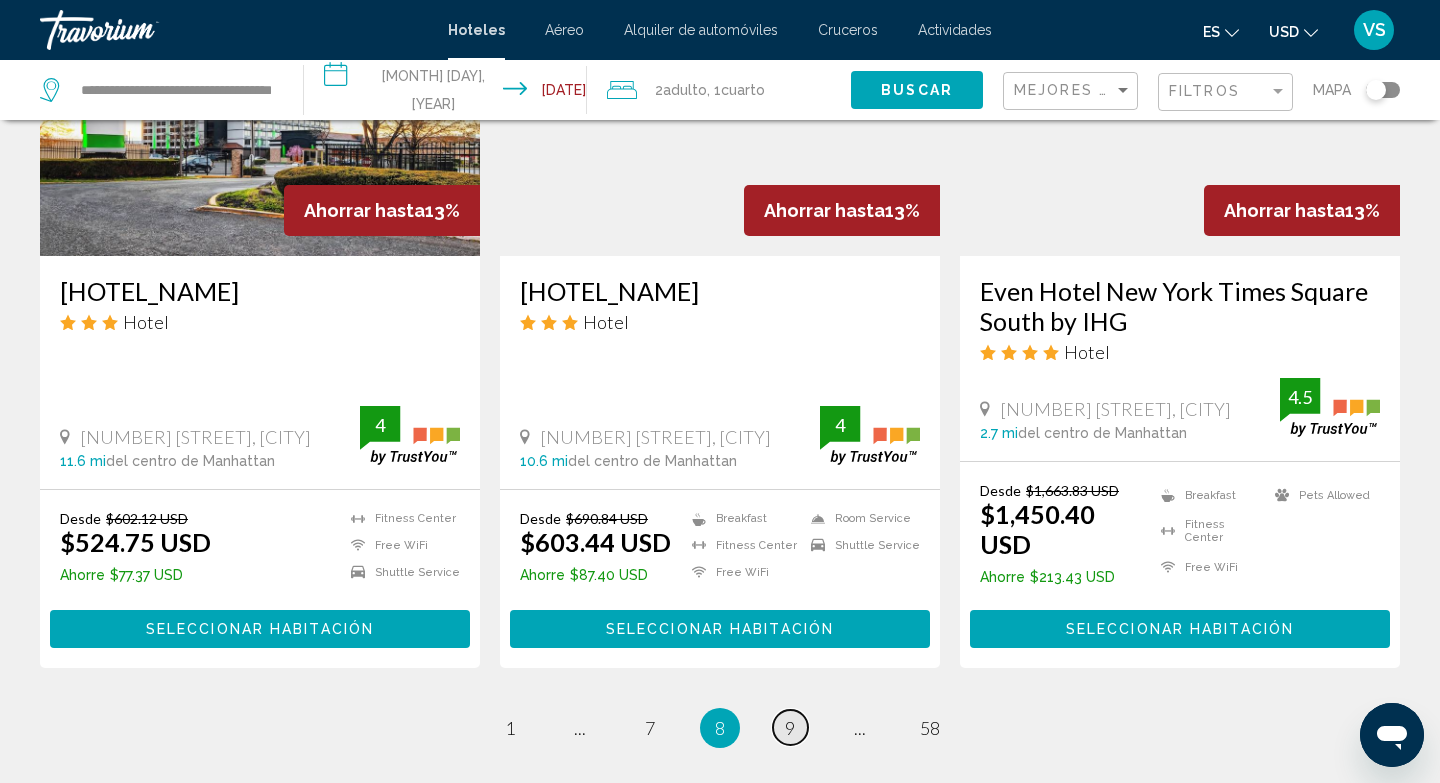click on "9" at bounding box center [510, 728] 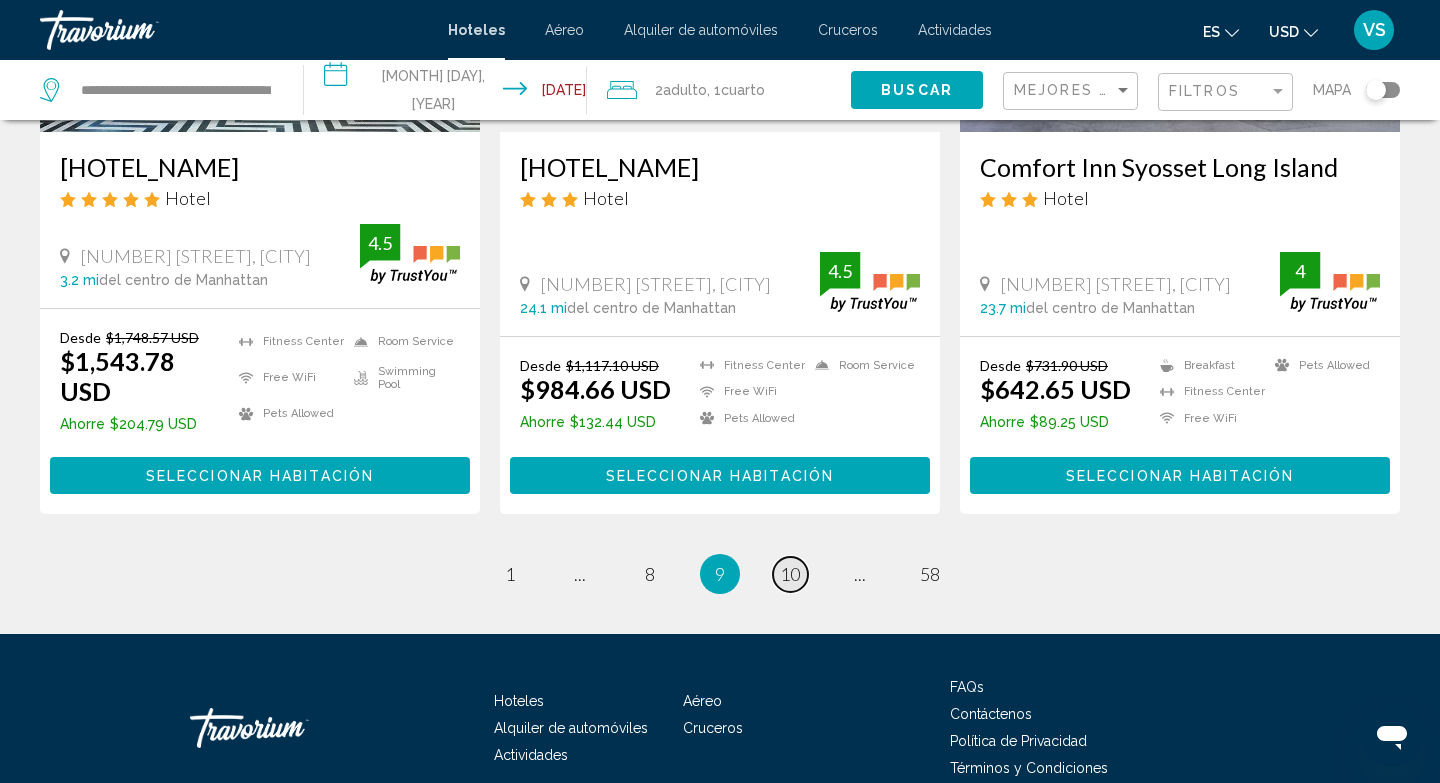 scroll, scrollTop: 2638, scrollLeft: 0, axis: vertical 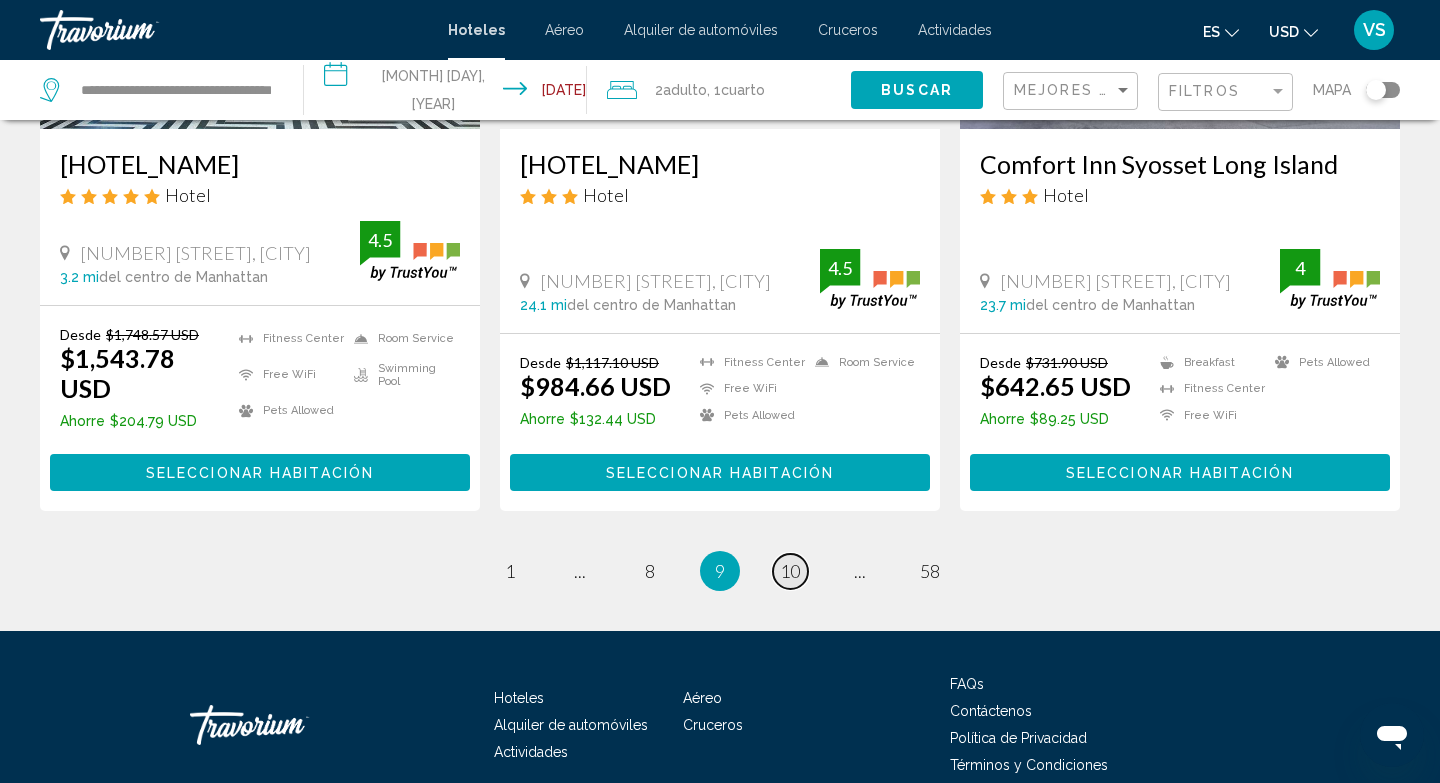 click on "10" at bounding box center (510, 571) 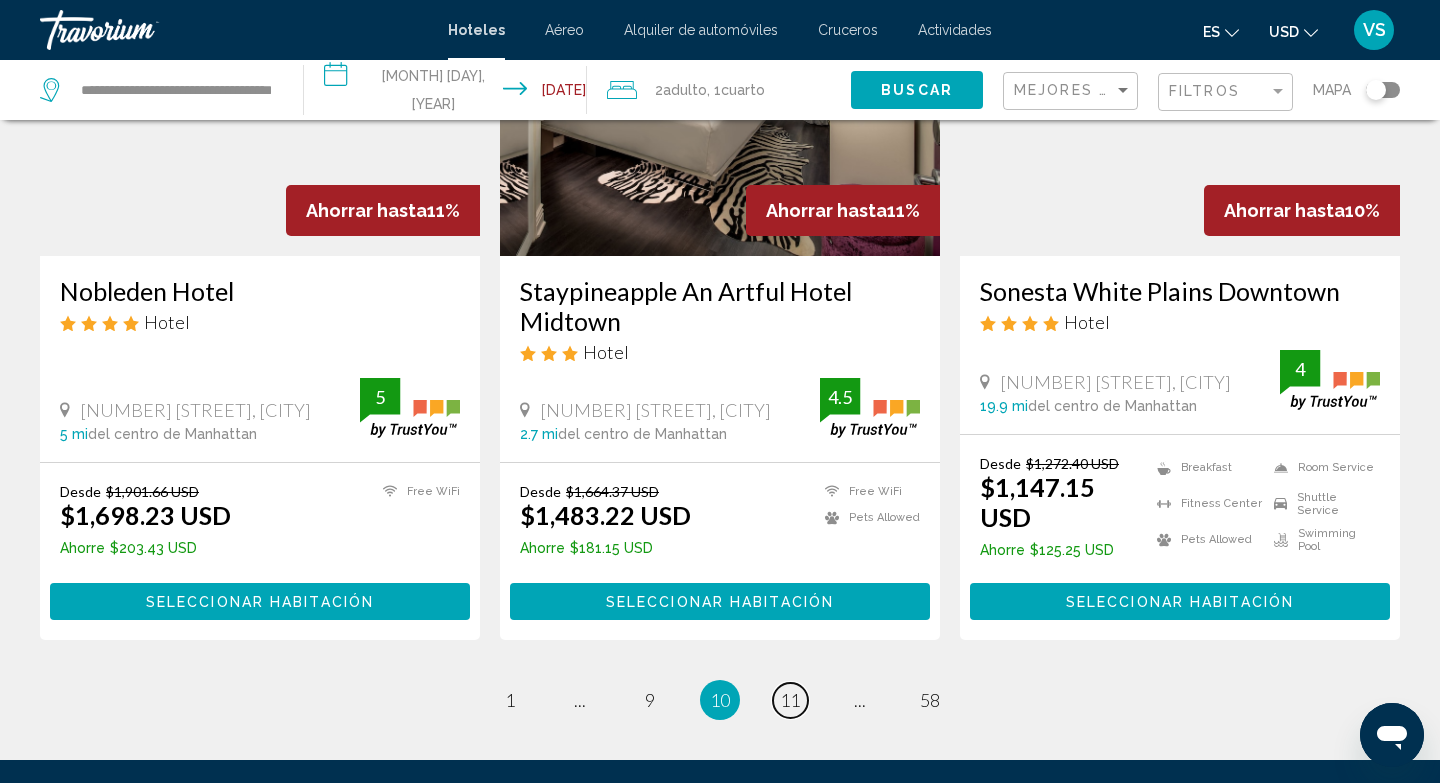 scroll, scrollTop: 2688, scrollLeft: 0, axis: vertical 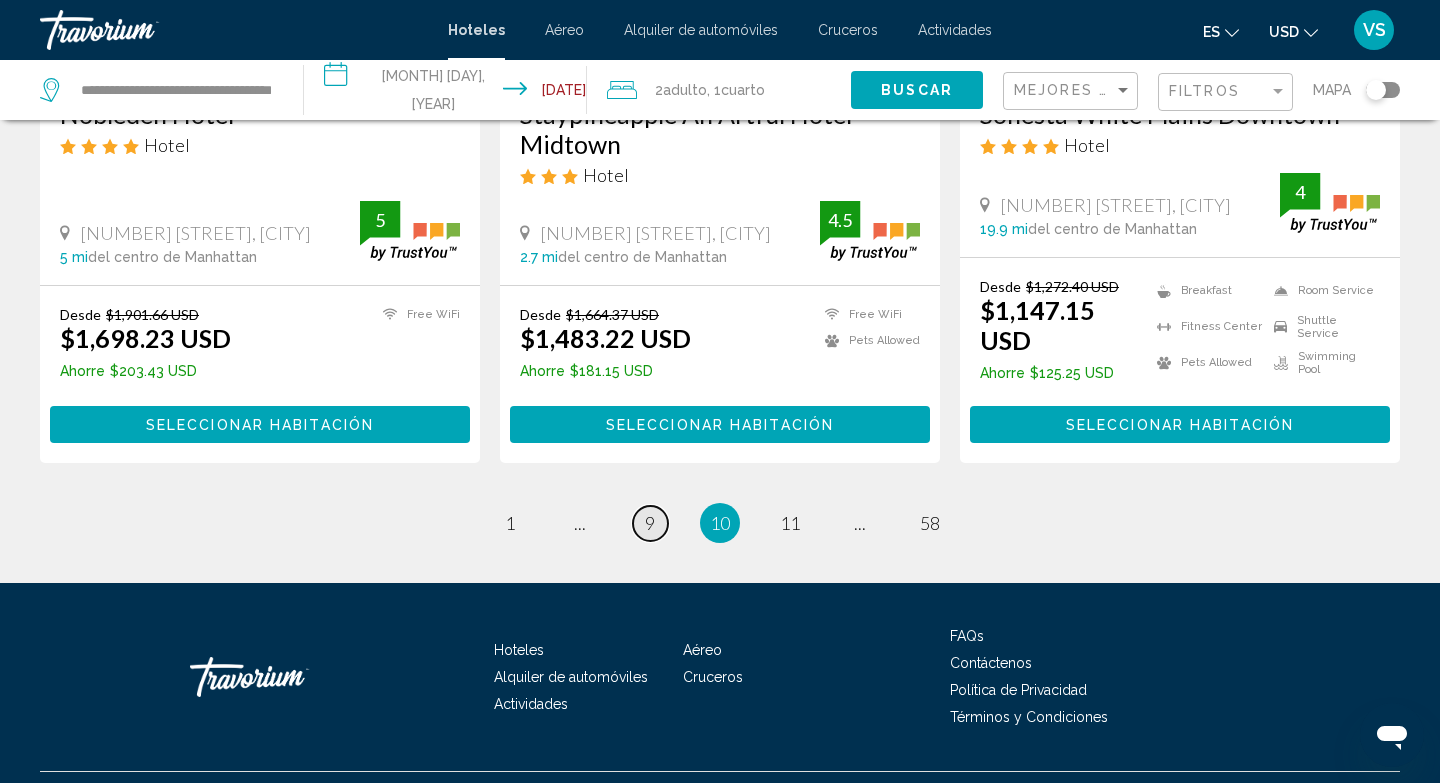 click on "9" at bounding box center [510, 523] 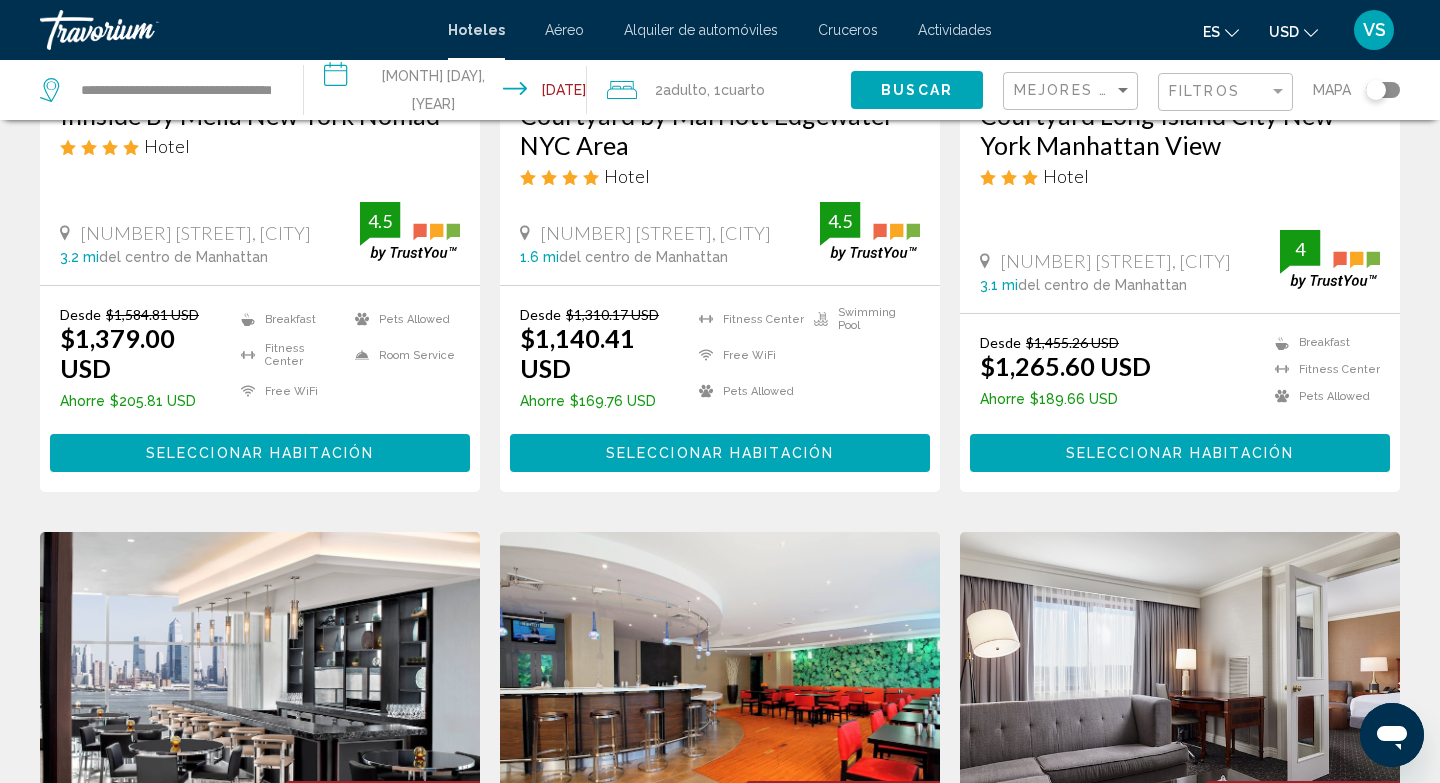 scroll, scrollTop: 249, scrollLeft: 0, axis: vertical 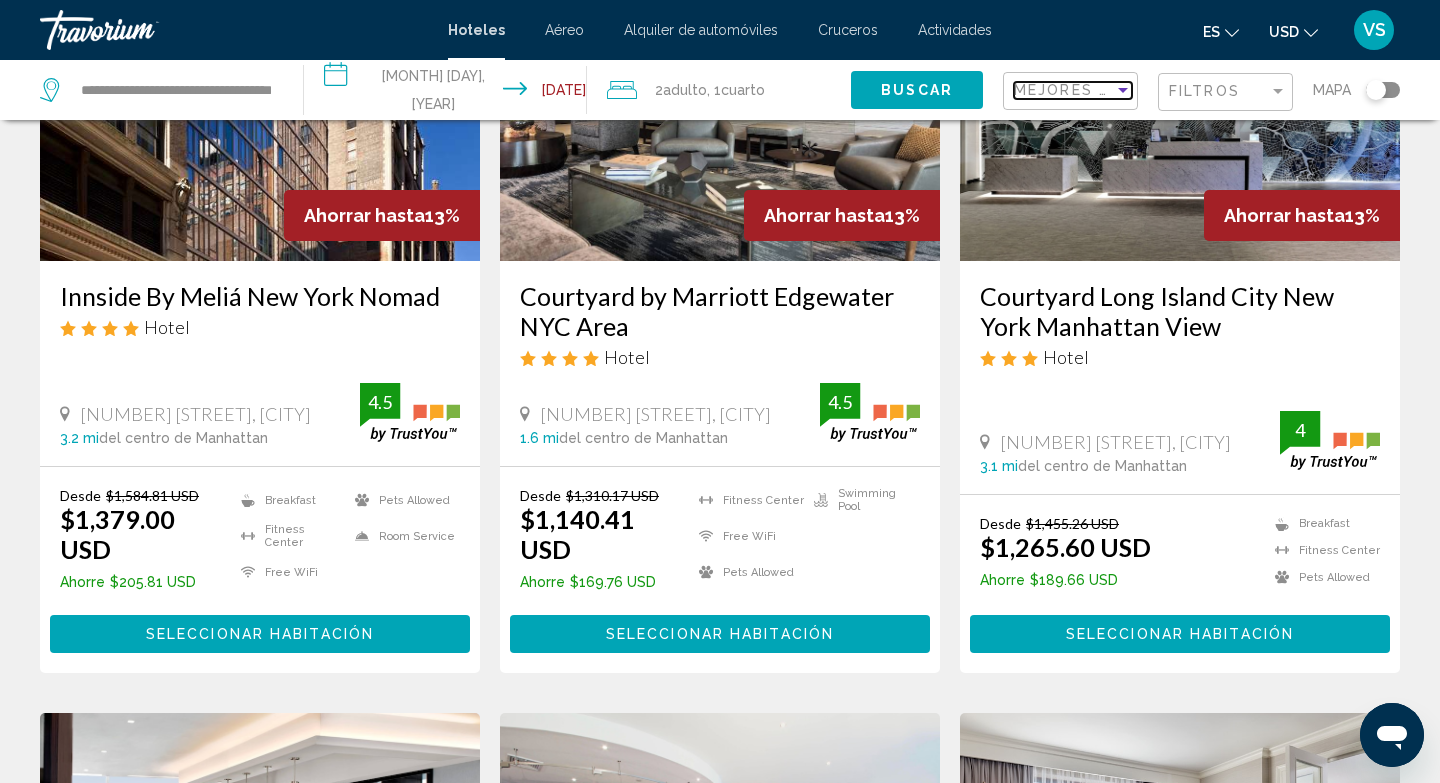 click on "Mejores descuentos" at bounding box center [1114, 90] 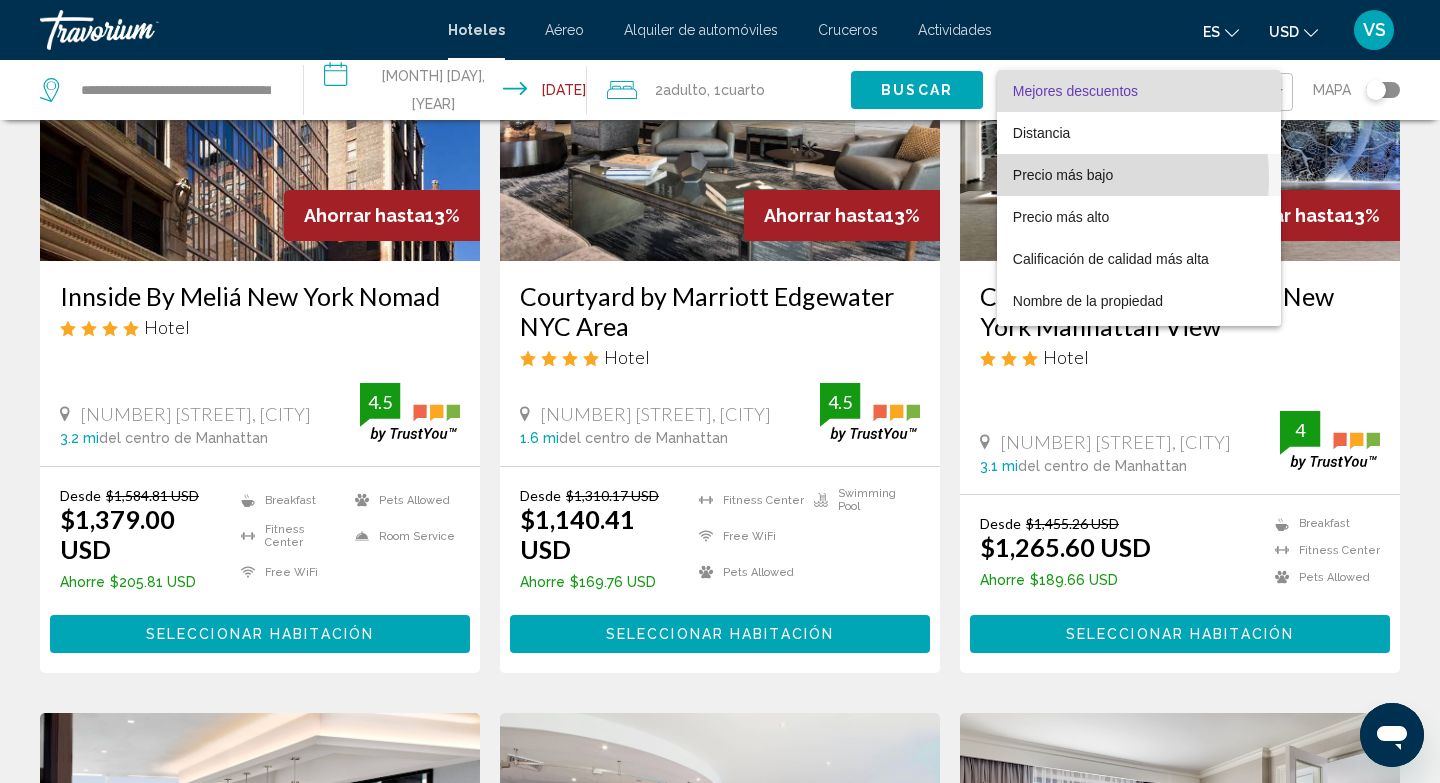 click on "Precio más bajo" at bounding box center (1063, 175) 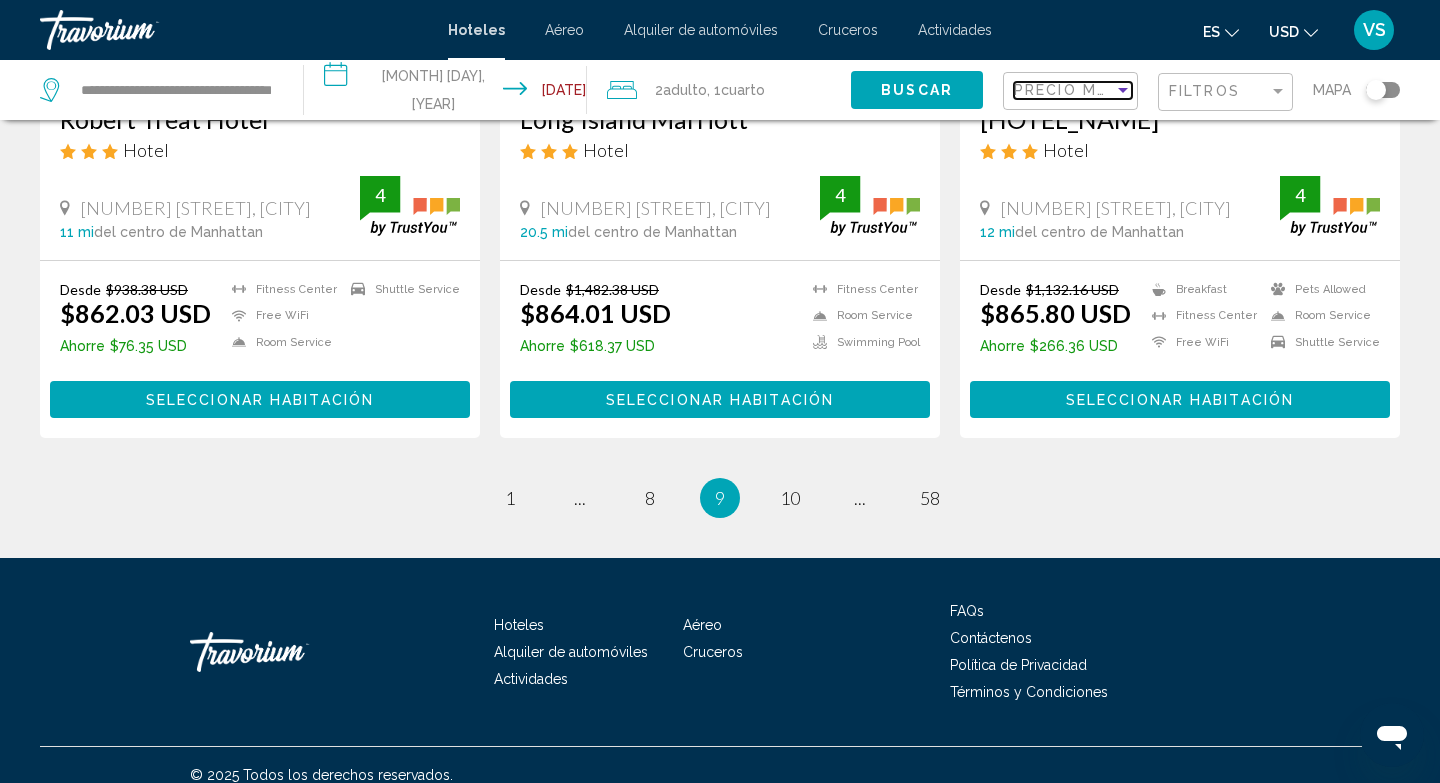 scroll, scrollTop: 2631, scrollLeft: 0, axis: vertical 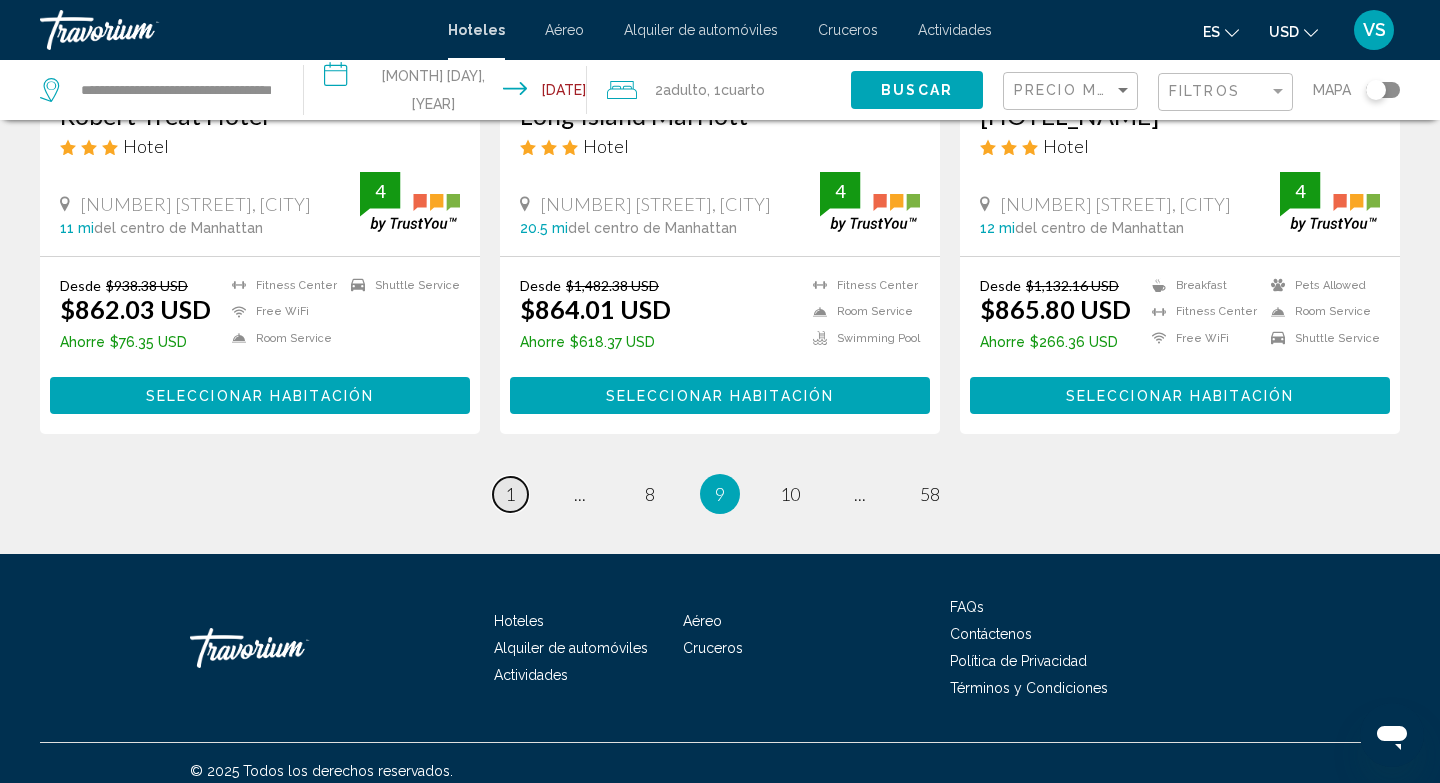 click on "1" at bounding box center (510, 494) 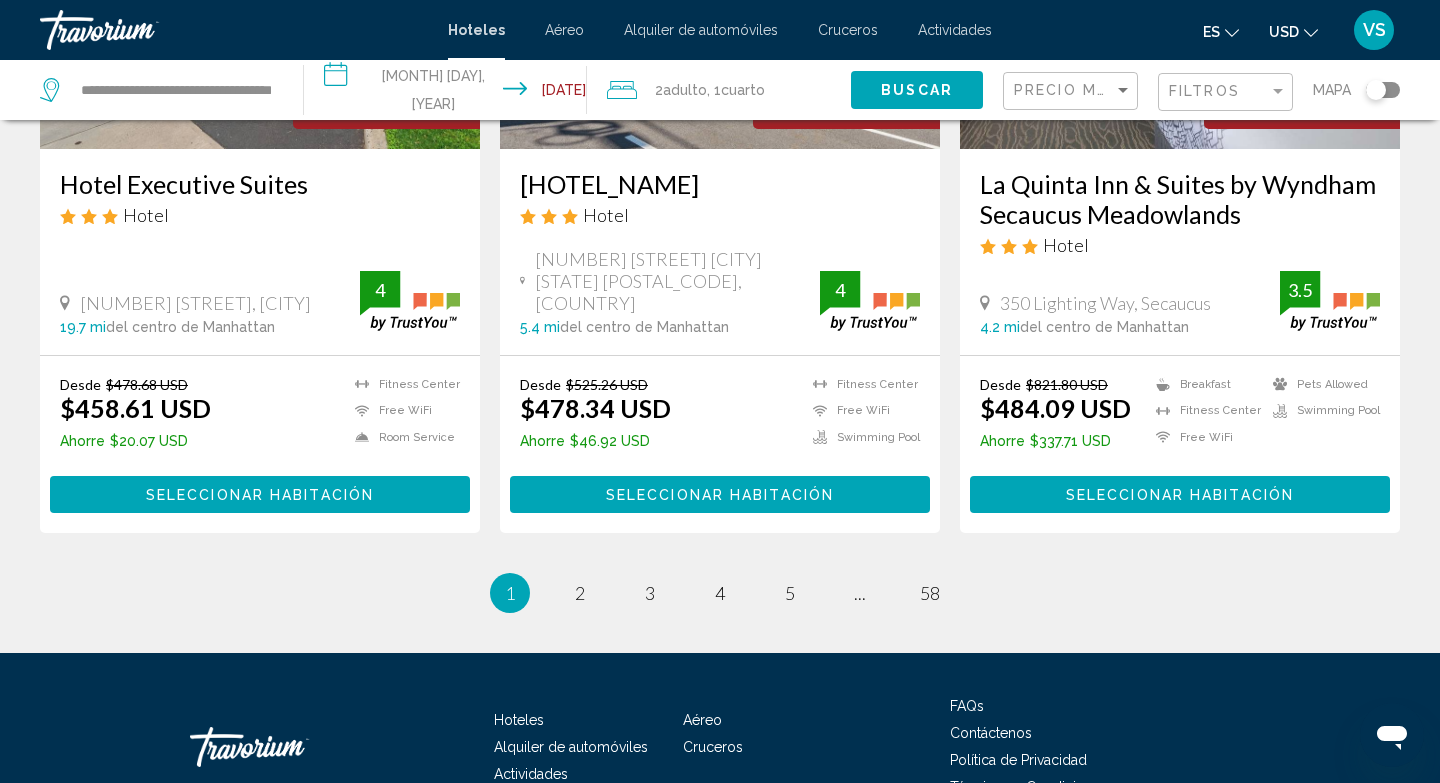 scroll, scrollTop: 2575, scrollLeft: 0, axis: vertical 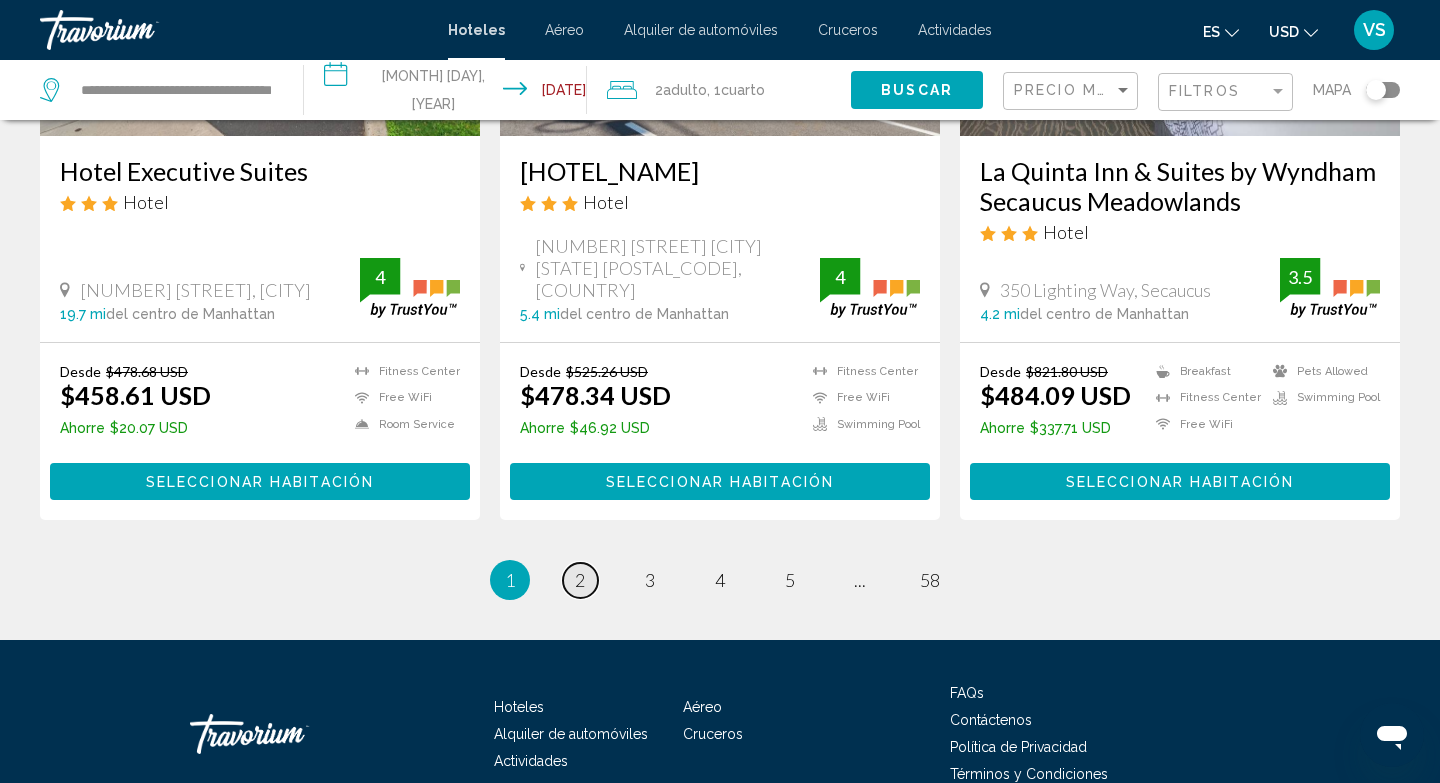 click on "2" at bounding box center (580, 580) 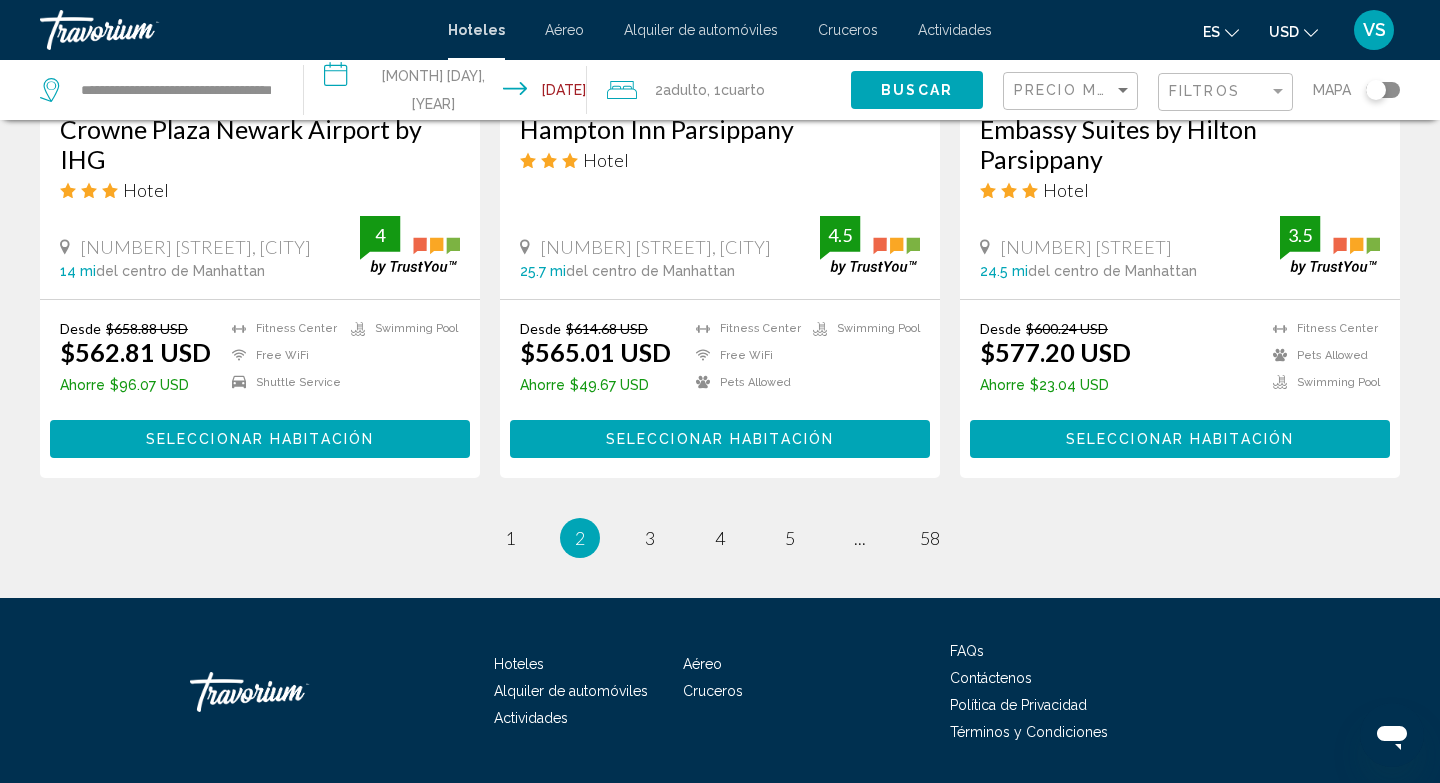 scroll, scrollTop: 2584, scrollLeft: 0, axis: vertical 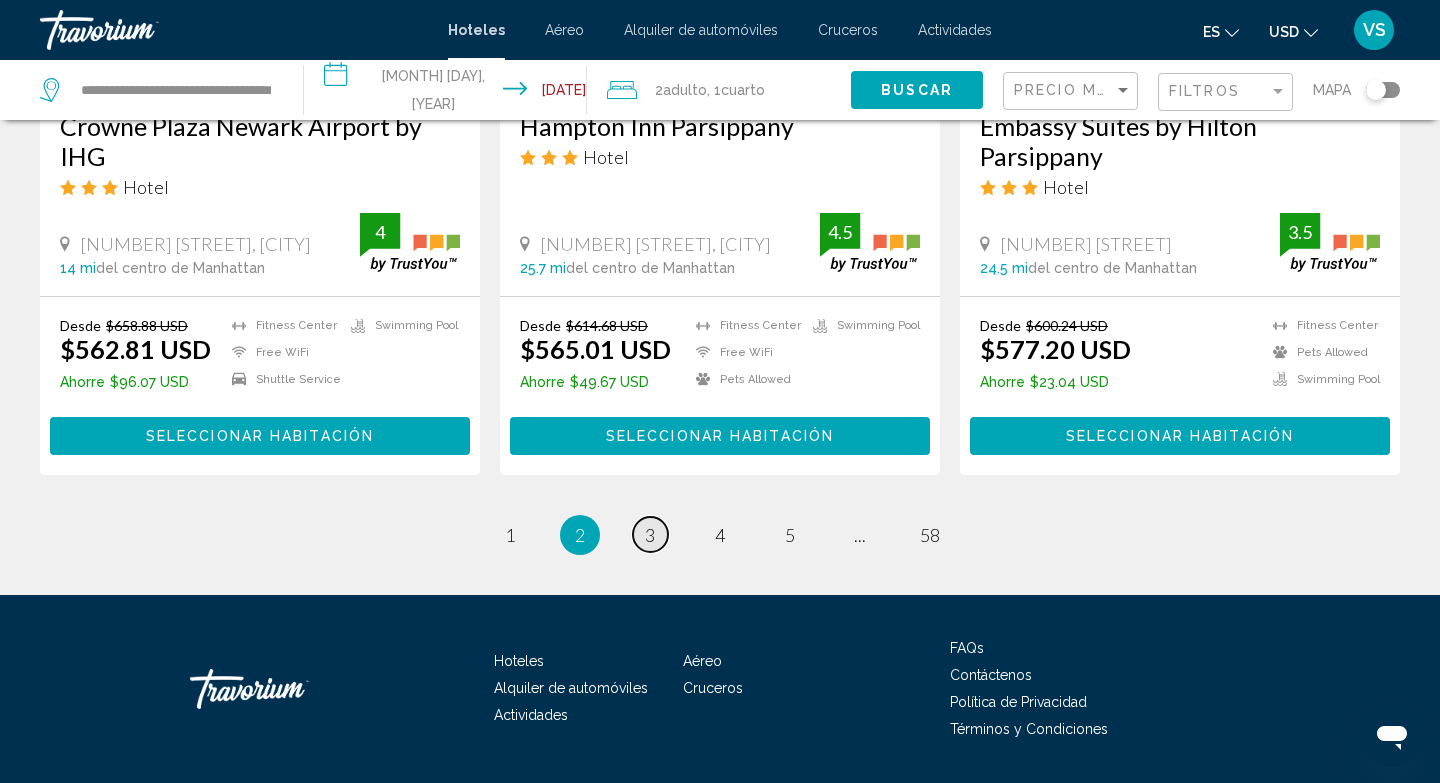 click on "3" at bounding box center (510, 535) 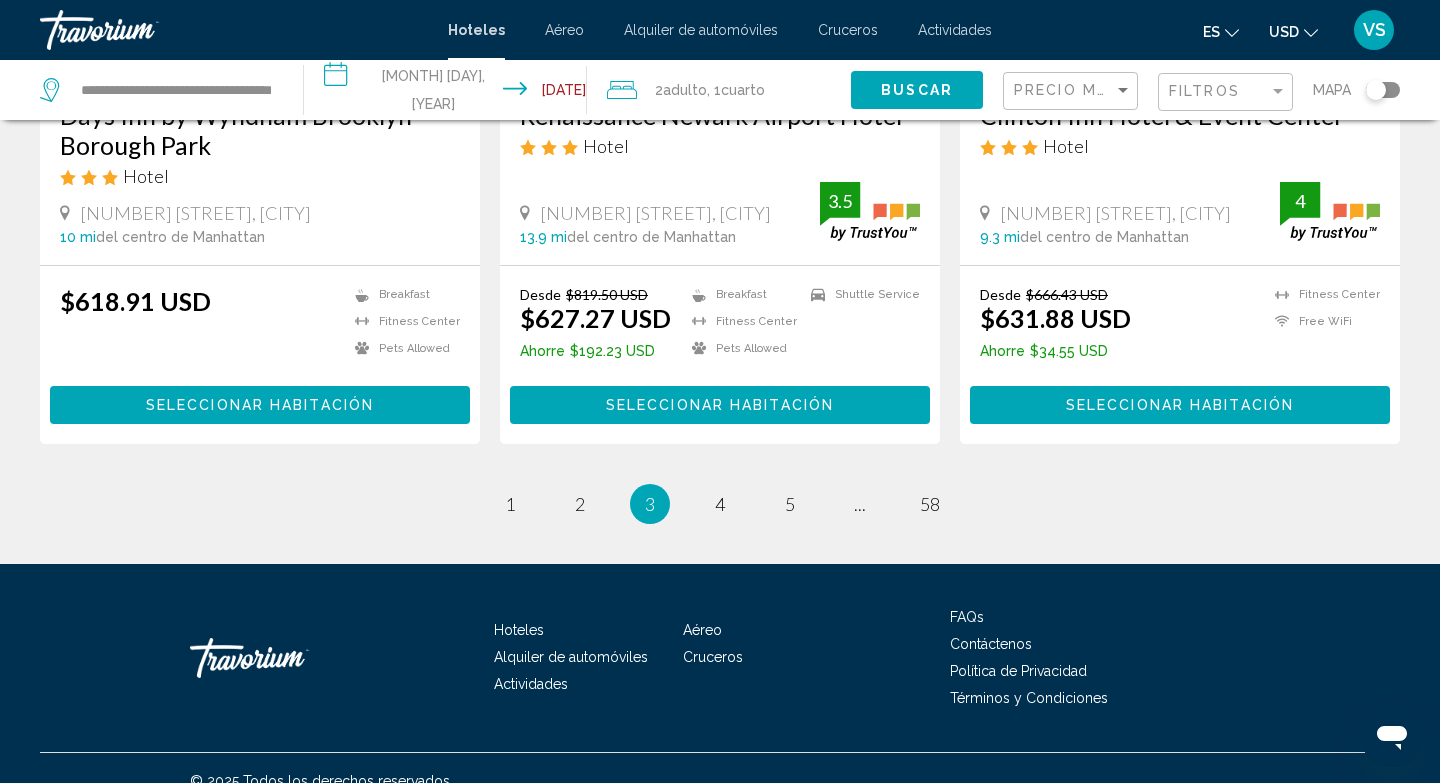 scroll, scrollTop: 2658, scrollLeft: 0, axis: vertical 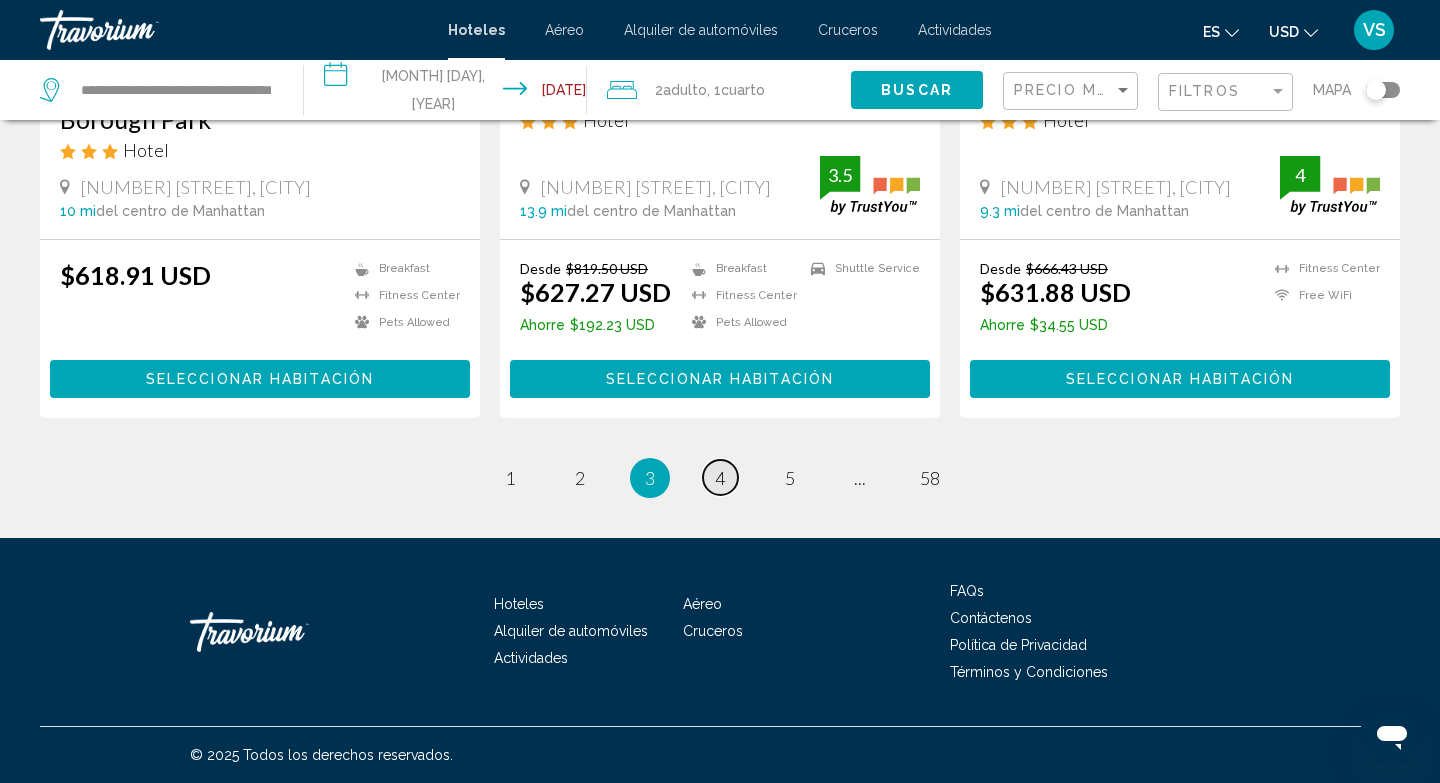 click on "4" at bounding box center (510, 478) 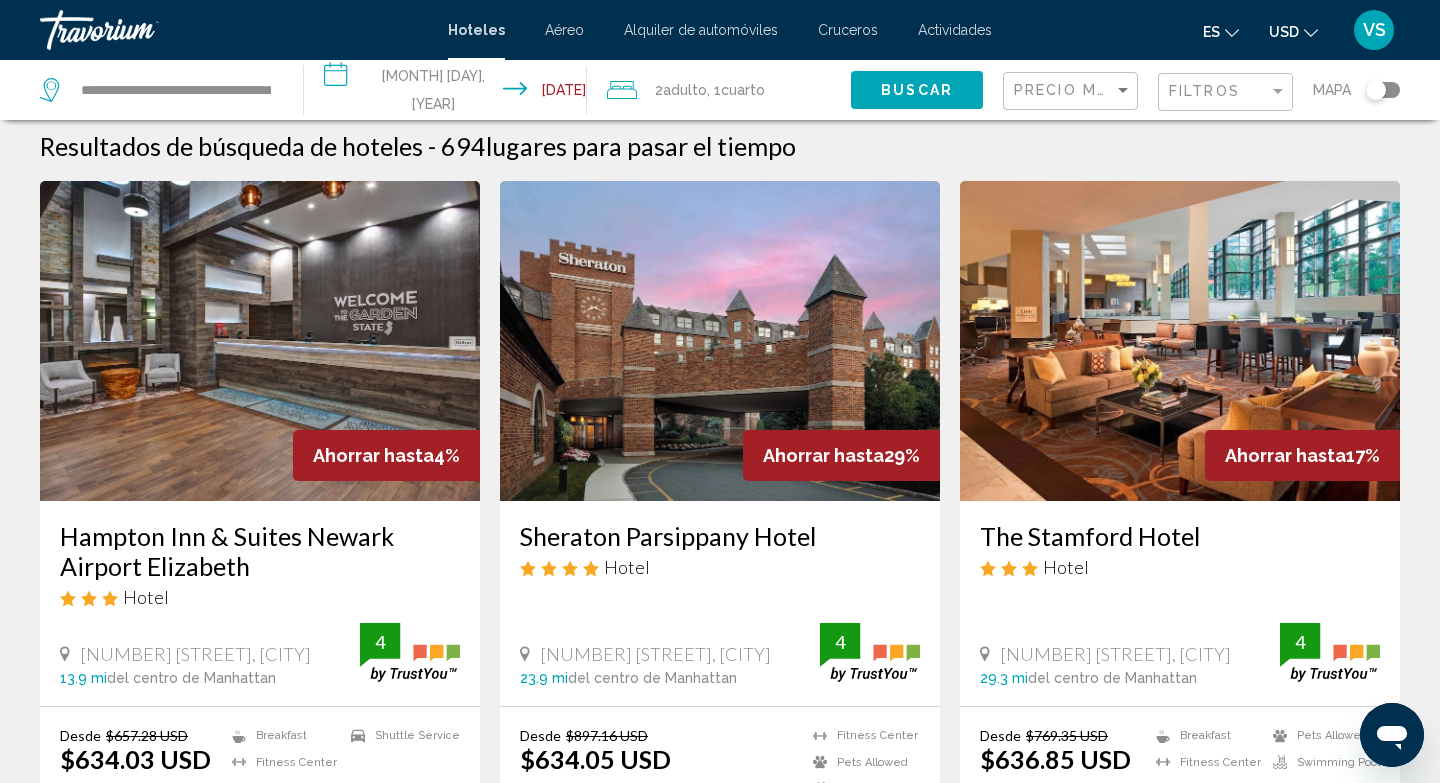 scroll, scrollTop: 10, scrollLeft: 0, axis: vertical 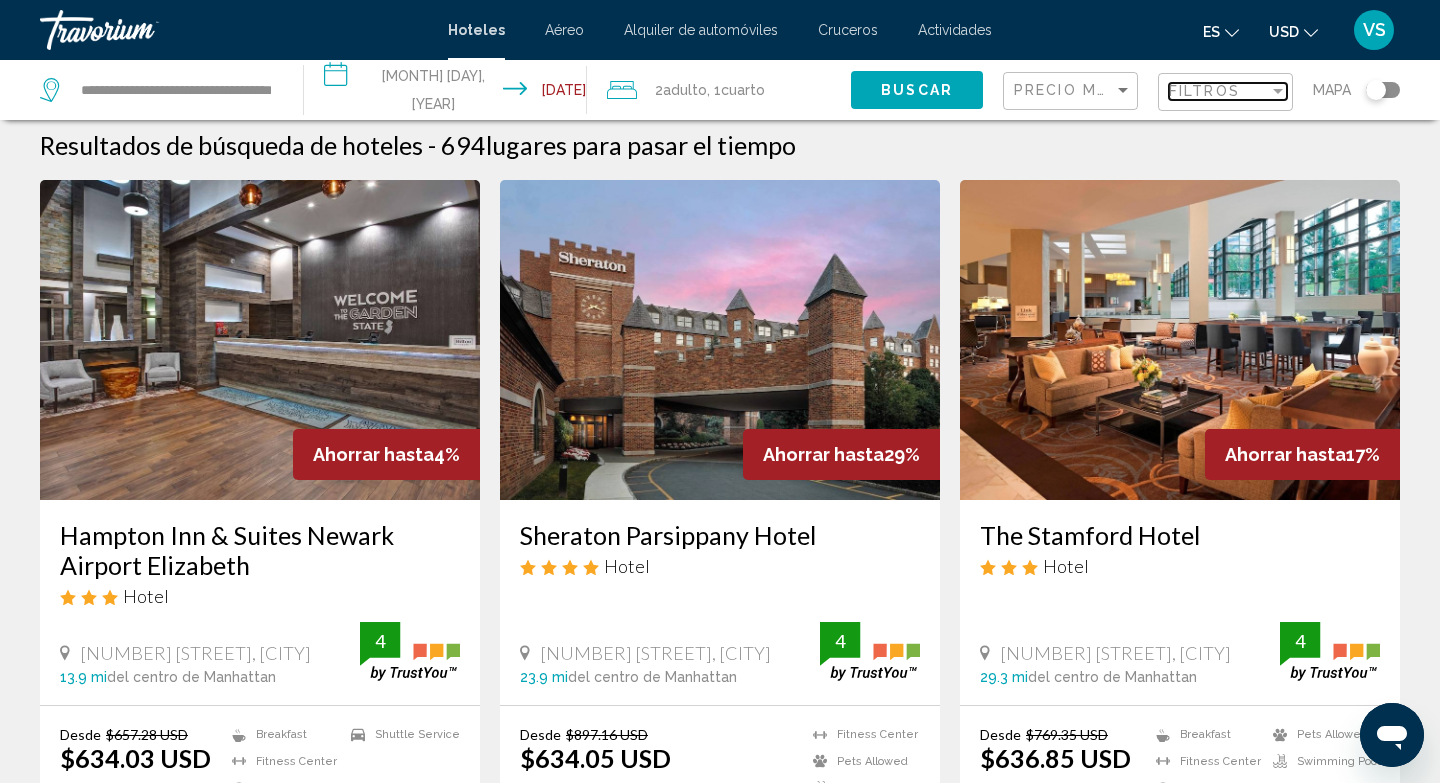 click on "Filtros" at bounding box center (1204, 91) 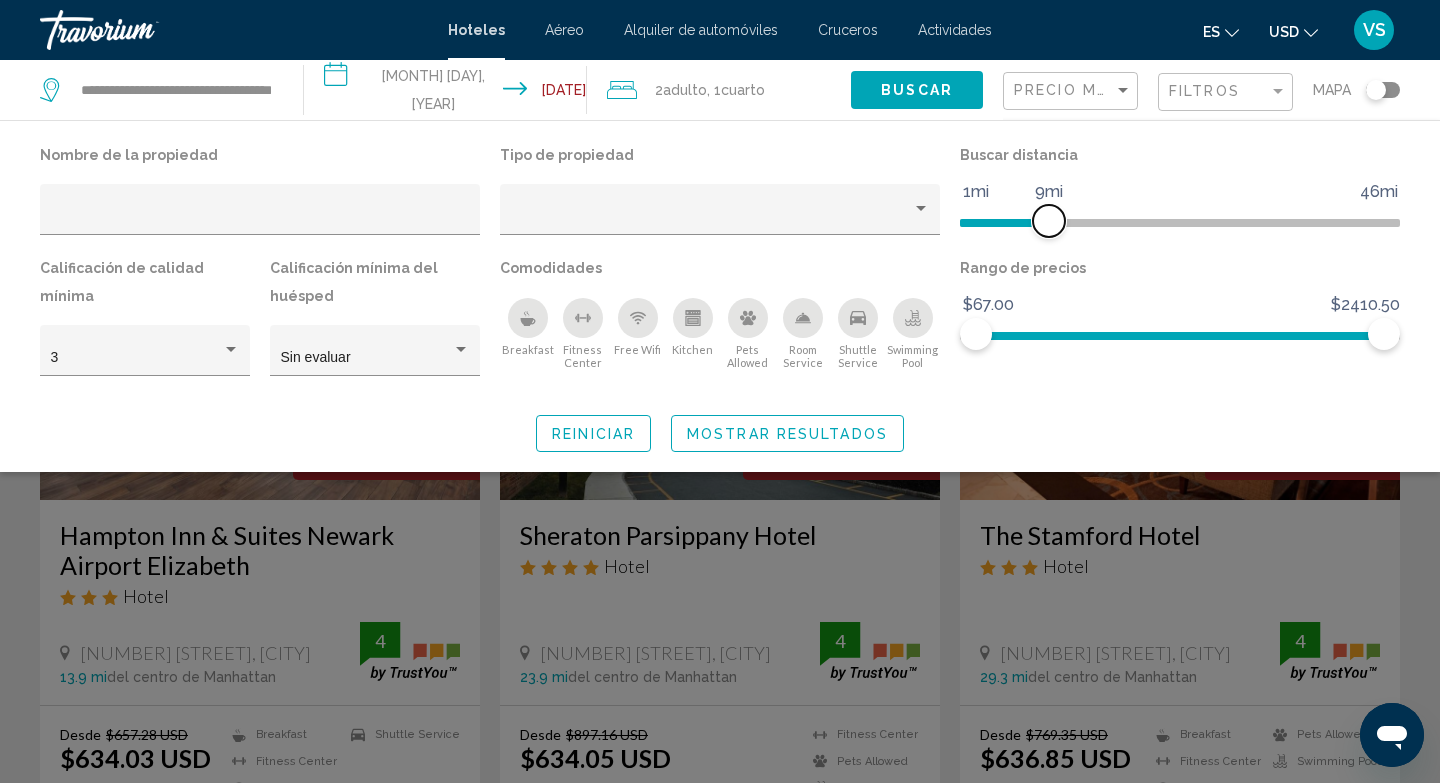 drag, startPoint x: 1239, startPoint y: 220, endPoint x: 1035, endPoint y: 280, distance: 212.64055 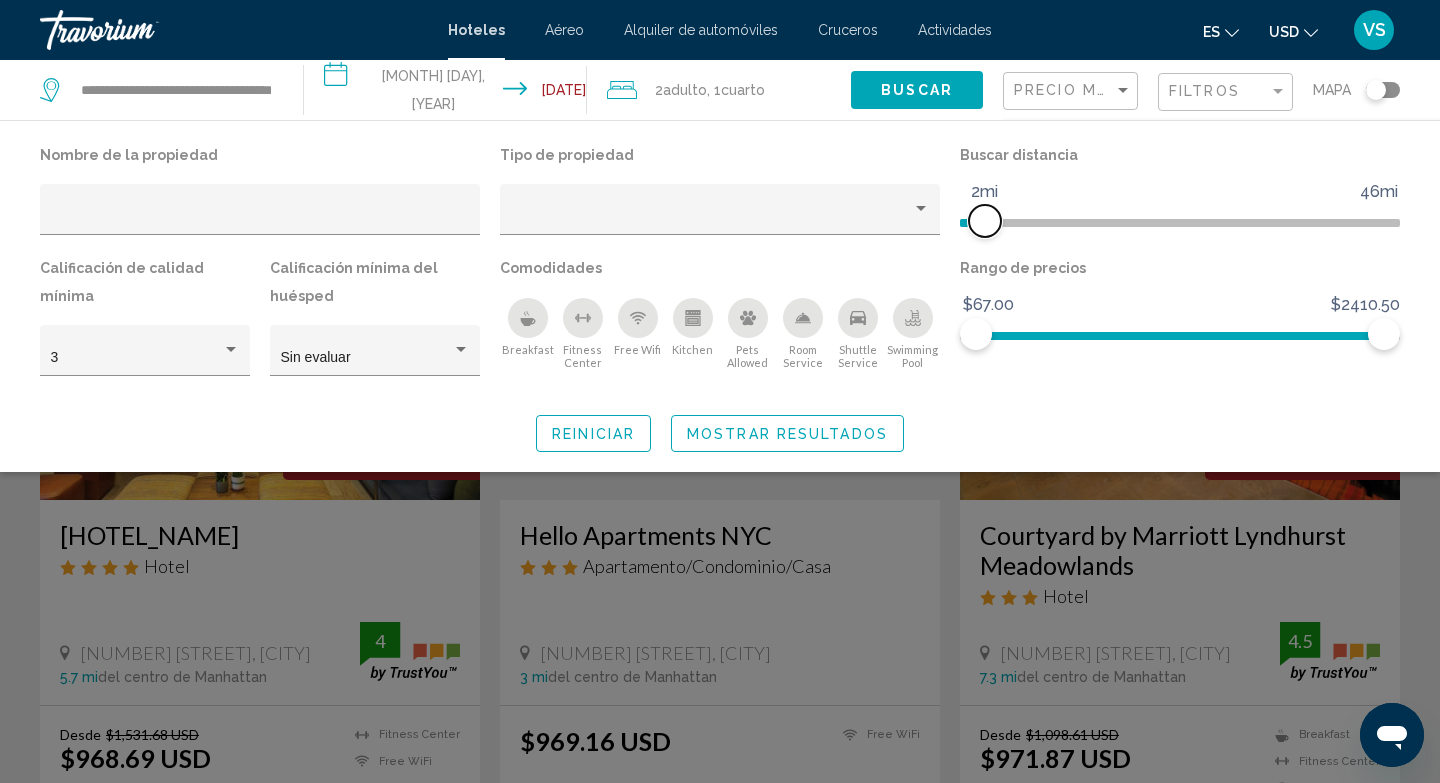 drag, startPoint x: 1027, startPoint y: 221, endPoint x: 984, endPoint y: 229, distance: 43.737854 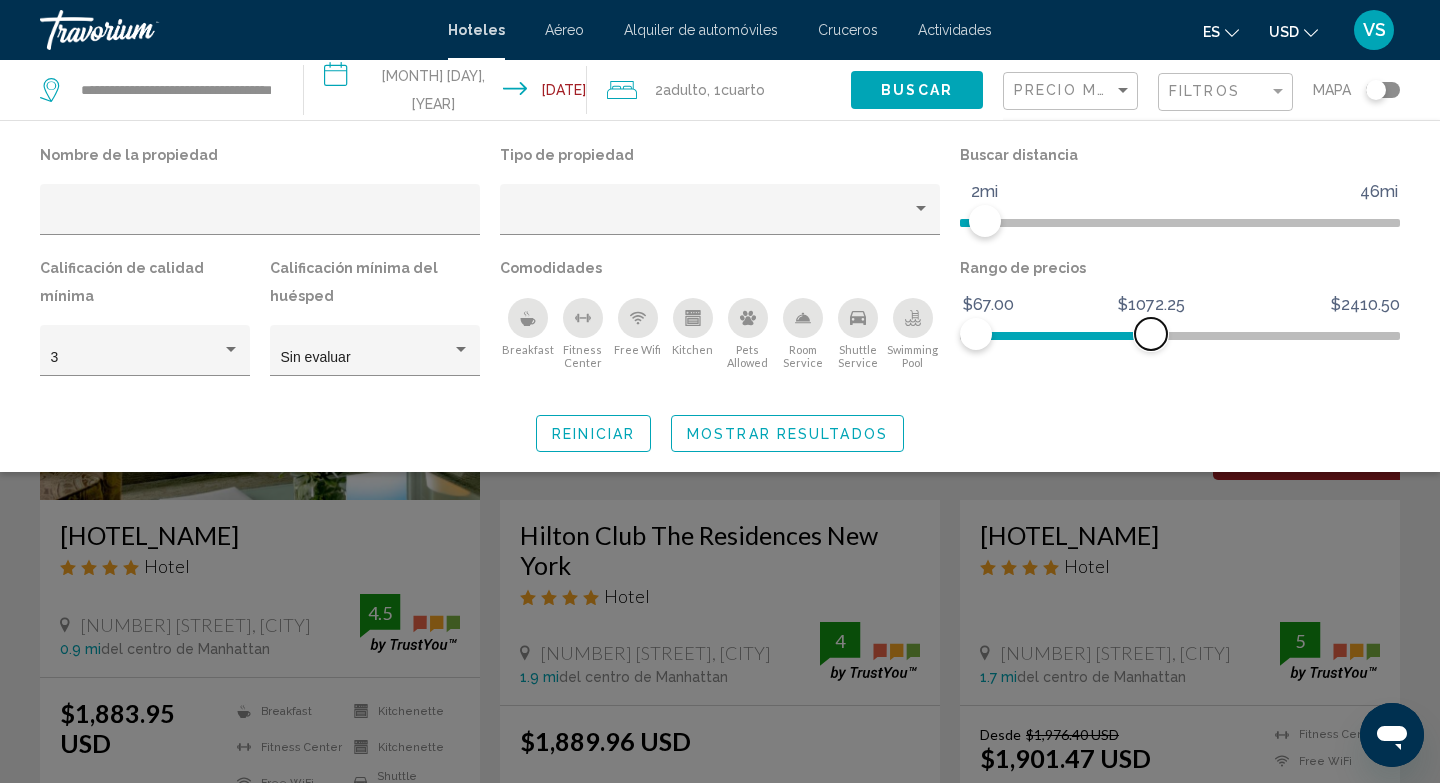 drag, startPoint x: 1383, startPoint y: 334, endPoint x: 1122, endPoint y: 390, distance: 266.94006 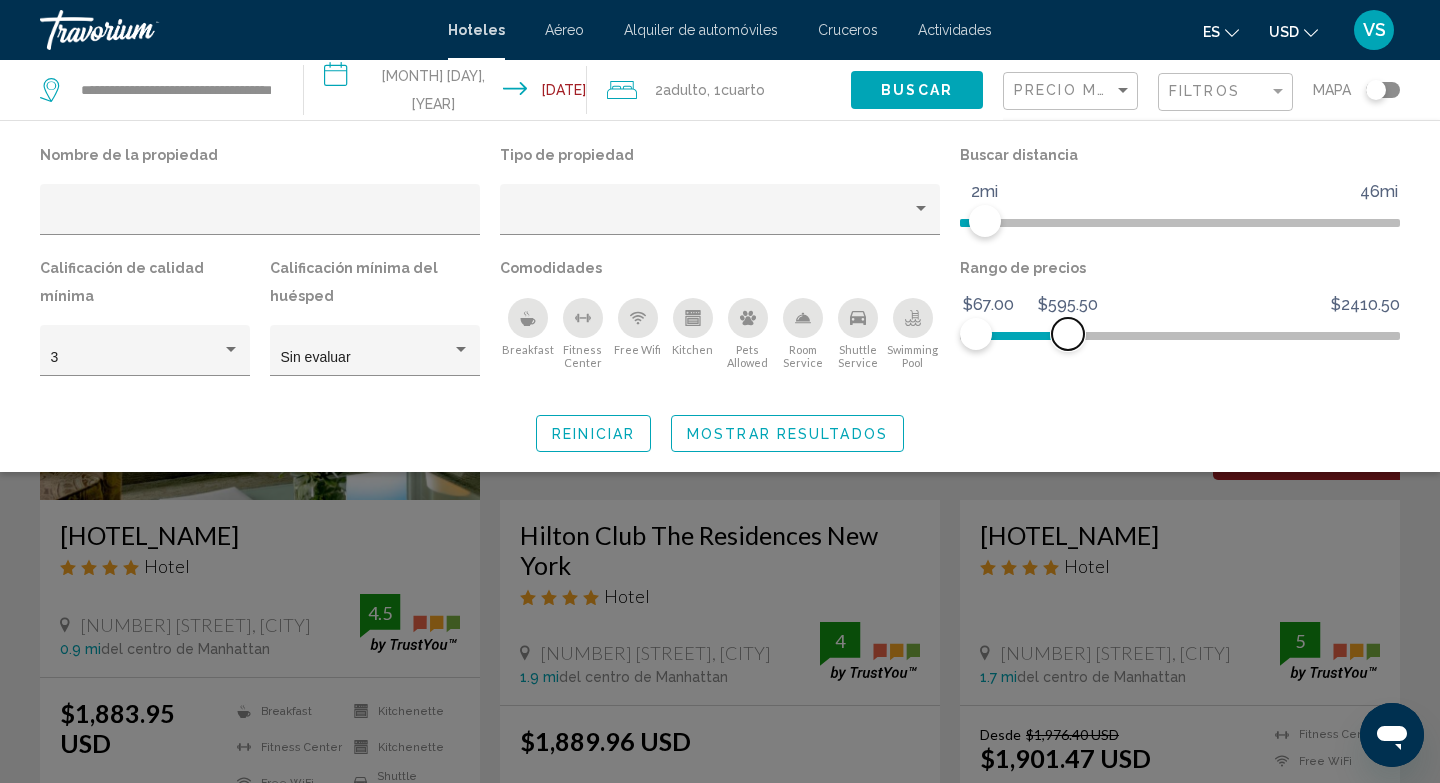 drag, startPoint x: 1123, startPoint y: 339, endPoint x: 1068, endPoint y: 356, distance: 57.567352 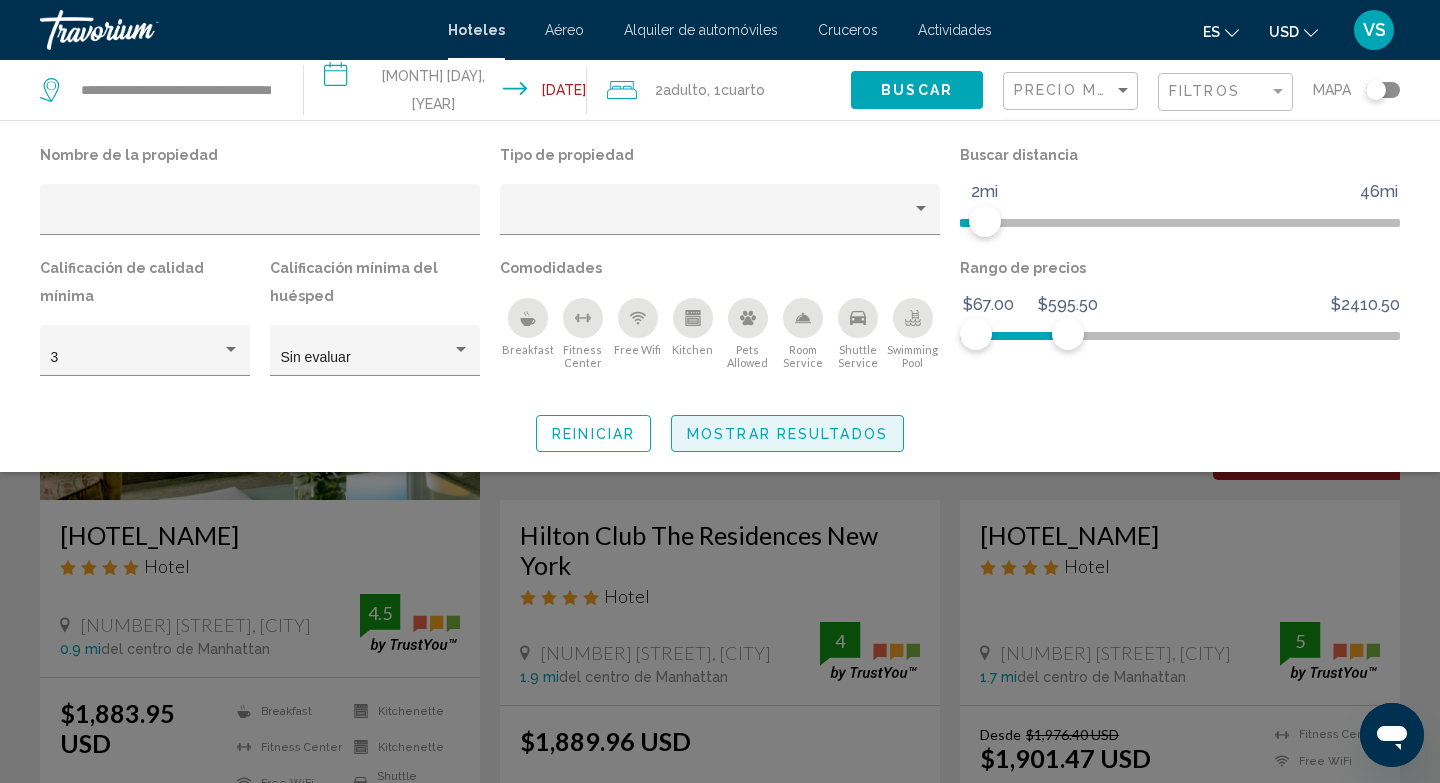 click on "Mostrar resultados" at bounding box center (787, 434) 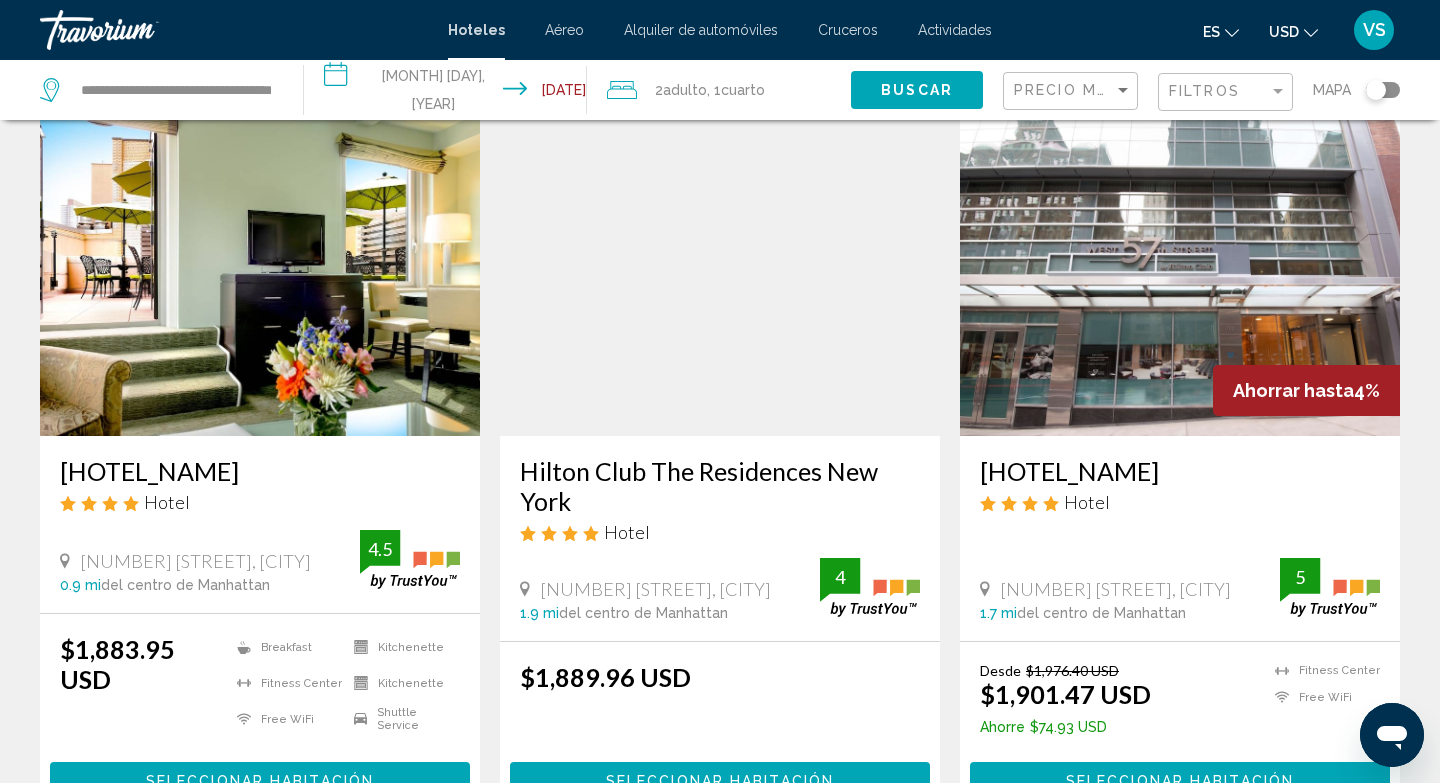 scroll, scrollTop: 0, scrollLeft: 0, axis: both 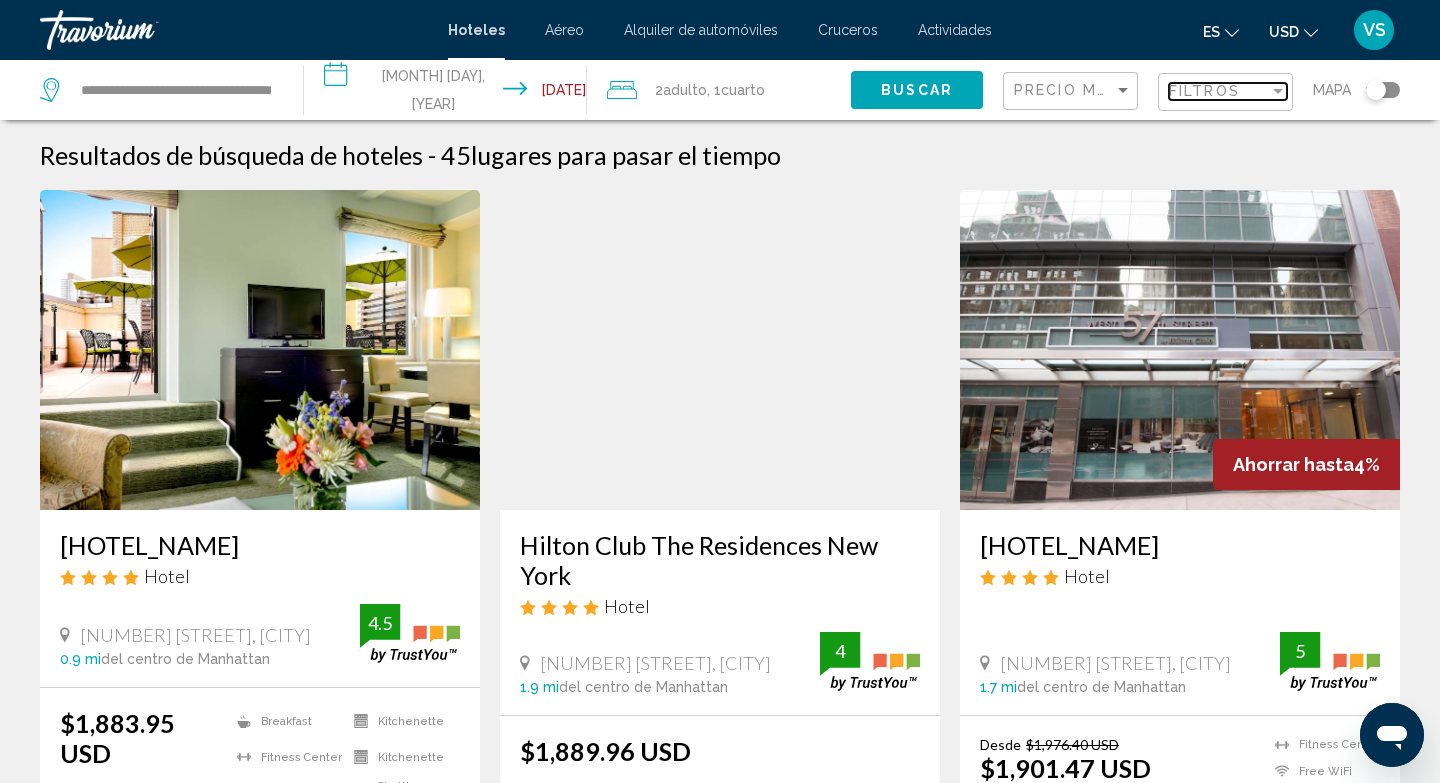 click on "Filtros" at bounding box center [1204, 91] 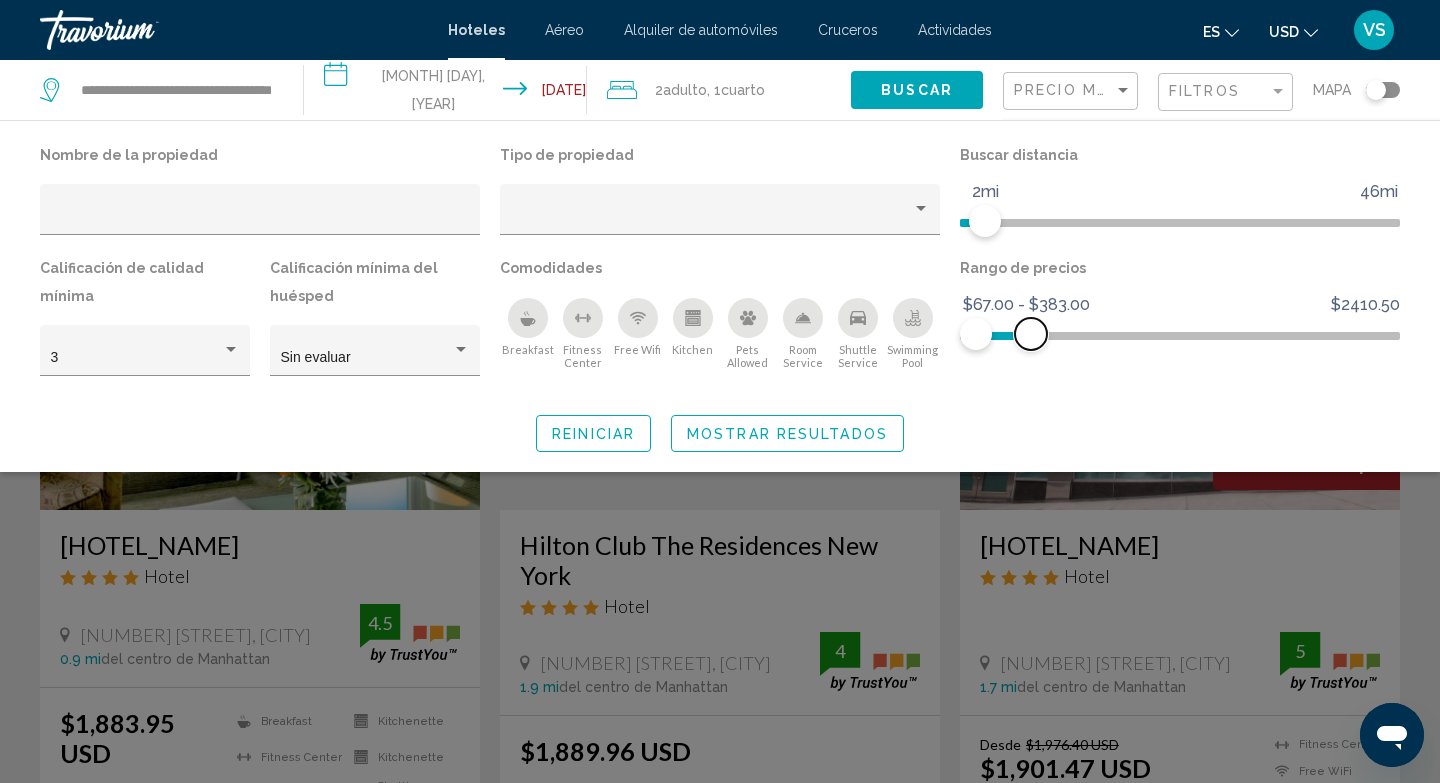 drag, startPoint x: 1064, startPoint y: 336, endPoint x: 1031, endPoint y: 338, distance: 33.06055 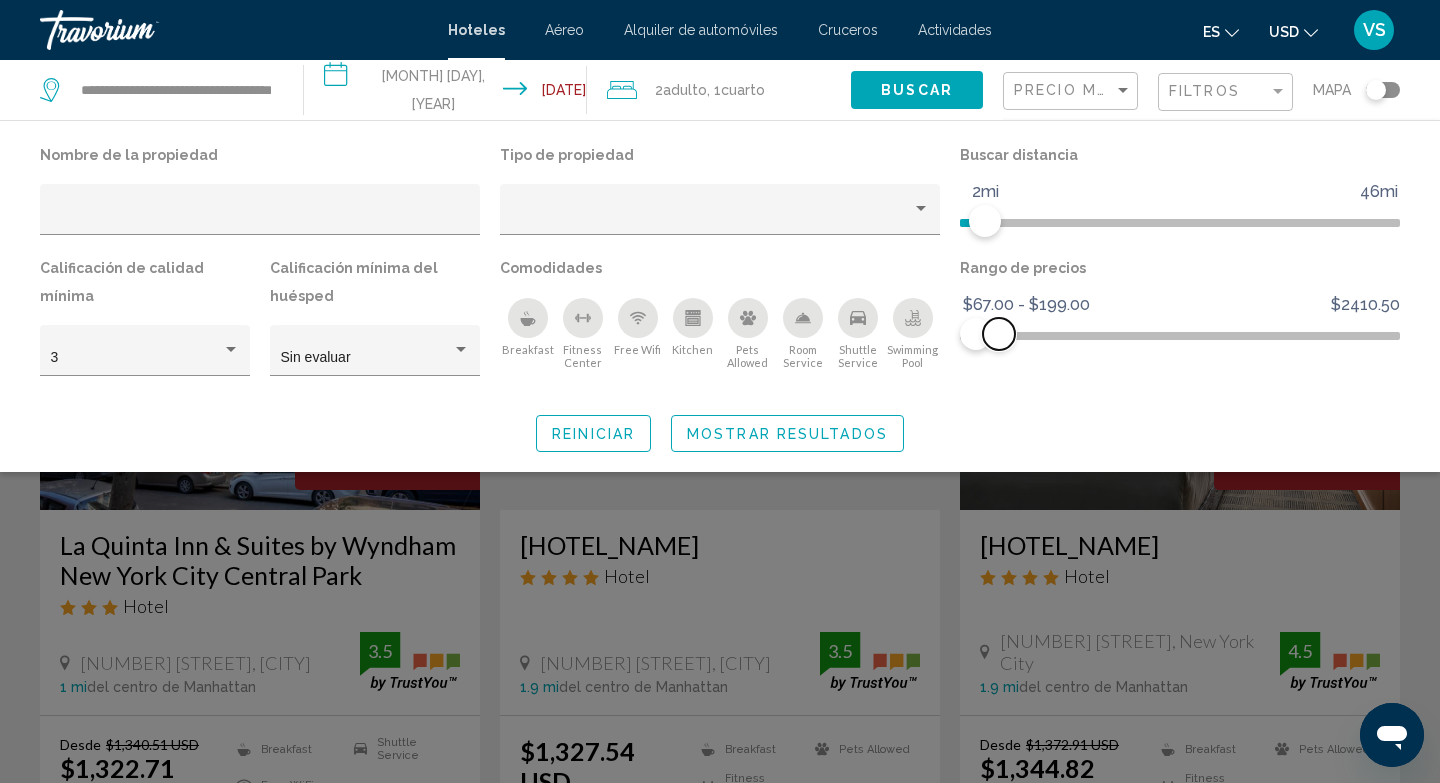 drag, startPoint x: 1031, startPoint y: 338, endPoint x: 999, endPoint y: 346, distance: 32.984844 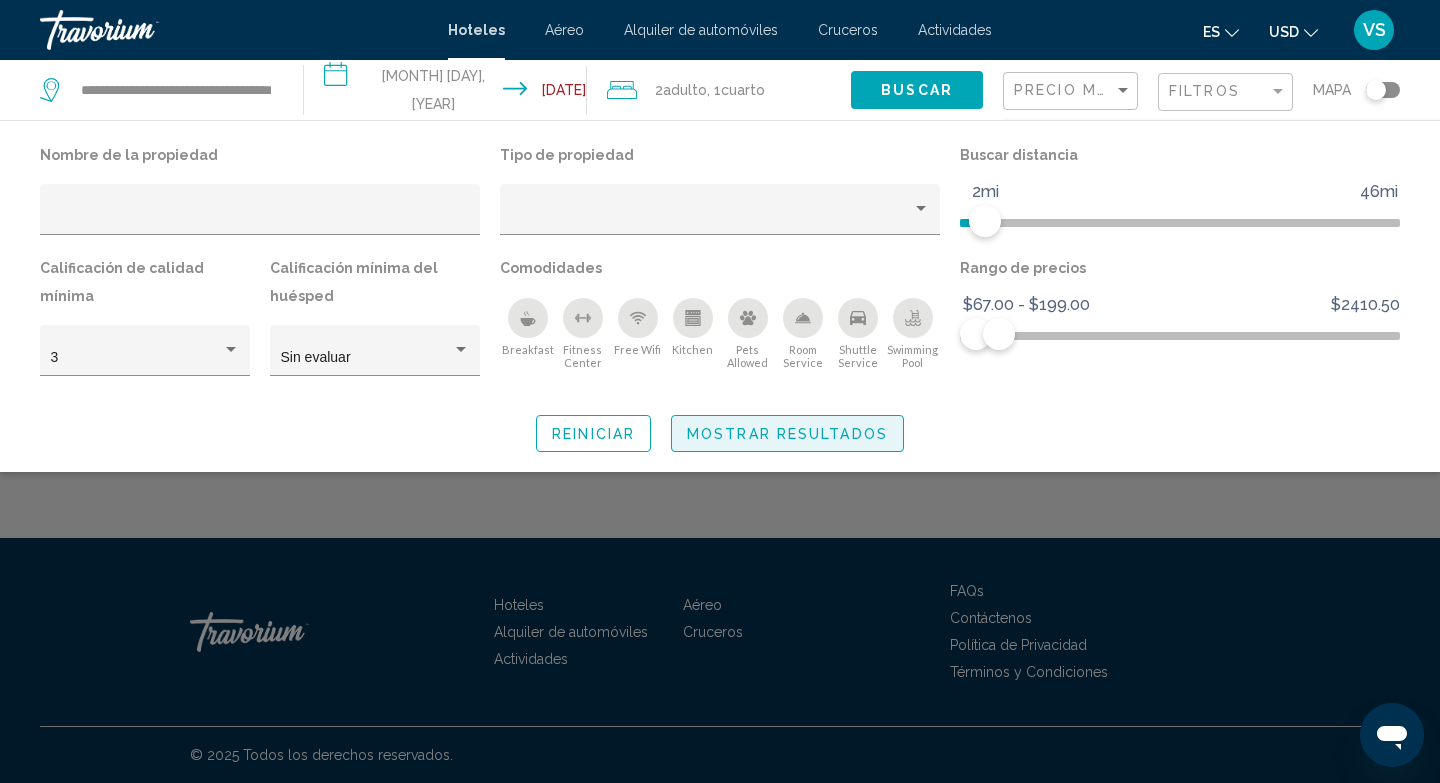 click on "Mostrar resultados" at bounding box center [787, 434] 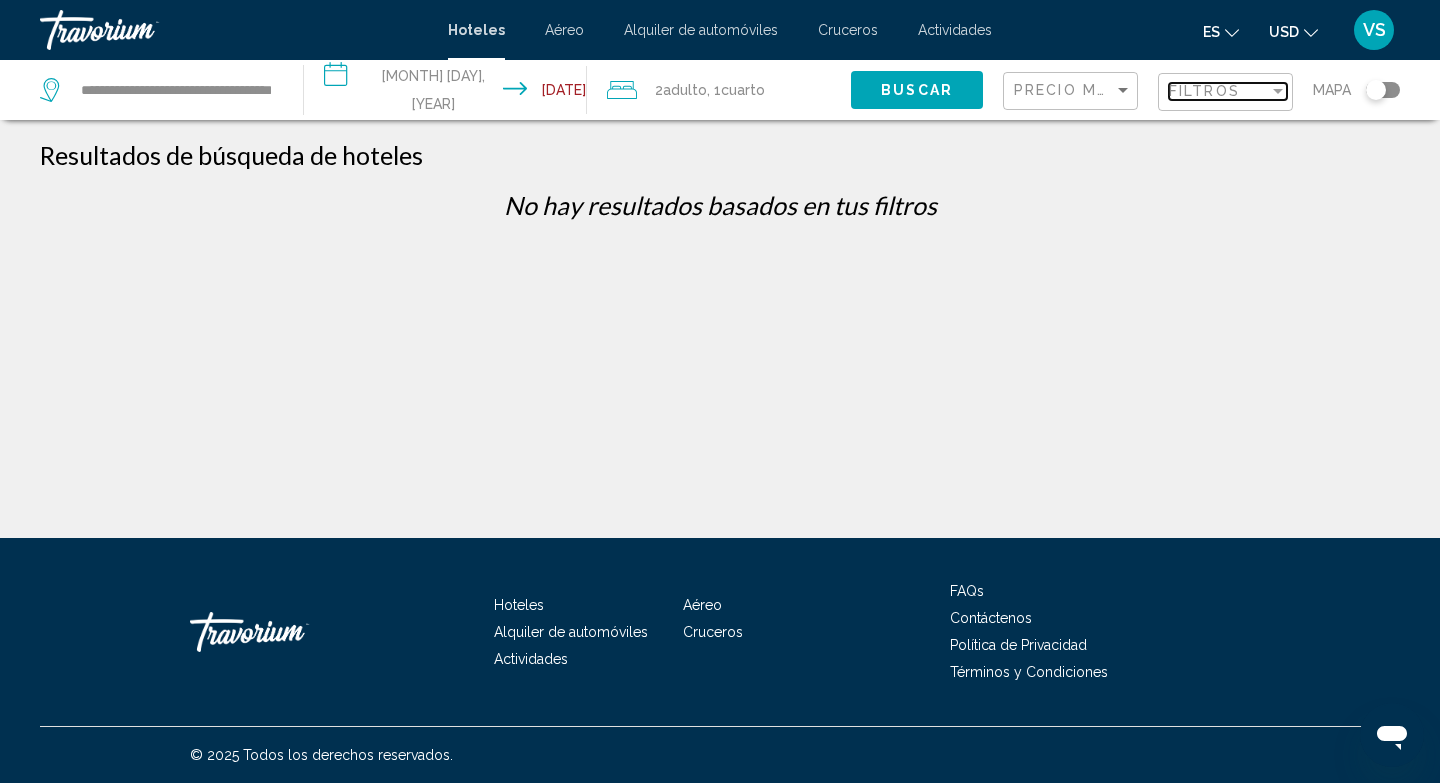 click on "Filtros" at bounding box center [1204, 91] 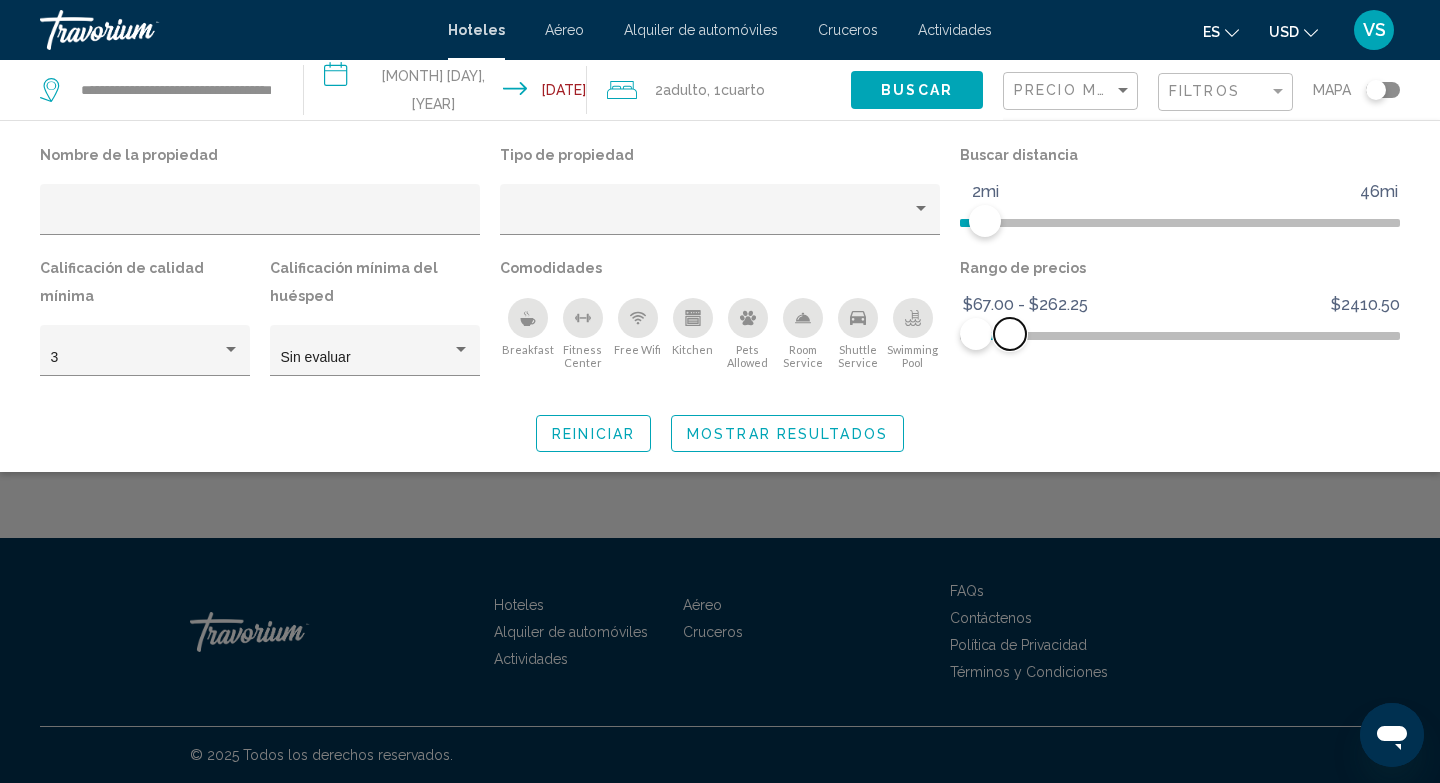 click at bounding box center [1010, 334] 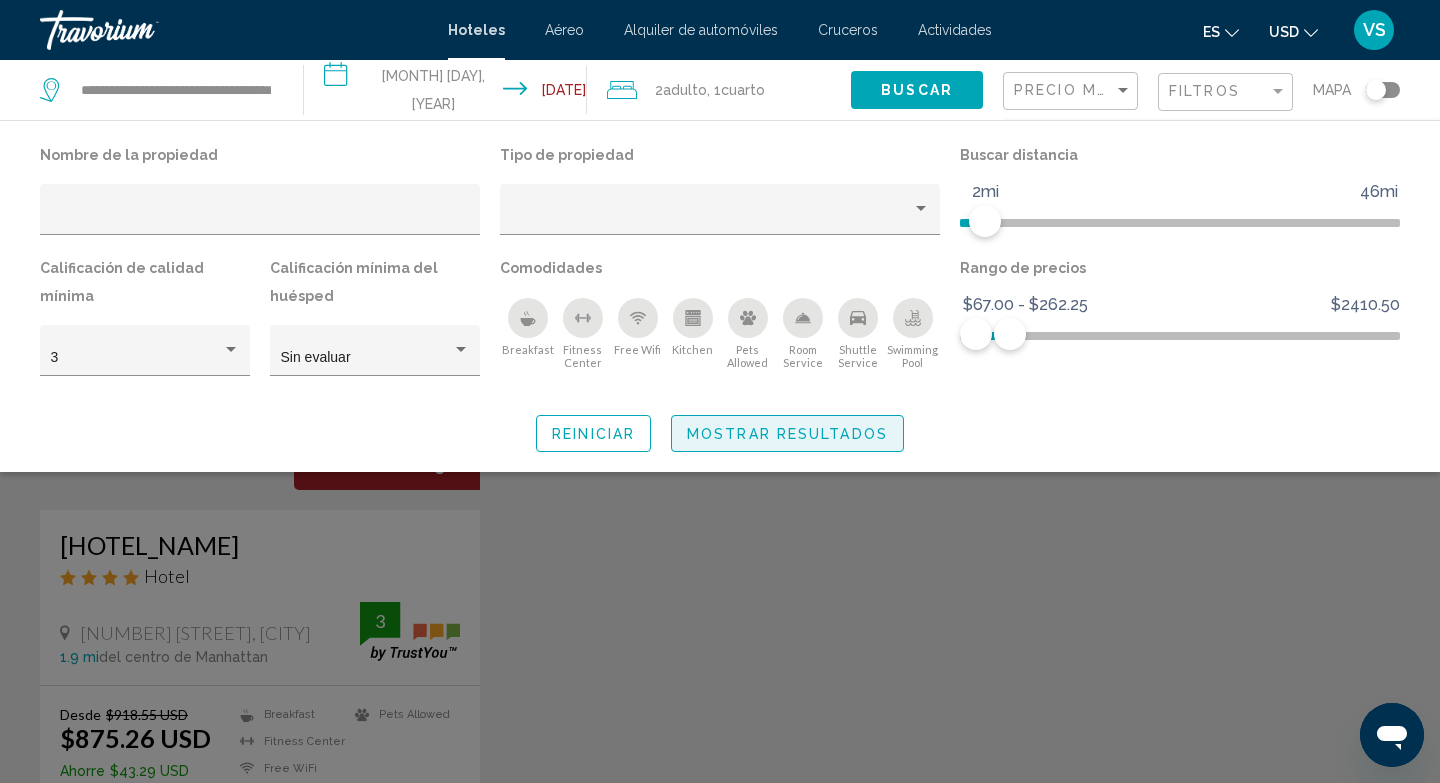 click on "Mostrar resultados" at bounding box center (787, 434) 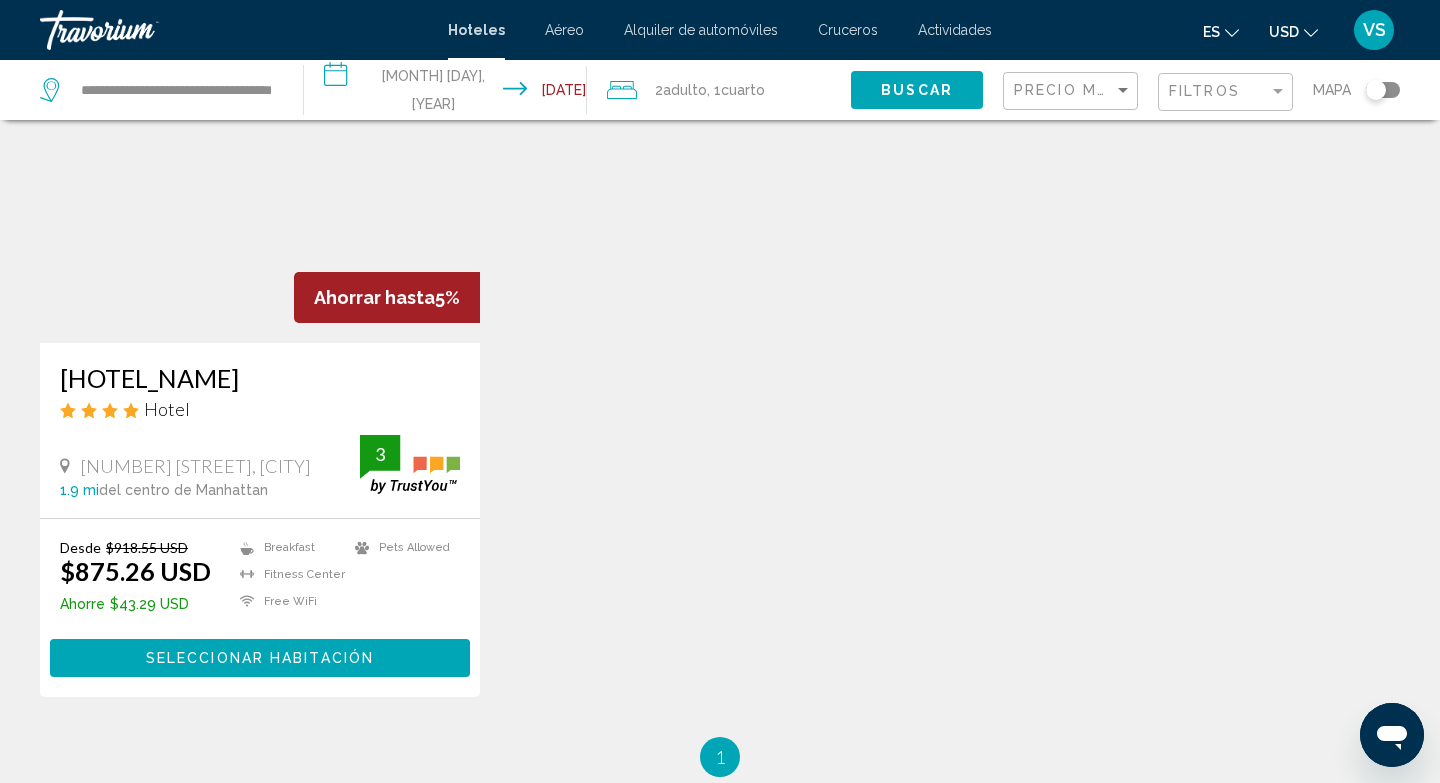 scroll, scrollTop: 166, scrollLeft: 0, axis: vertical 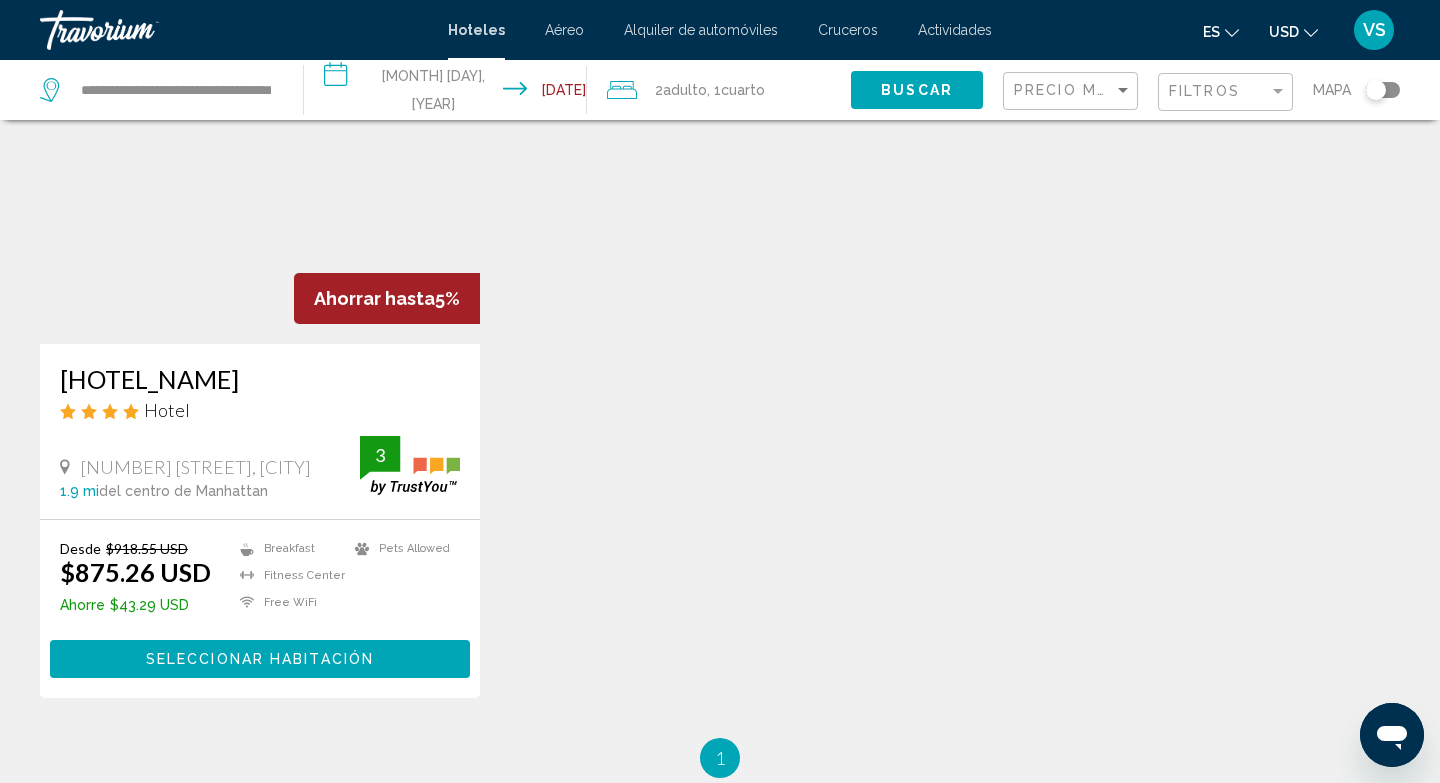 click on "Seleccionar habitación" at bounding box center [260, 660] 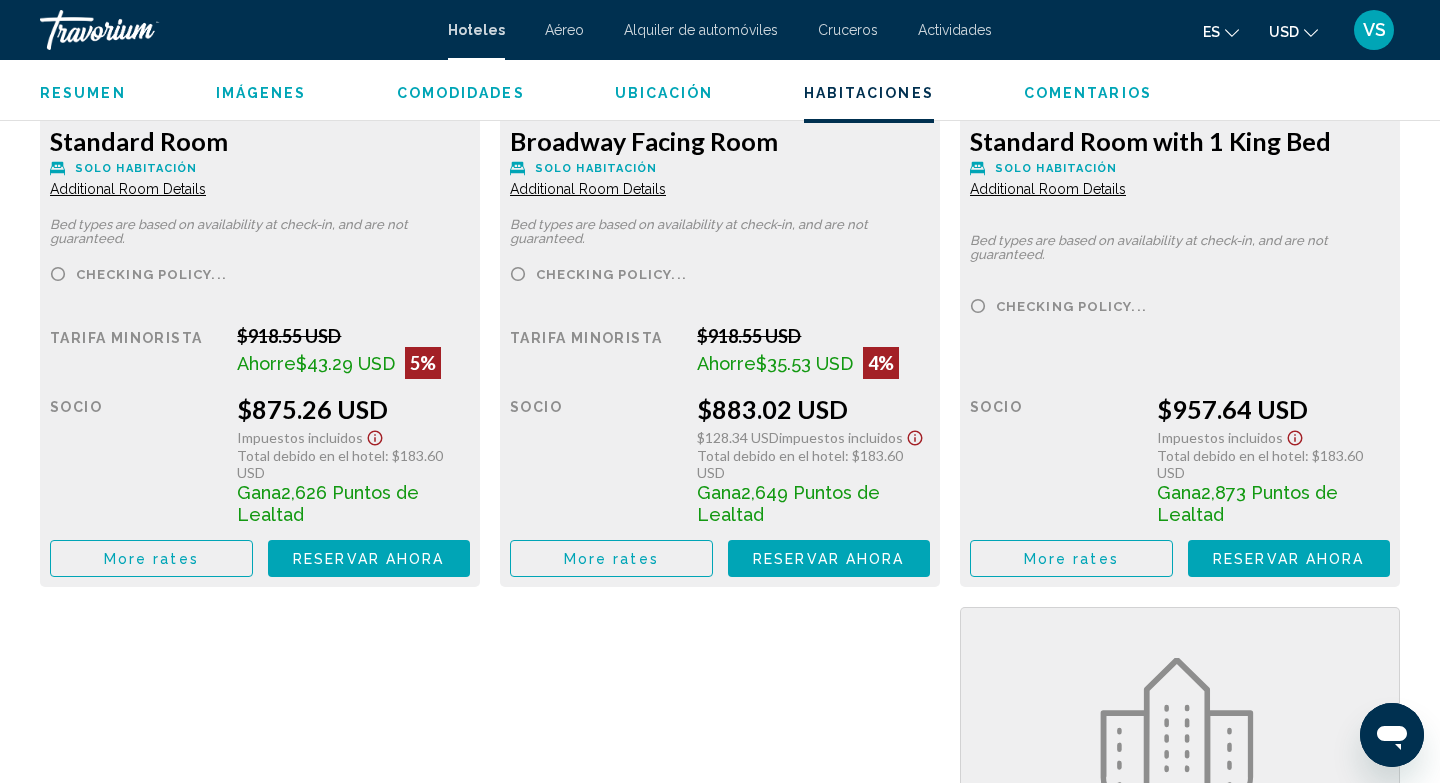 scroll, scrollTop: 2946, scrollLeft: 0, axis: vertical 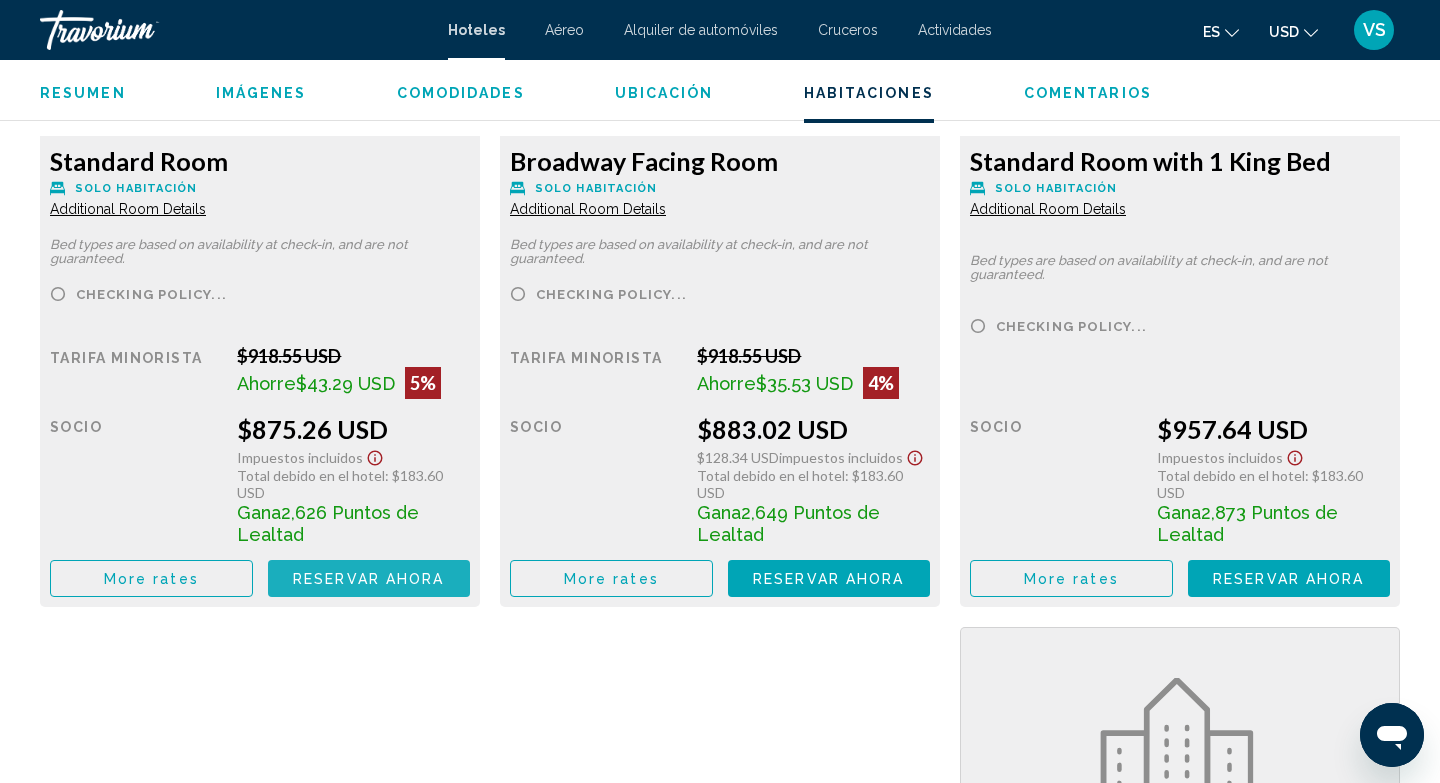 click on "Reservar ahora" at bounding box center (368, 579) 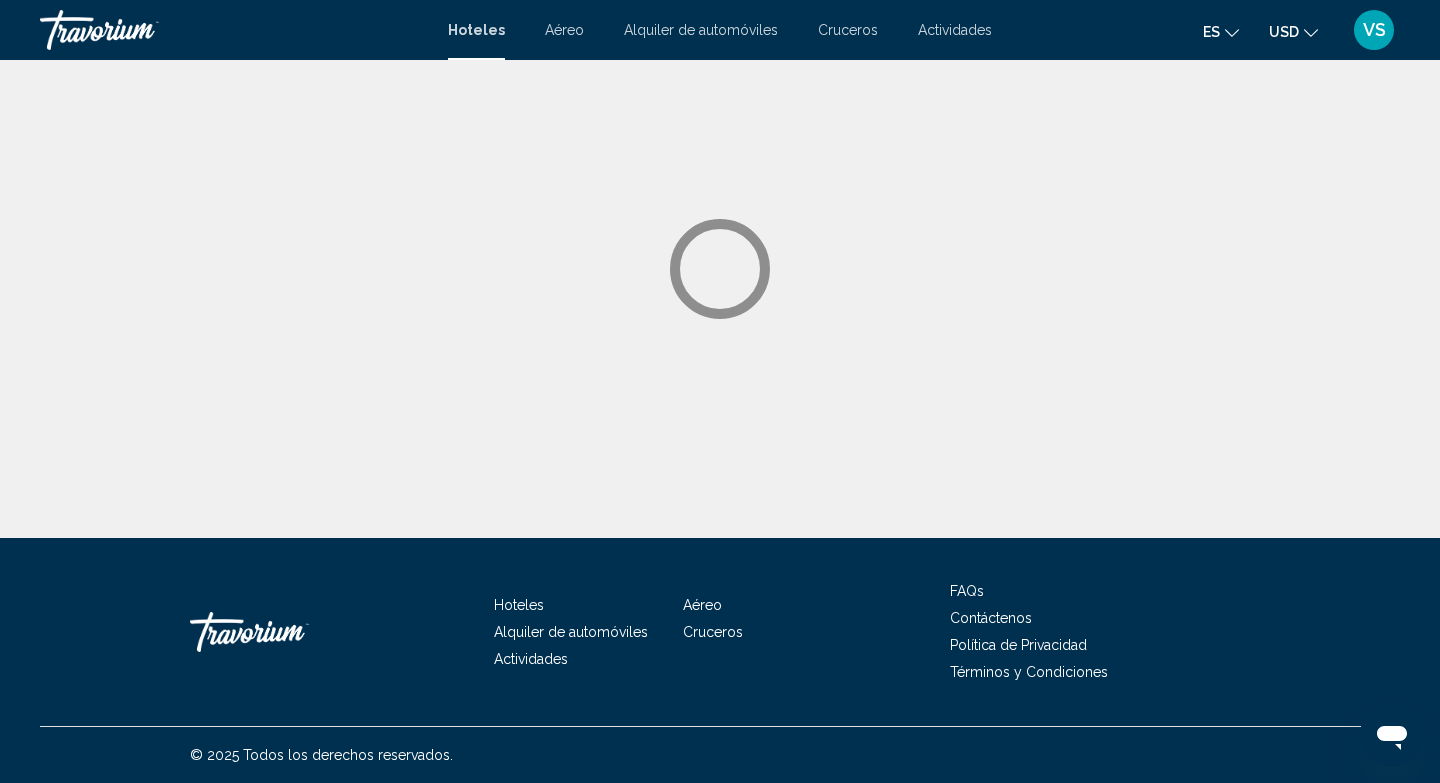 scroll, scrollTop: 0, scrollLeft: 0, axis: both 